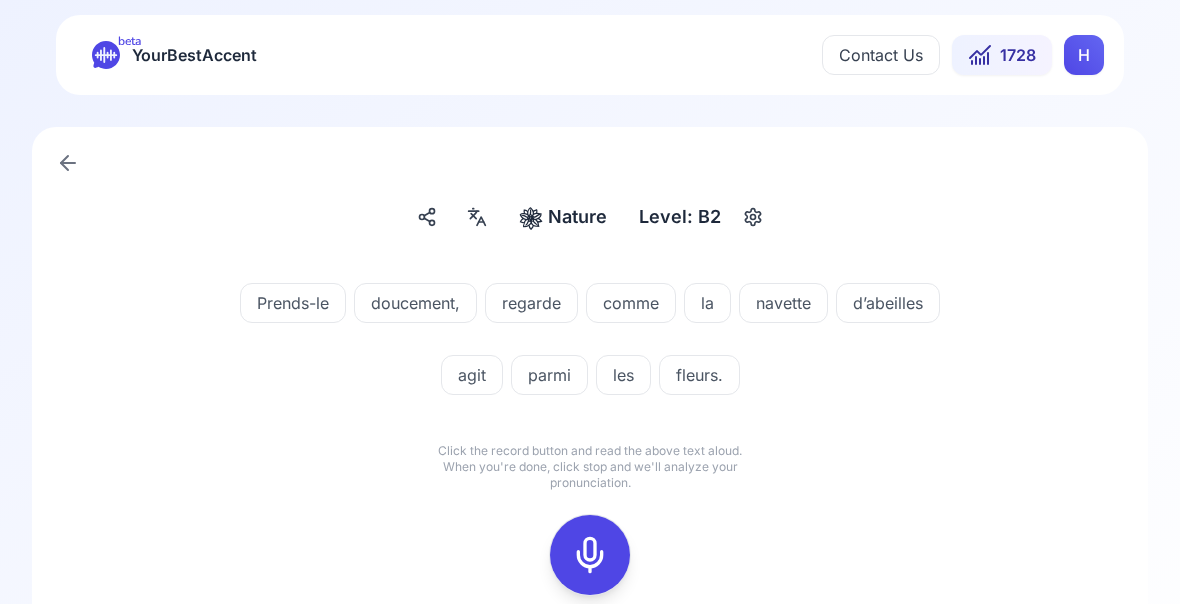 scroll, scrollTop: 0, scrollLeft: 0, axis: both 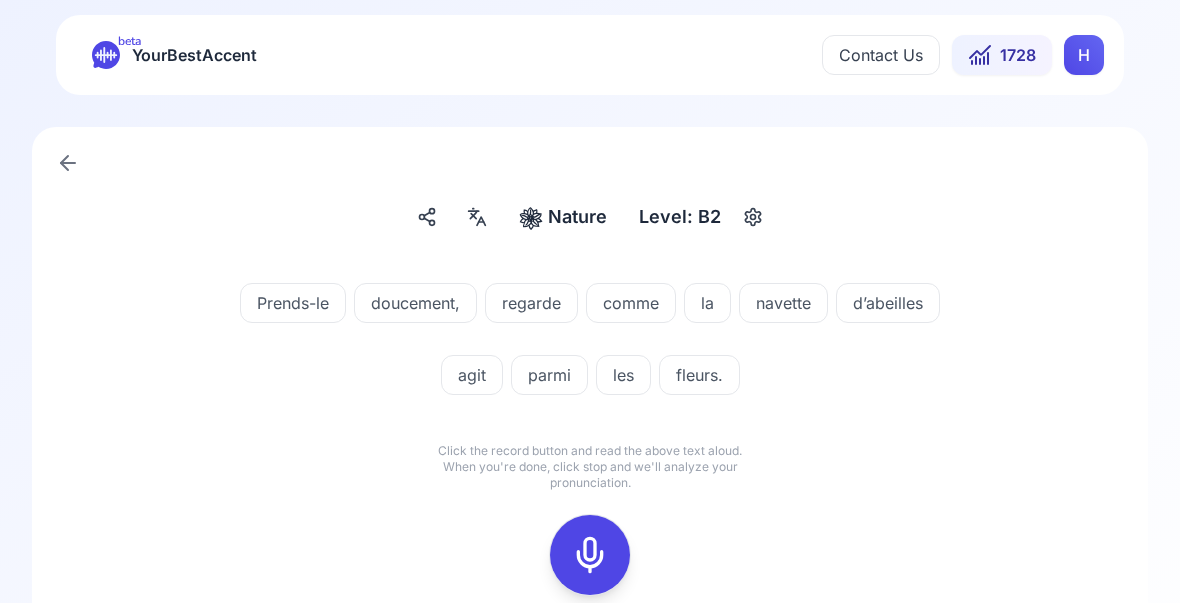 click 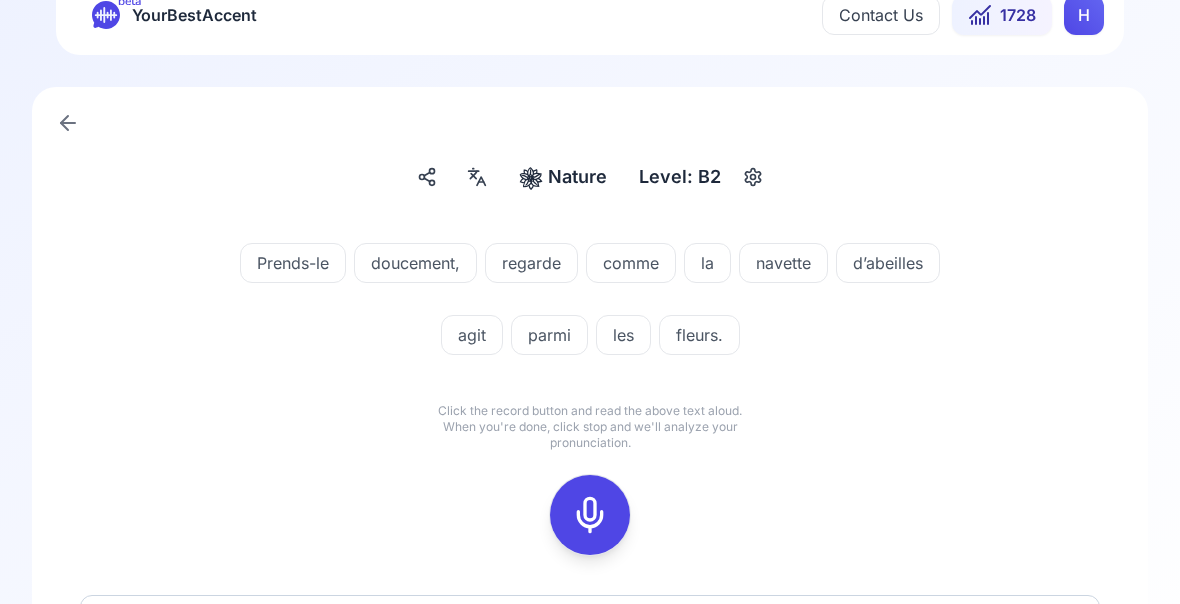 scroll, scrollTop: 42, scrollLeft: 0, axis: vertical 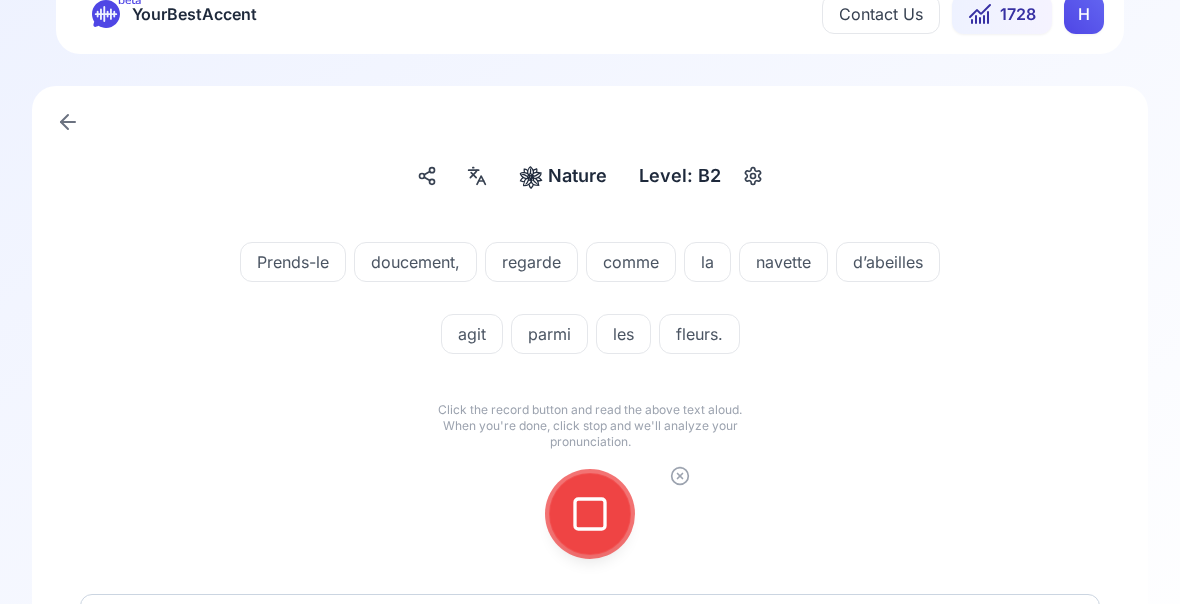 click 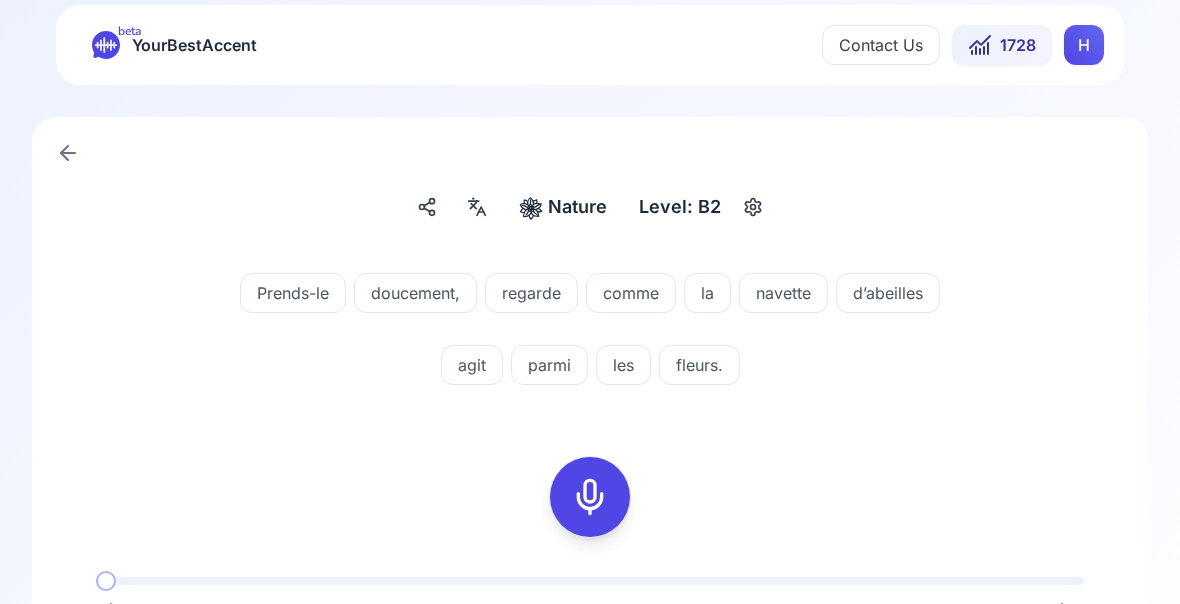 scroll, scrollTop: 0, scrollLeft: 0, axis: both 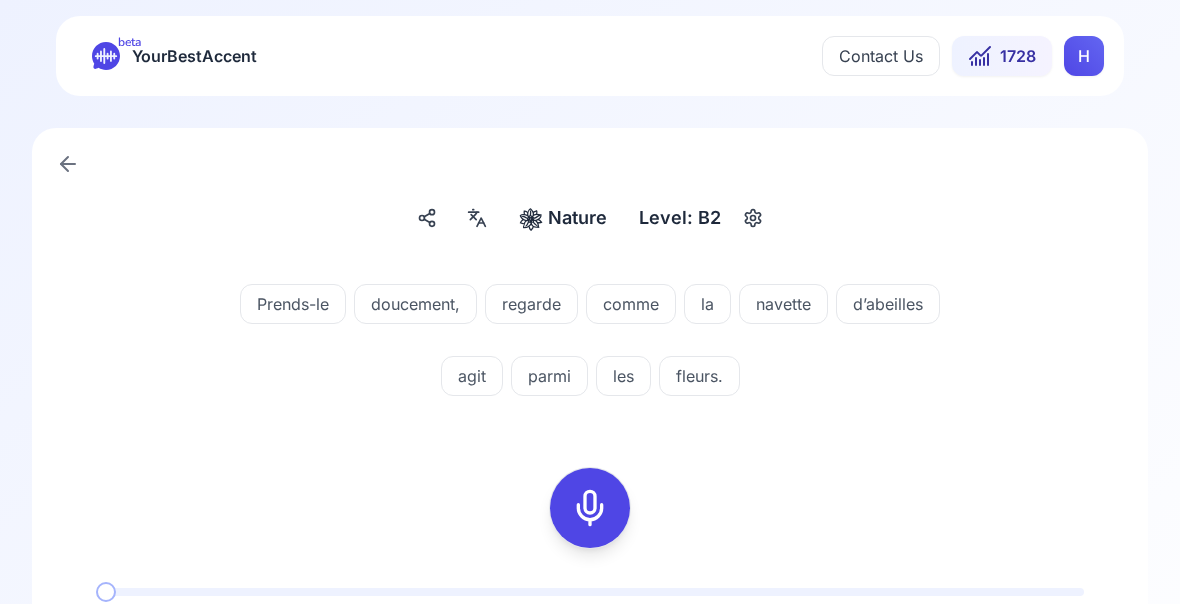 click on "Contact Us" at bounding box center [881, 56] 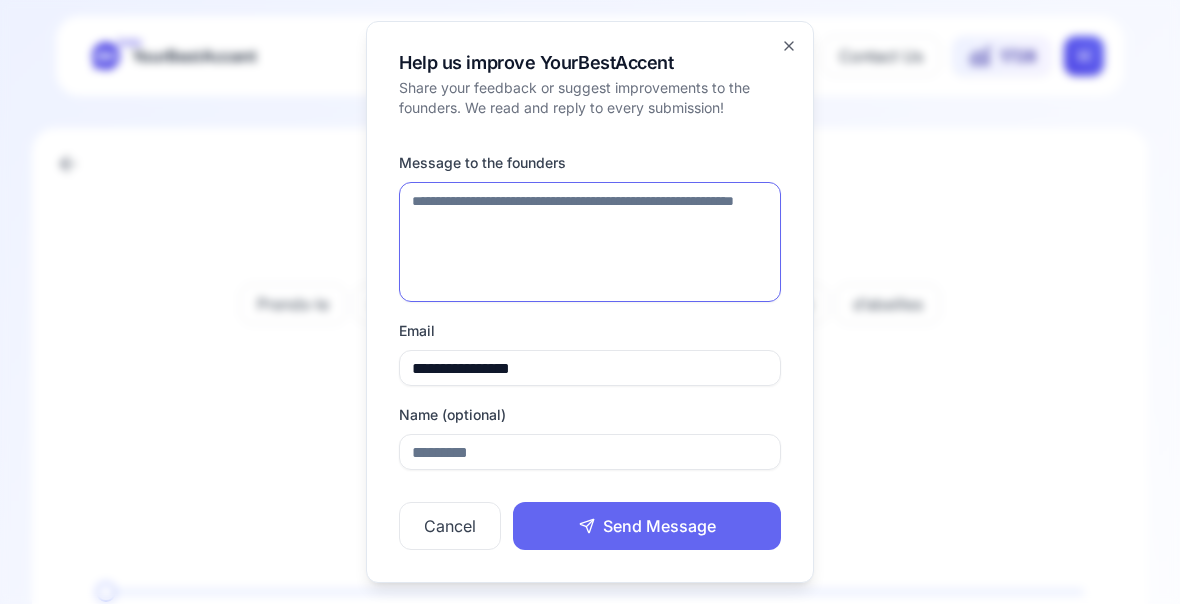 click on "Message to the founders" at bounding box center [590, 242] 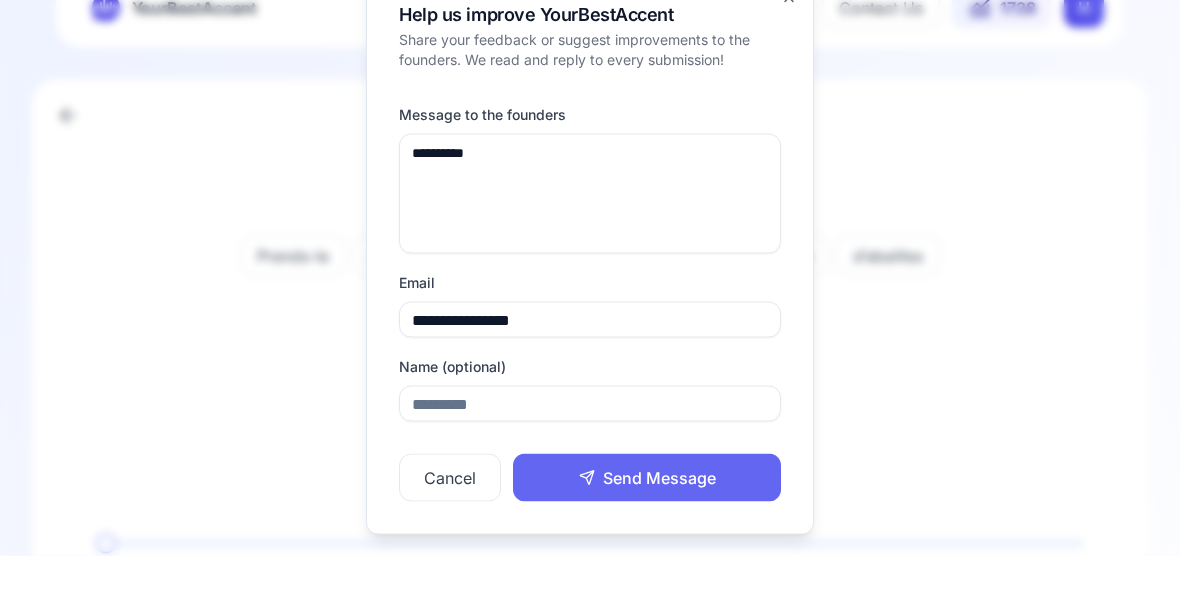 scroll, scrollTop: 49, scrollLeft: 0, axis: vertical 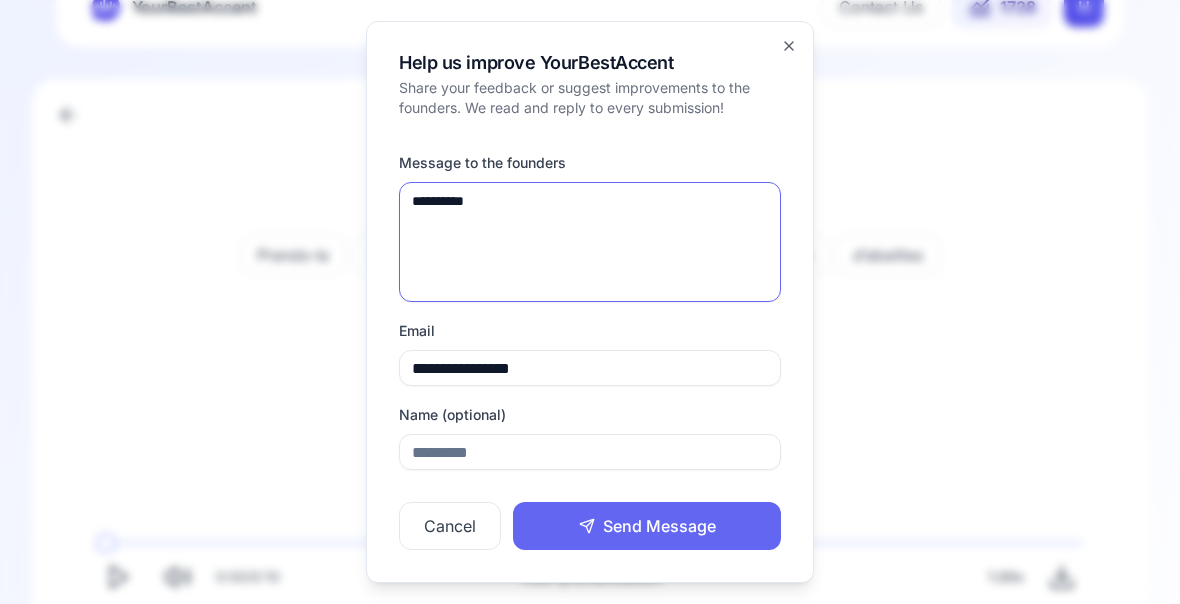 type on "*********" 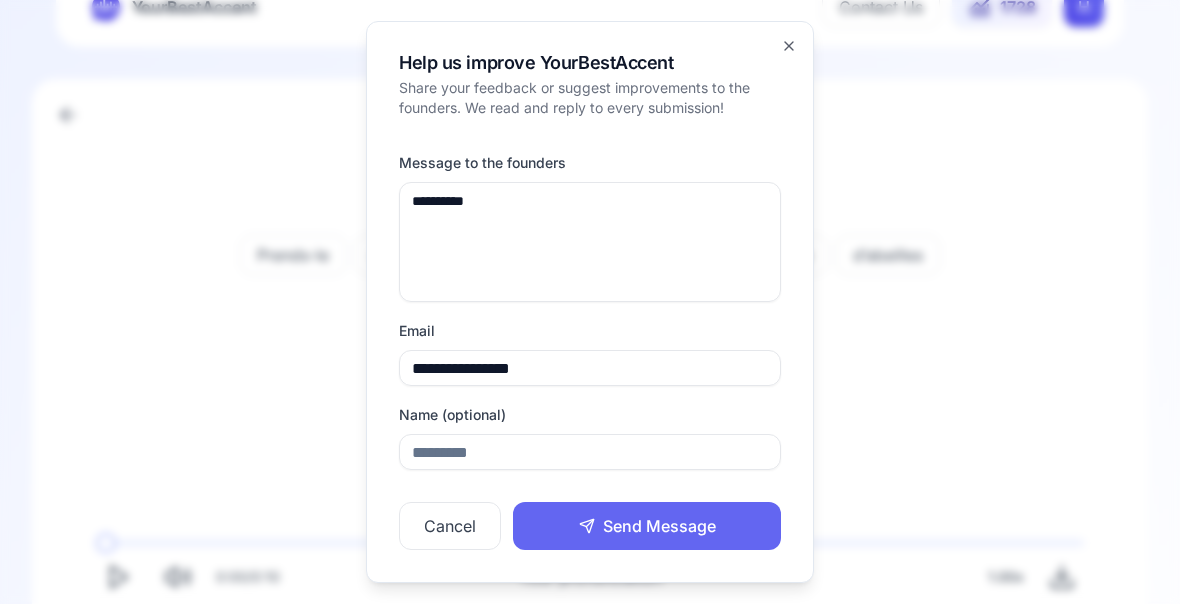 click 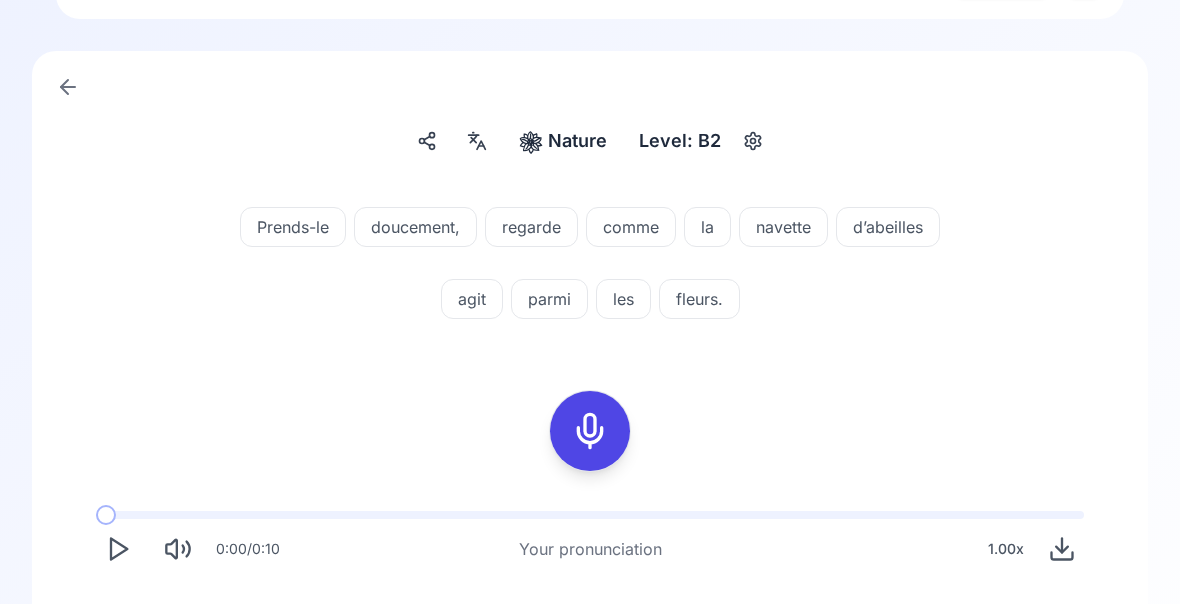 scroll, scrollTop: 76, scrollLeft: 0, axis: vertical 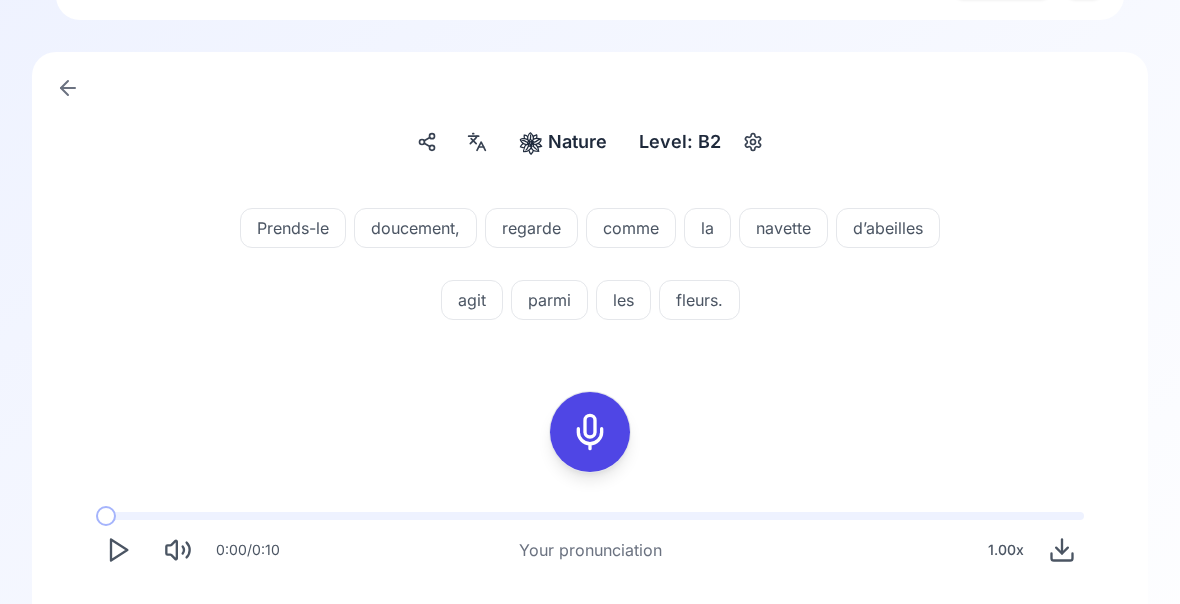click at bounding box center [590, 432] 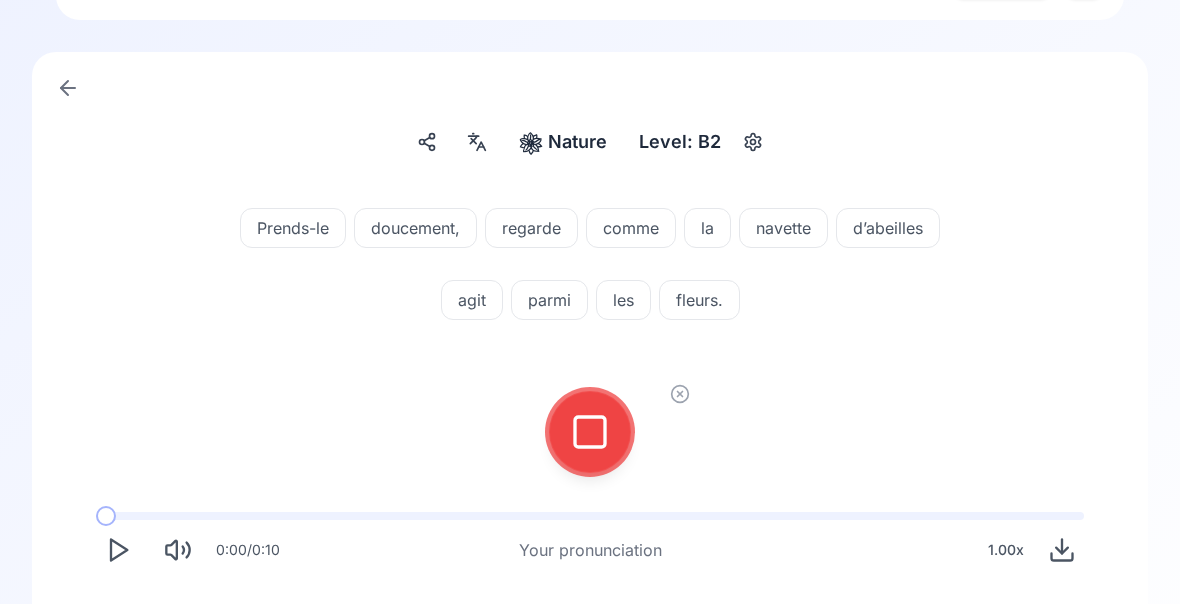 click 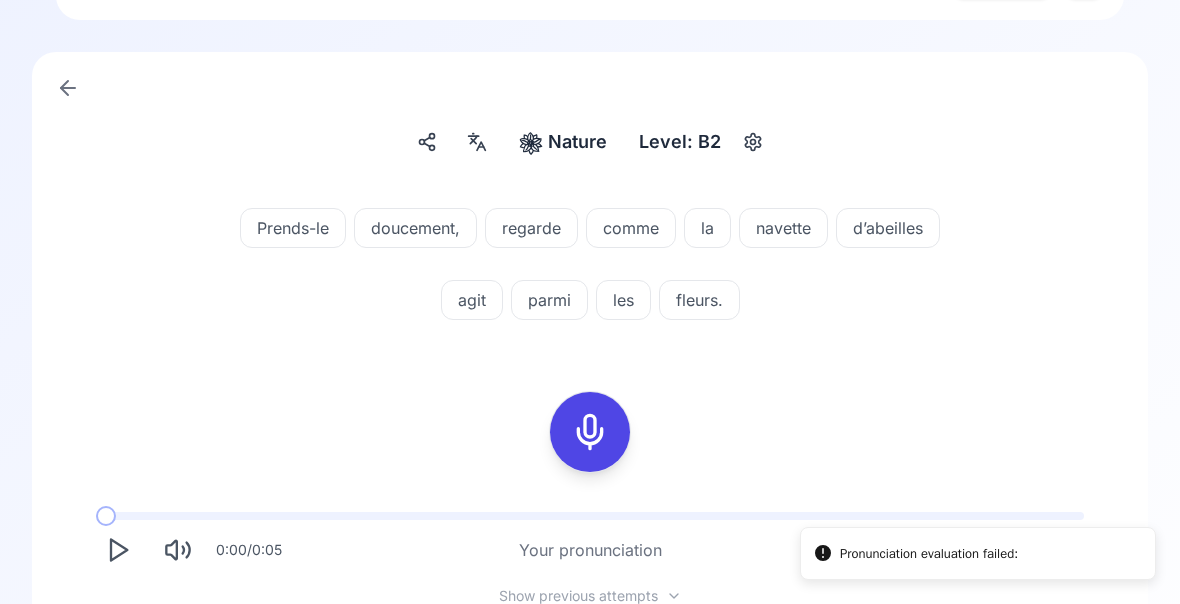 scroll, scrollTop: 0, scrollLeft: 0, axis: both 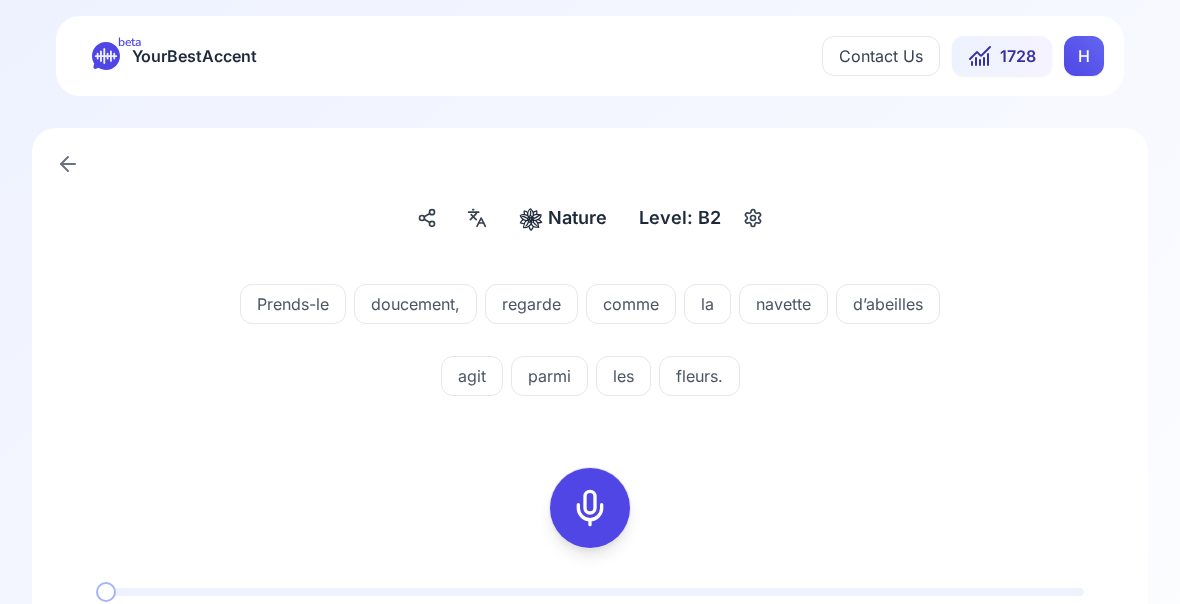 click on "Contact Us" at bounding box center [881, 56] 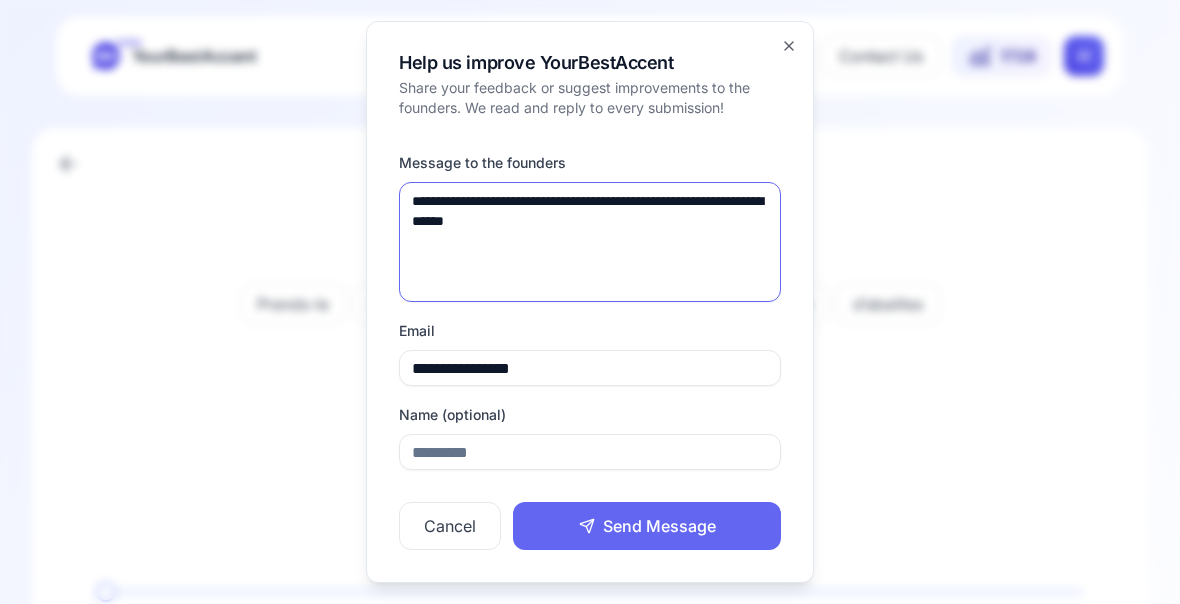 click on "**********" at bounding box center [590, 242] 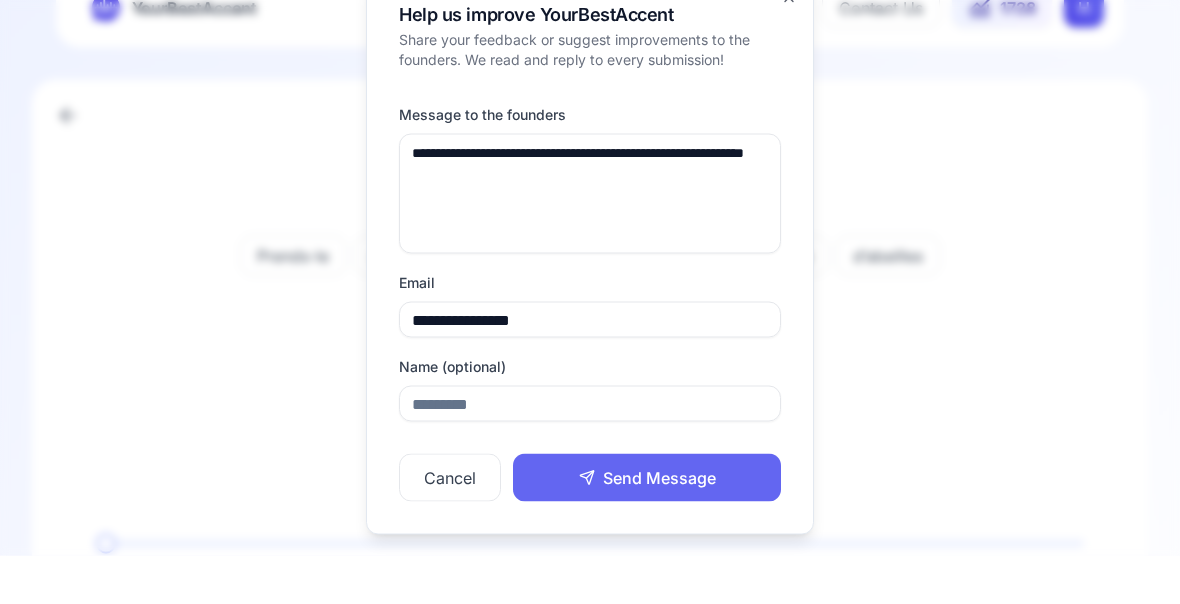 scroll, scrollTop: 49, scrollLeft: 0, axis: vertical 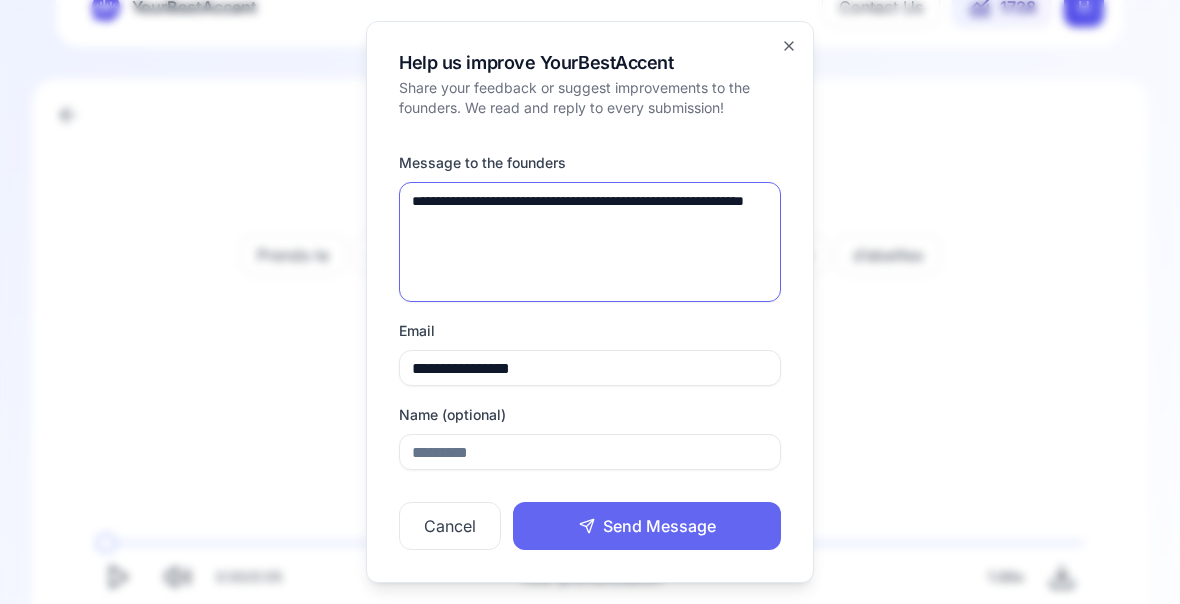 type on "**********" 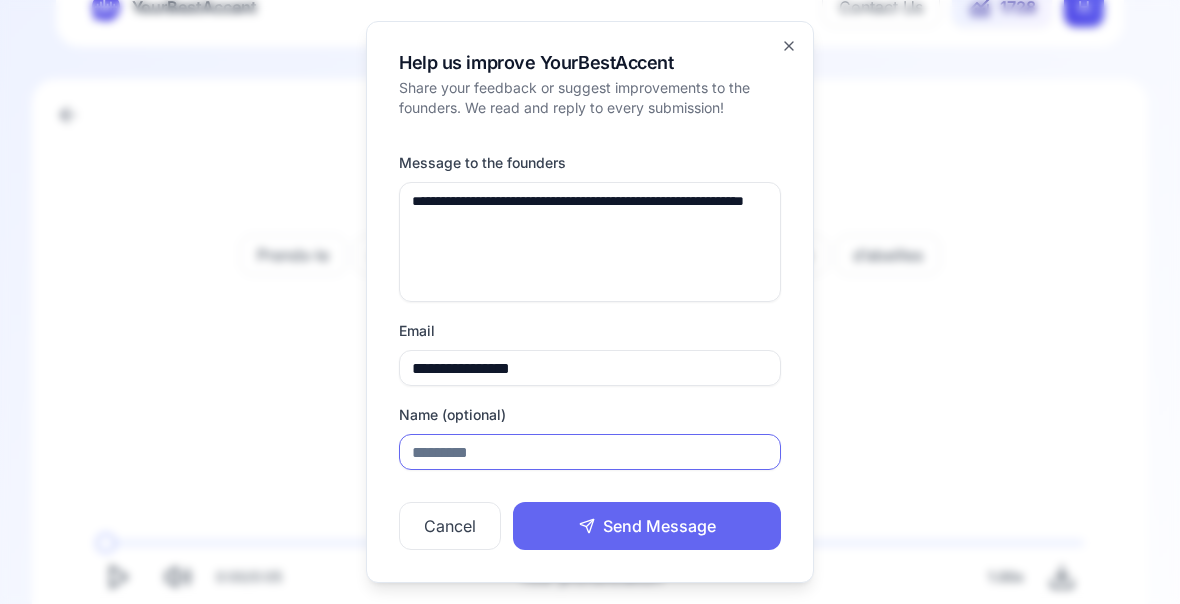 click on "Name (optional)" at bounding box center [590, 452] 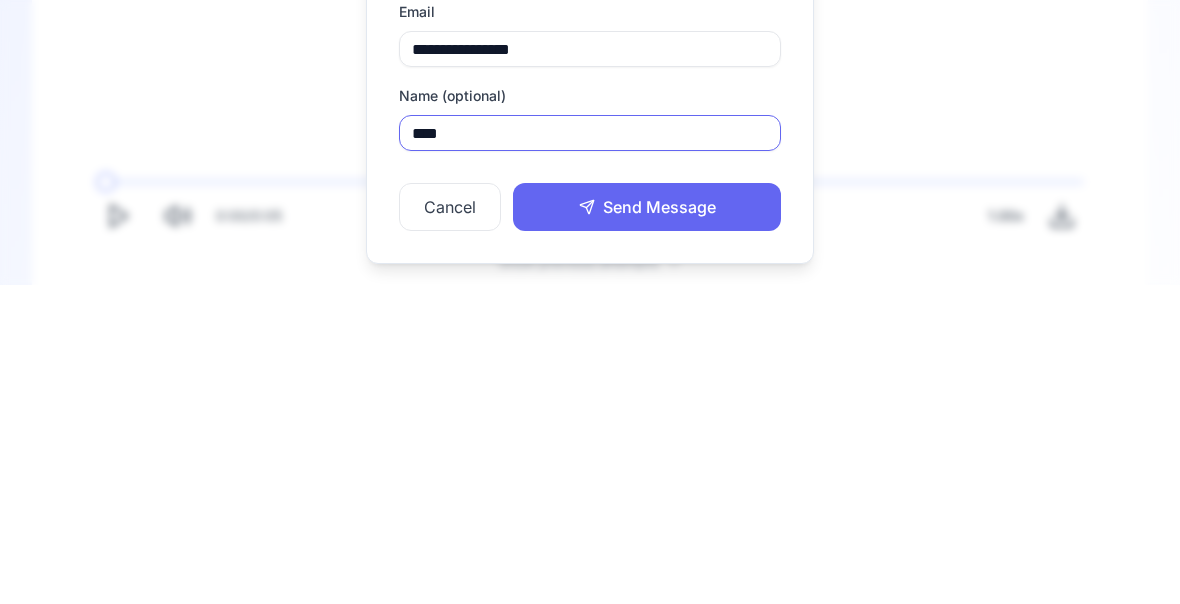 type on "****" 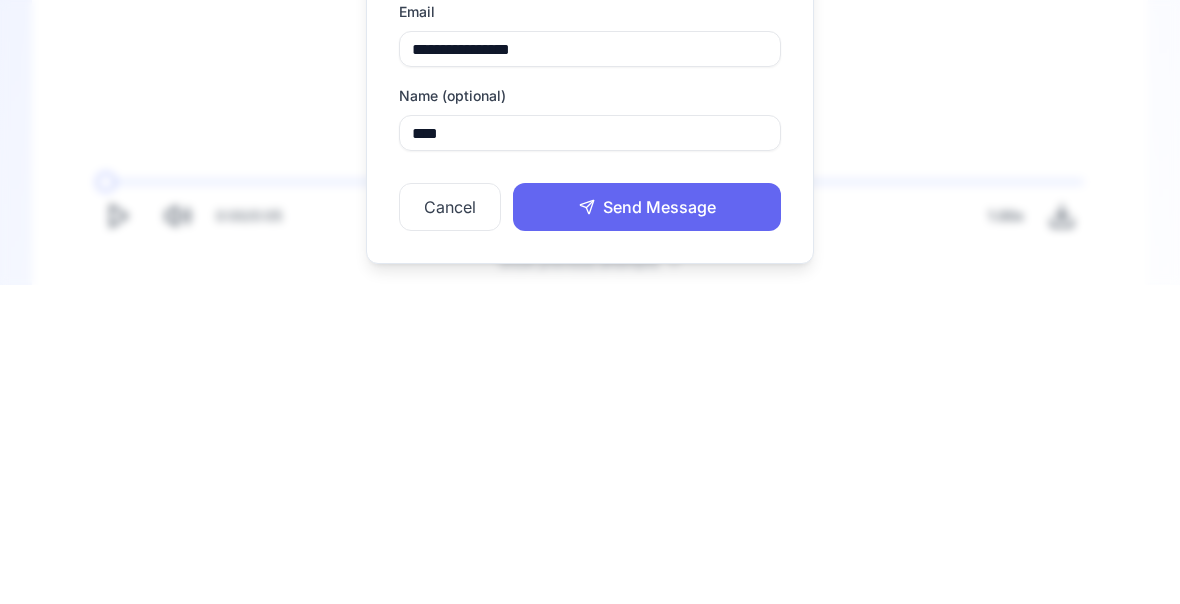 click on "Send Message" at bounding box center (647, 526) 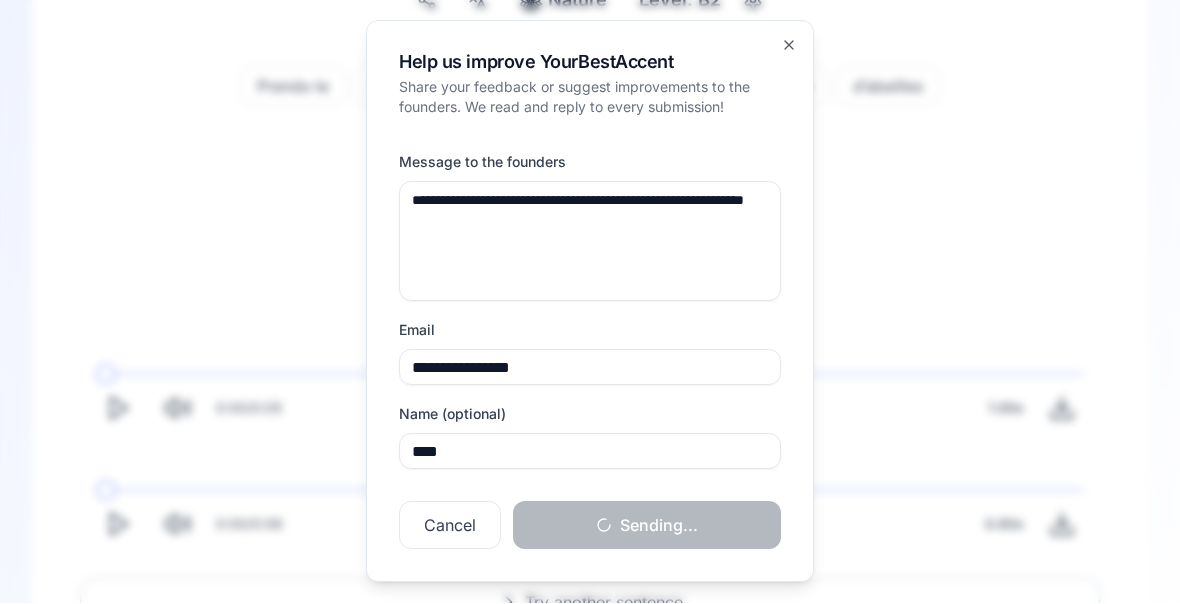 type 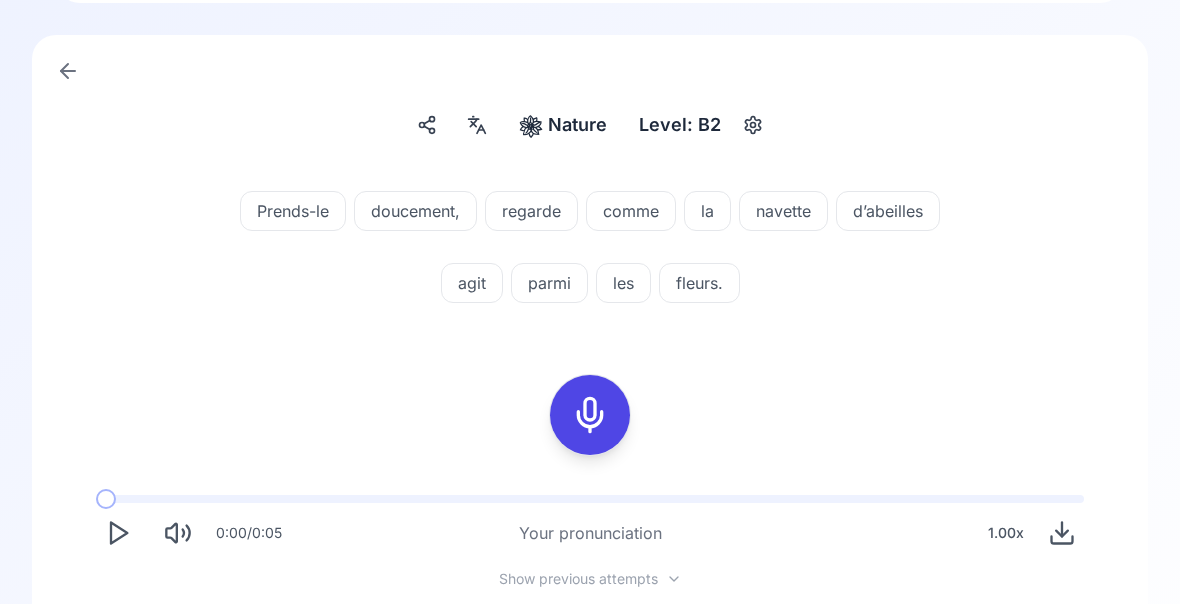 scroll, scrollTop: 104, scrollLeft: 0, axis: vertical 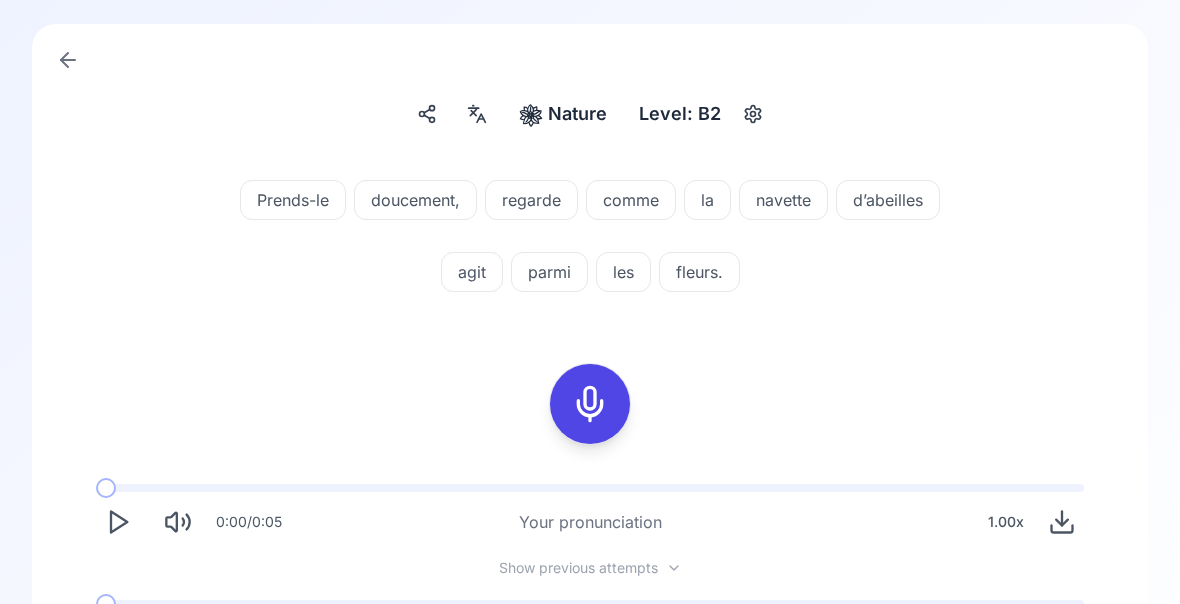 click at bounding box center (118, 638) 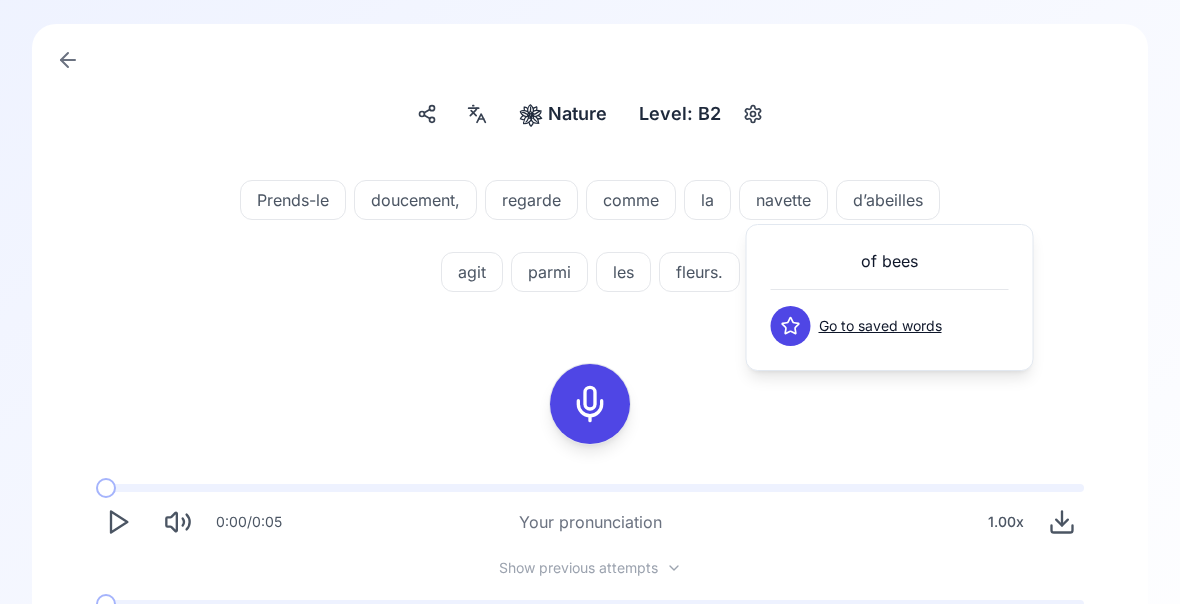 click on "Prends-le doucement, regarde comme la navette d’abeilles agit parmi les fleurs." at bounding box center [590, 240] 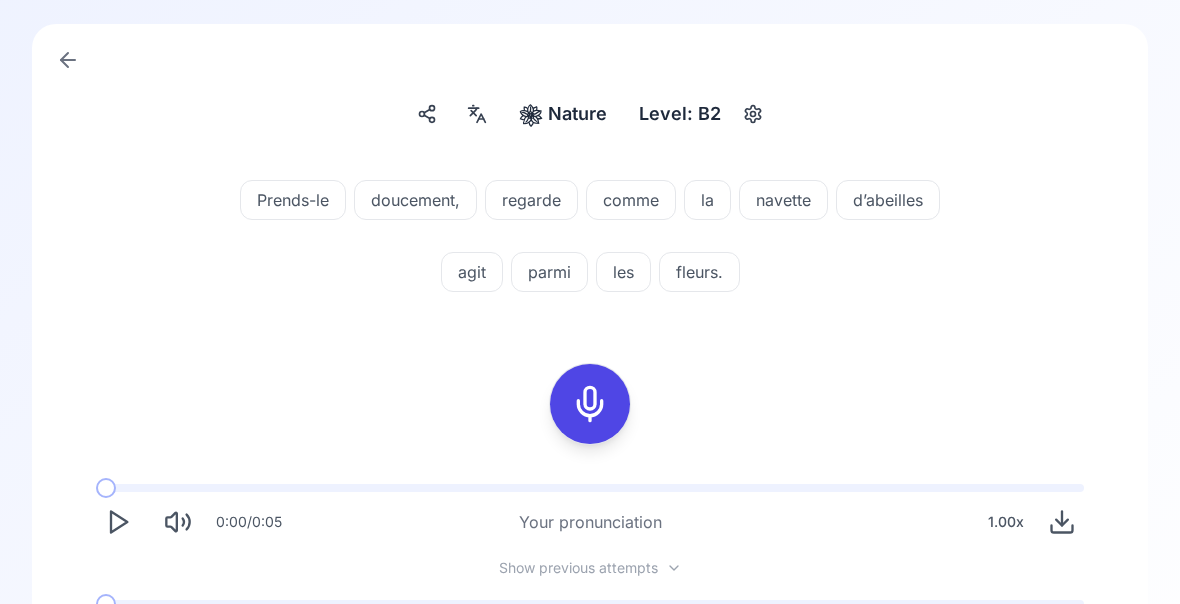 click on "agit" at bounding box center (472, 272) 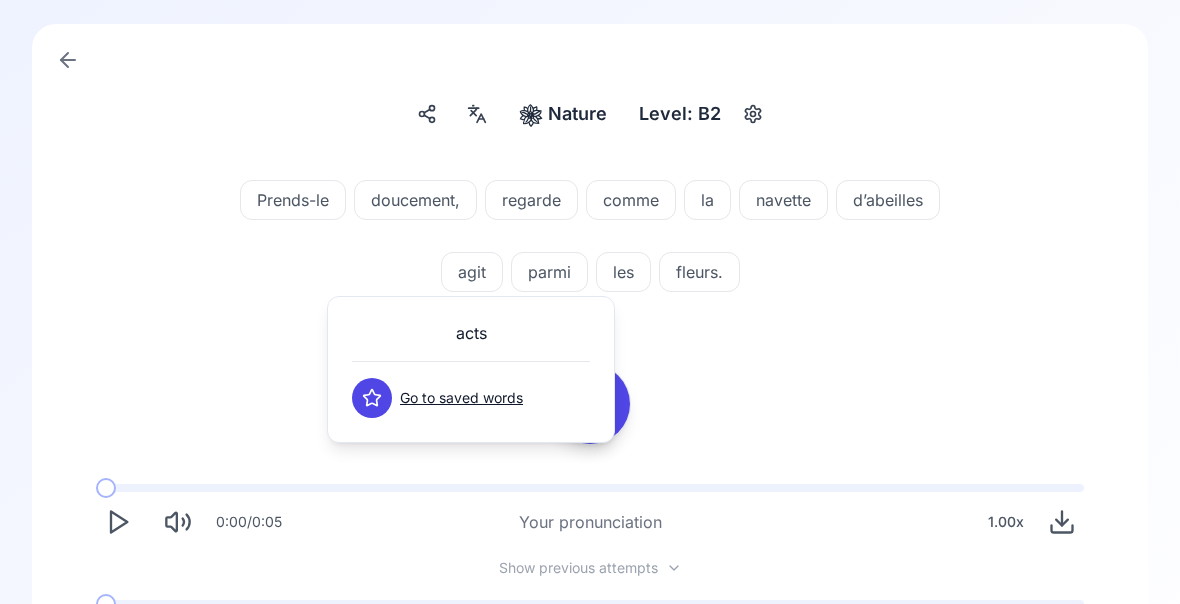 click on "Prends-le doucement, regarde comme la navette d’abeilles agit parmi les fleurs. 0:00  /  0:05 Your pronunciation 1.00 x Show previous attempts 0:00  /  0:06 Your better pronunciation 0.80 x" at bounding box center [590, 416] 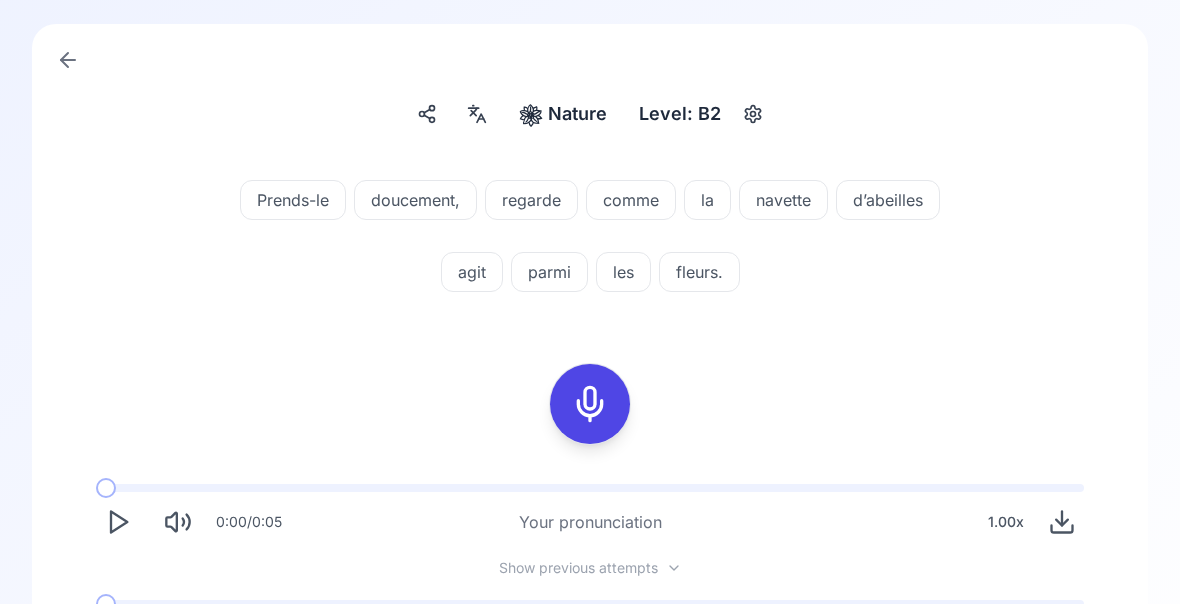 click 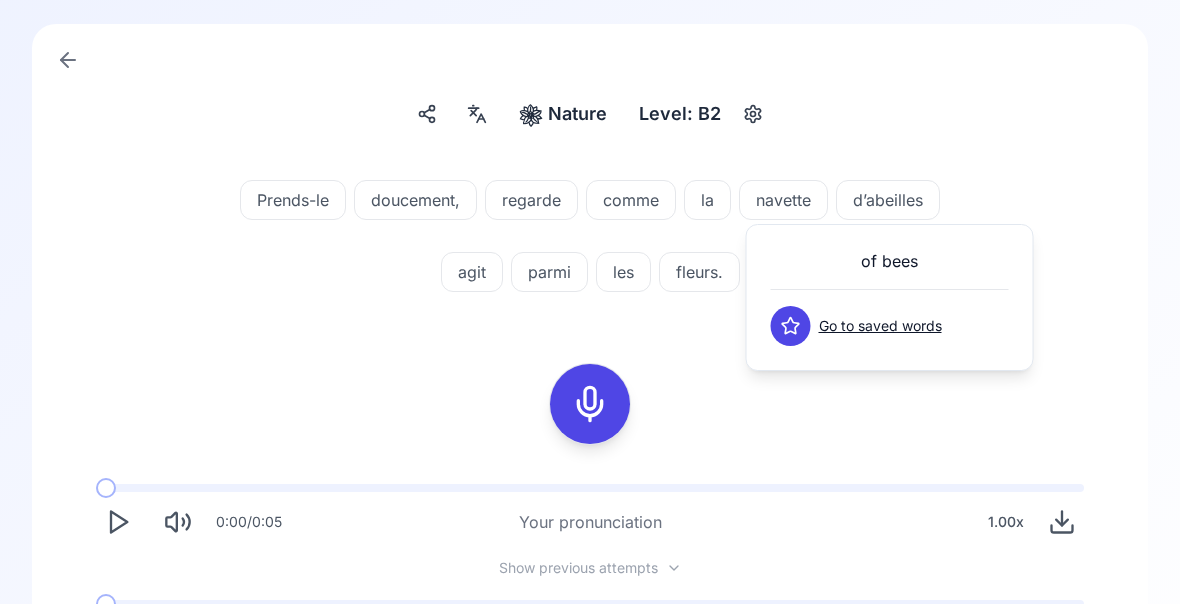 click on "Prends-le doucement, regarde comme la navette d’abeilles agit parmi les fleurs. 0:00  /  0:05 Your pronunciation 1.00 x Show previous attempts 0:00  /  0:06 Your better pronunciation 0.80 x" at bounding box center [590, 416] 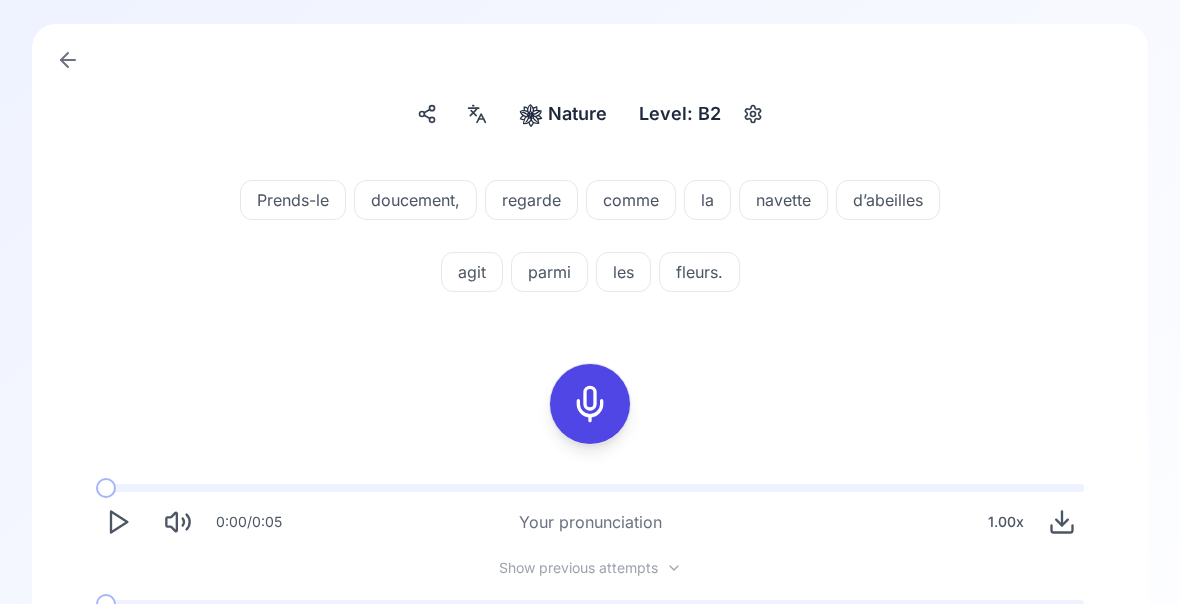 click 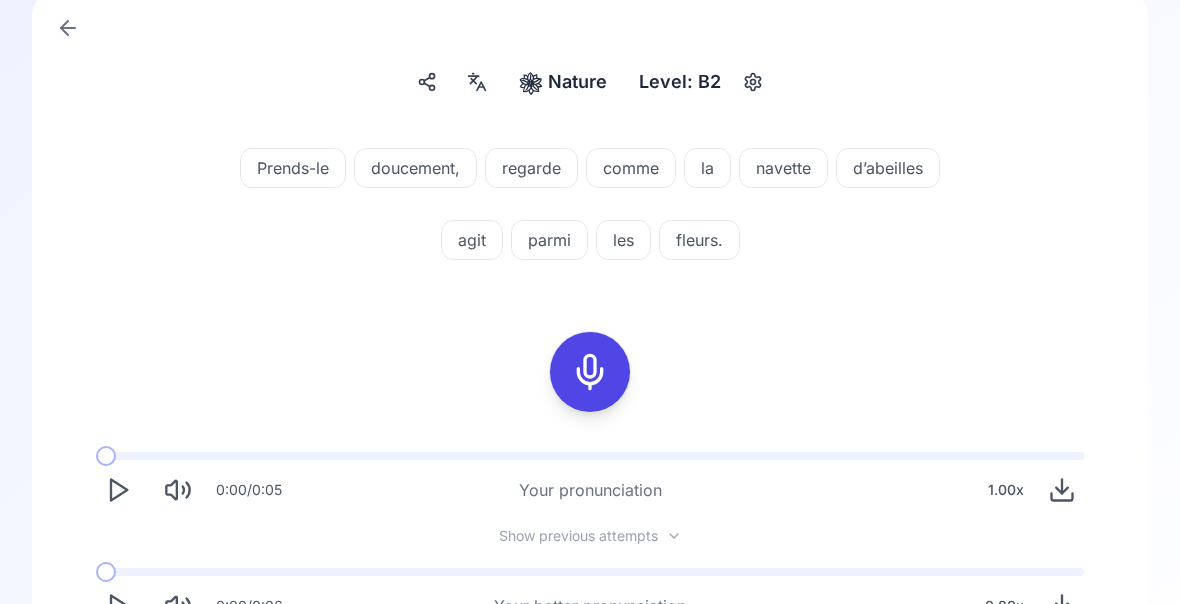 scroll, scrollTop: 148, scrollLeft: 0, axis: vertical 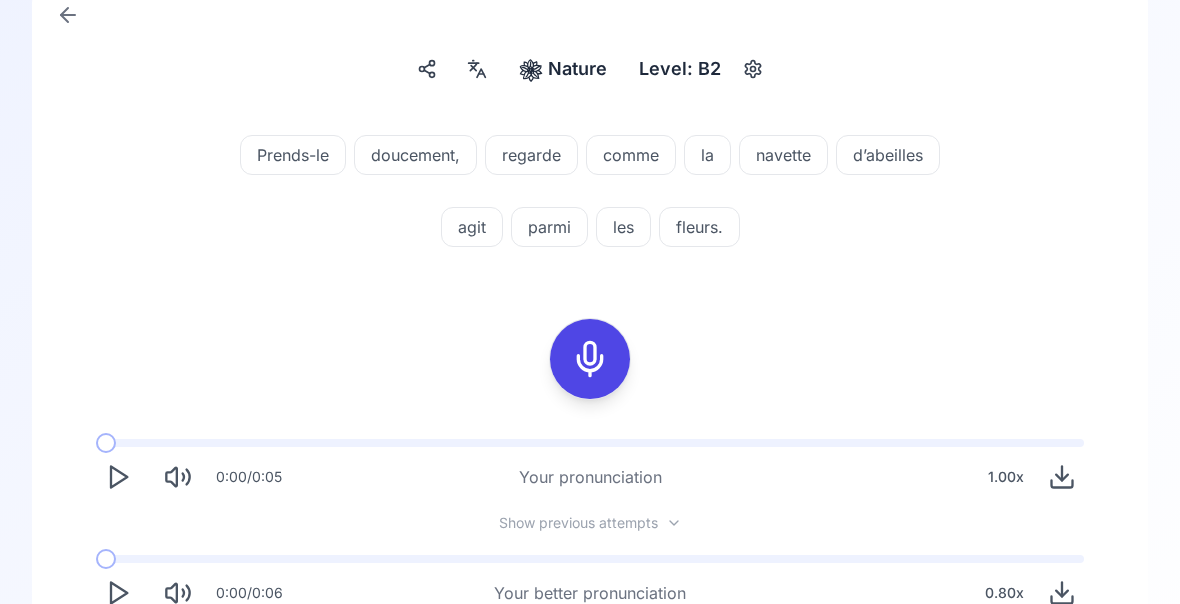 click on "Try another sentence" at bounding box center (590, 672) 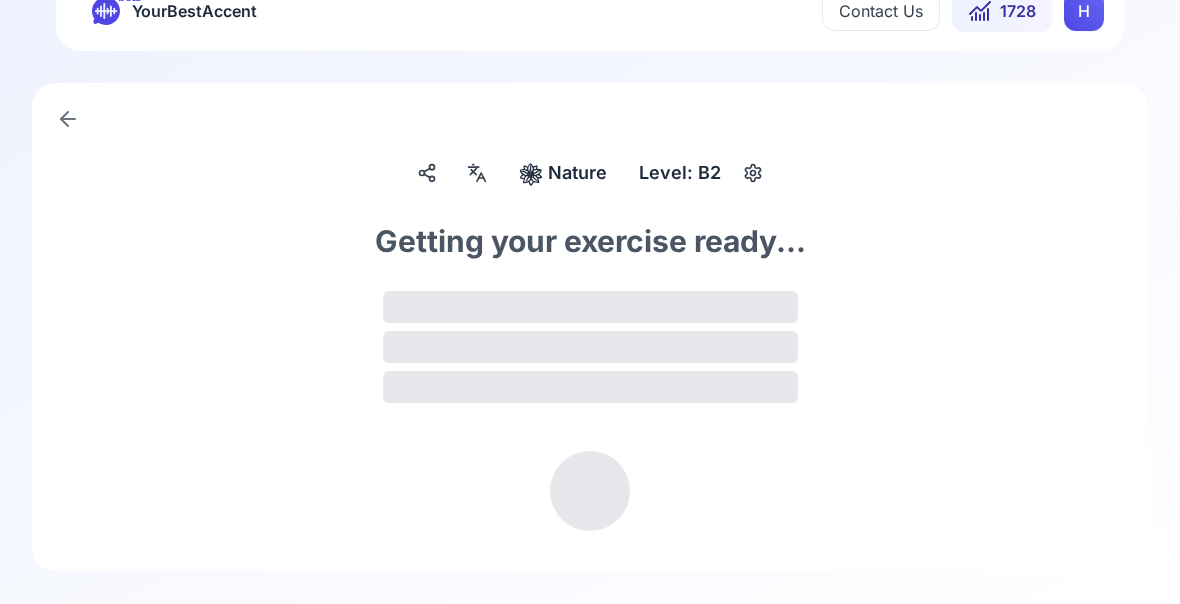 scroll, scrollTop: 0, scrollLeft: 0, axis: both 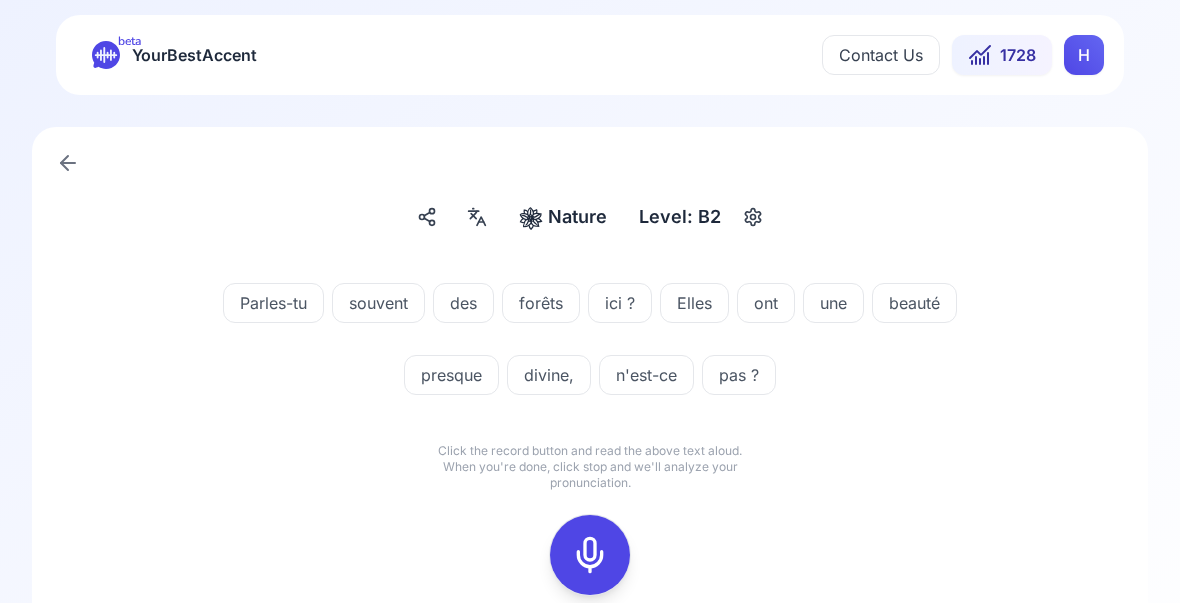 click 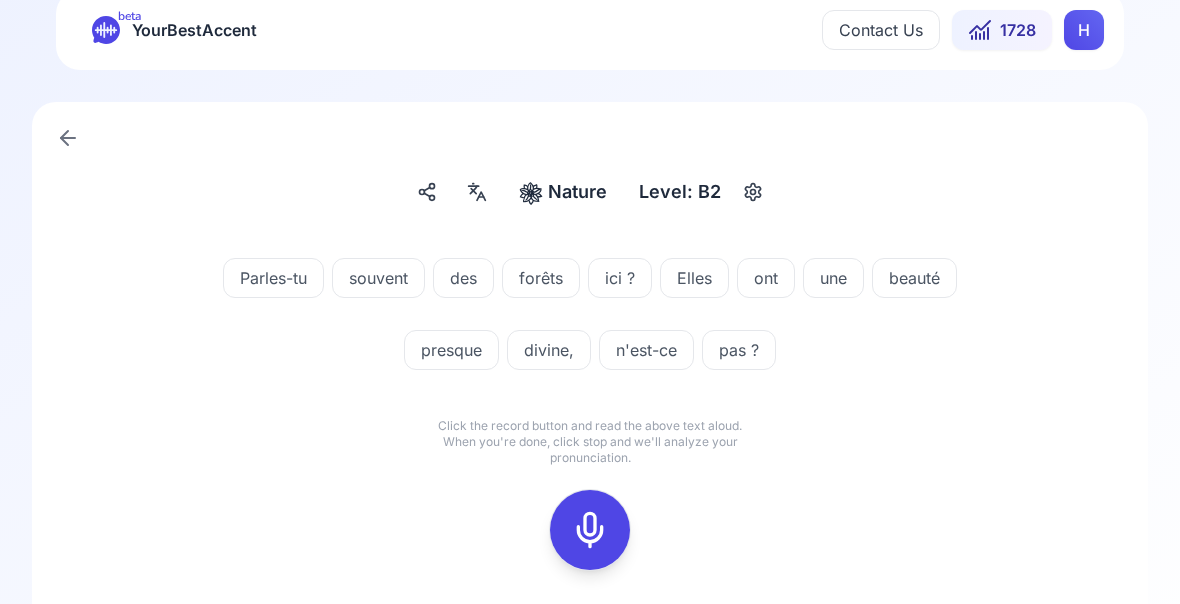 scroll, scrollTop: 31, scrollLeft: 0, axis: vertical 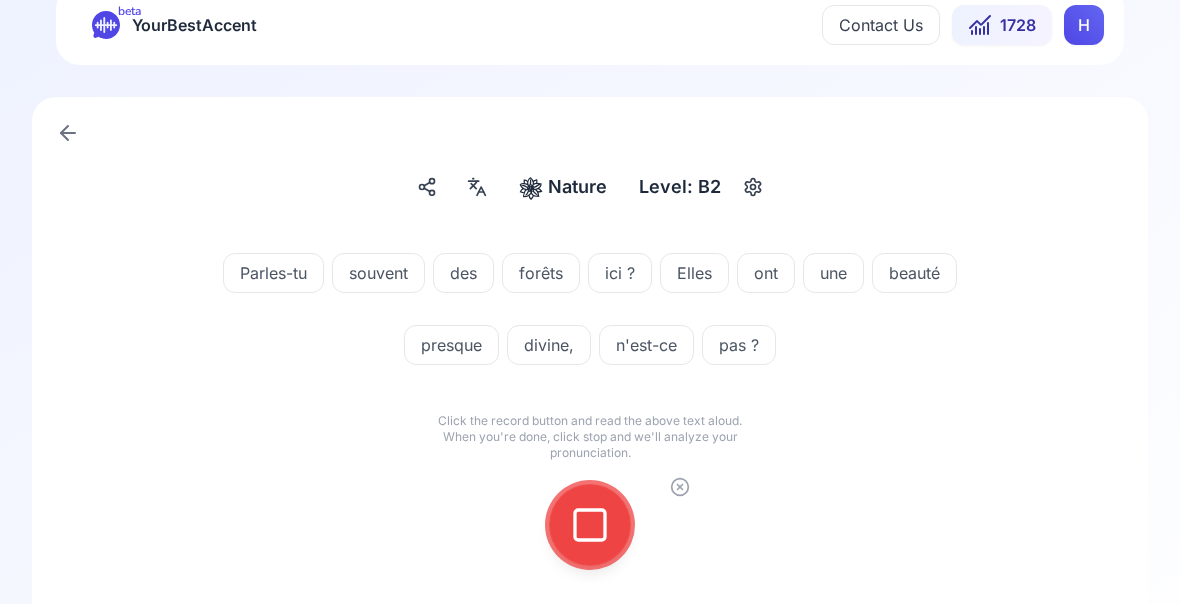 click 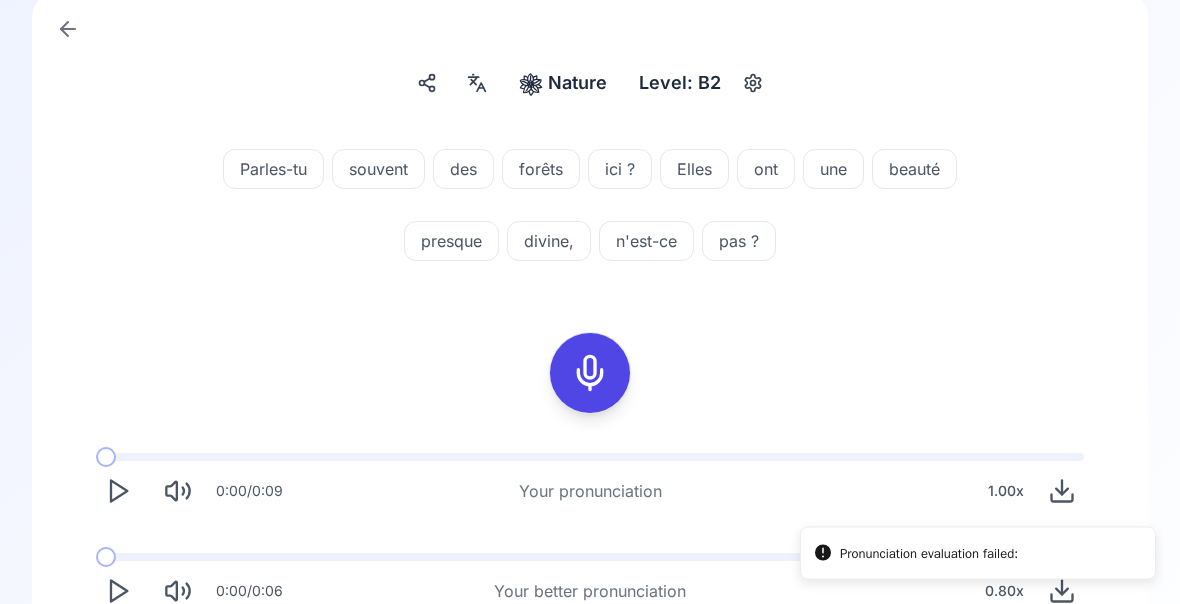scroll, scrollTop: 134, scrollLeft: 0, axis: vertical 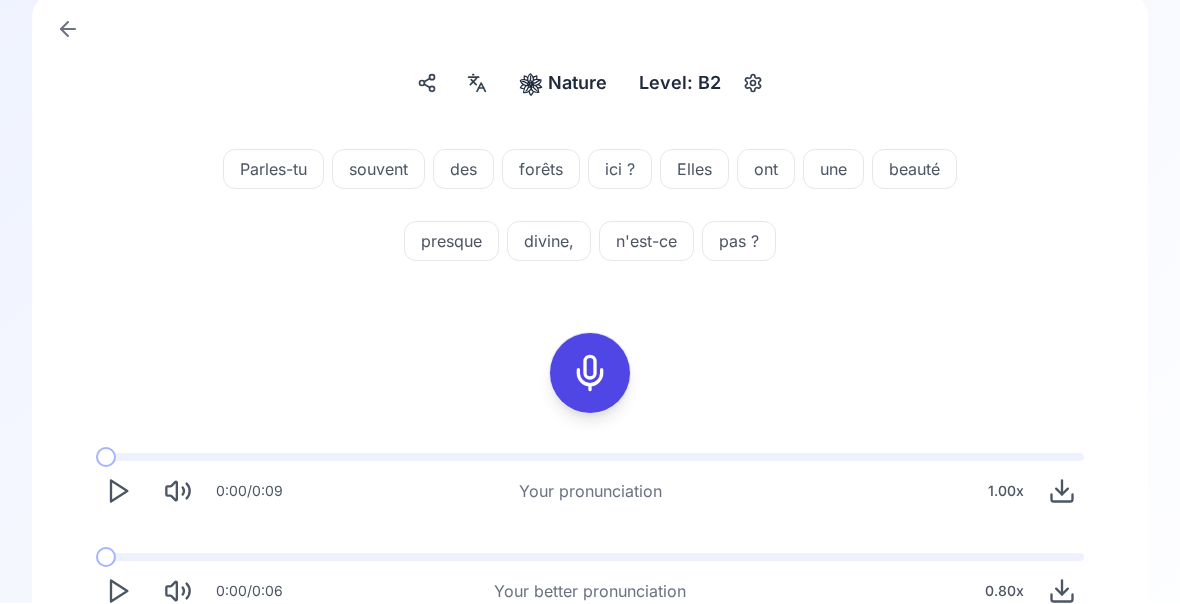click 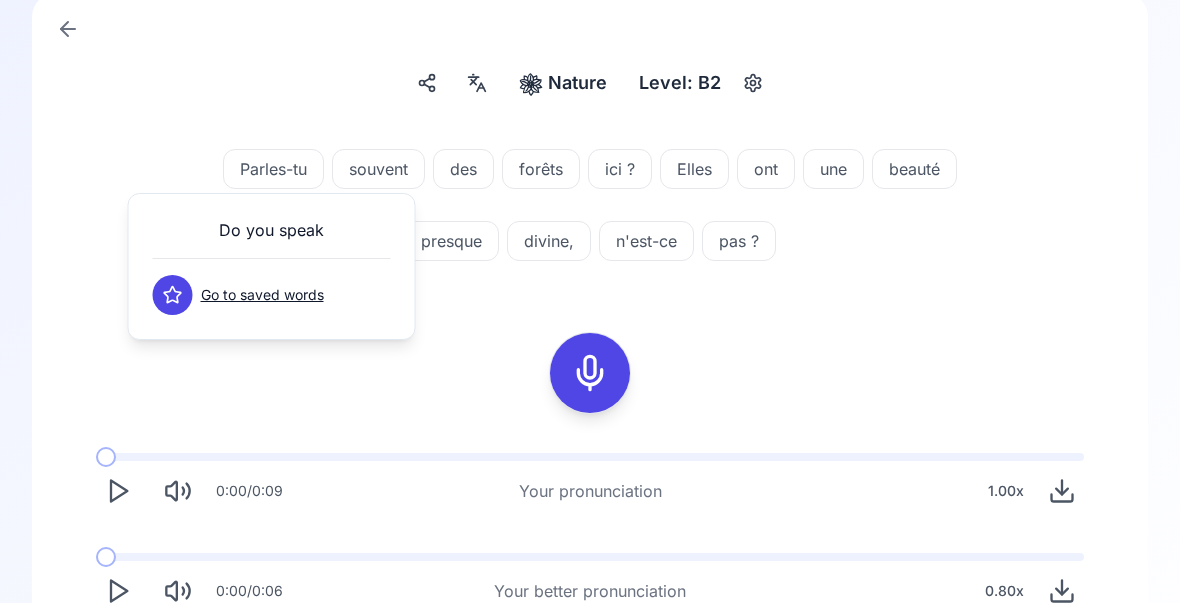 click on "Parles-tu souvent des forêts ici ? Elles ont une beauté presque divine, n'est-ce pas ? 0:00  /  0:09 Your pronunciation 1.00 x 0:00  /  0:06 Your better pronunciation 0.80 x" at bounding box center [590, 378] 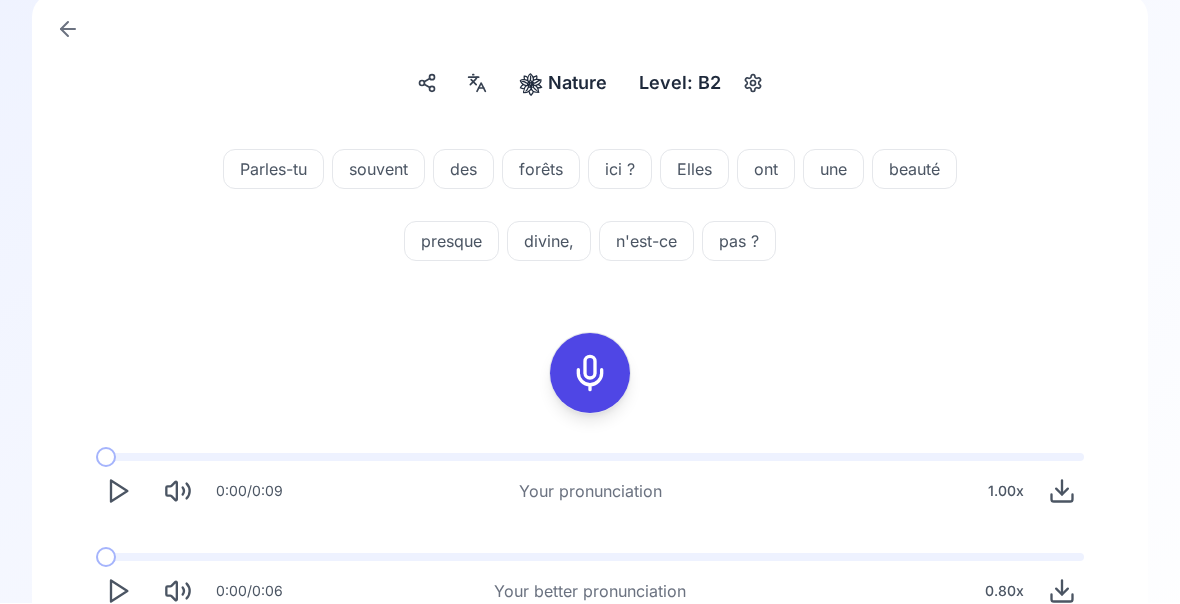 click on "Try another sentence" at bounding box center (590, 670) 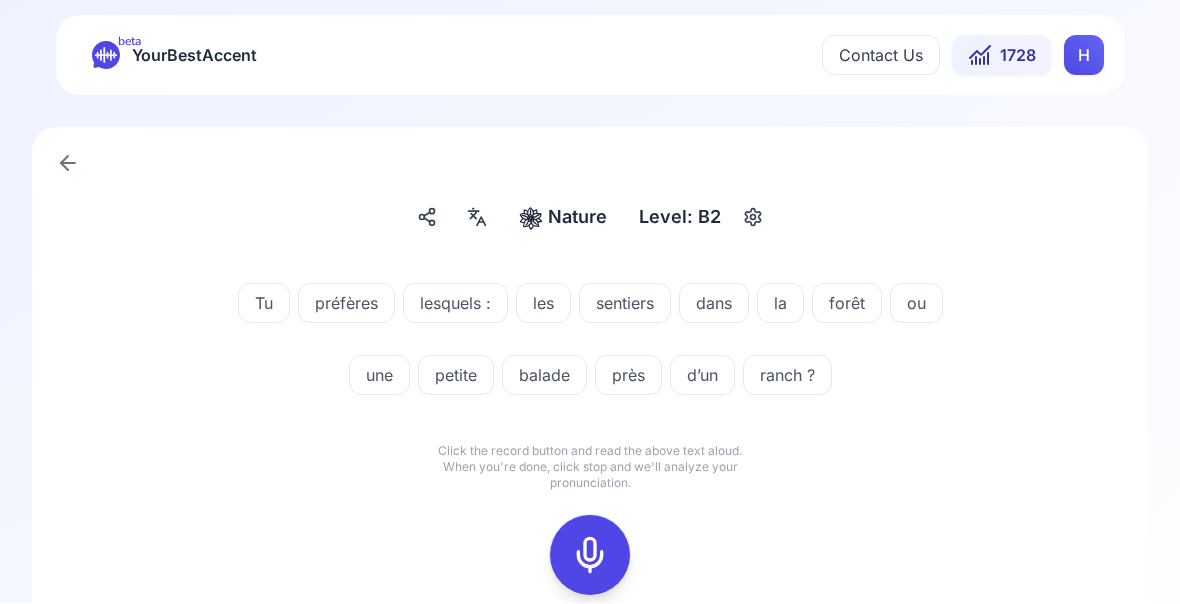 click 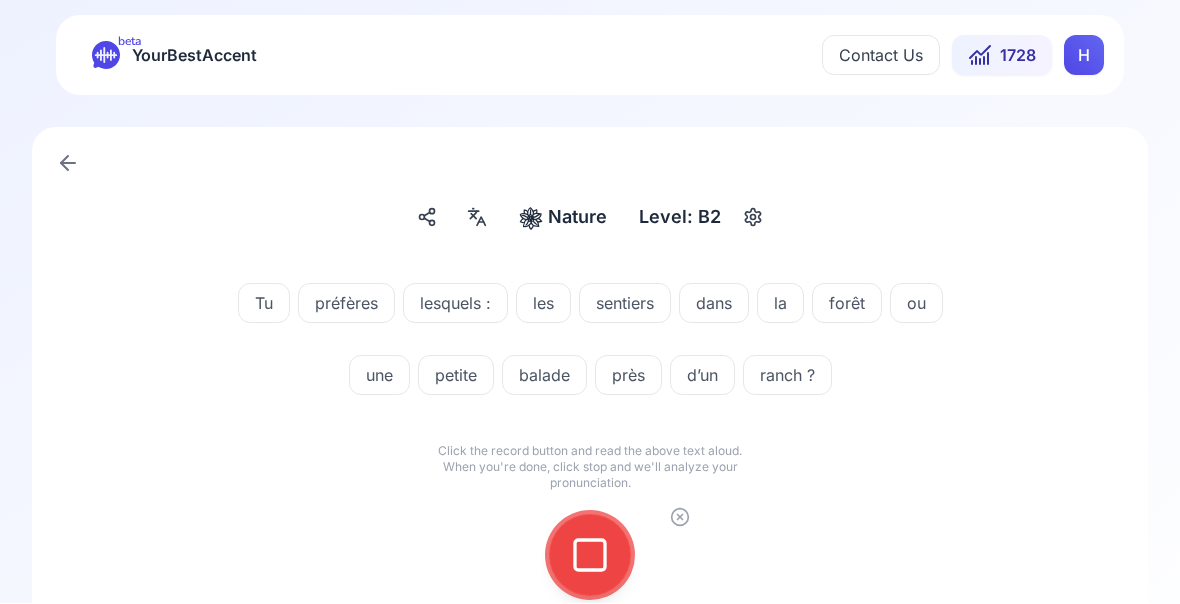 click 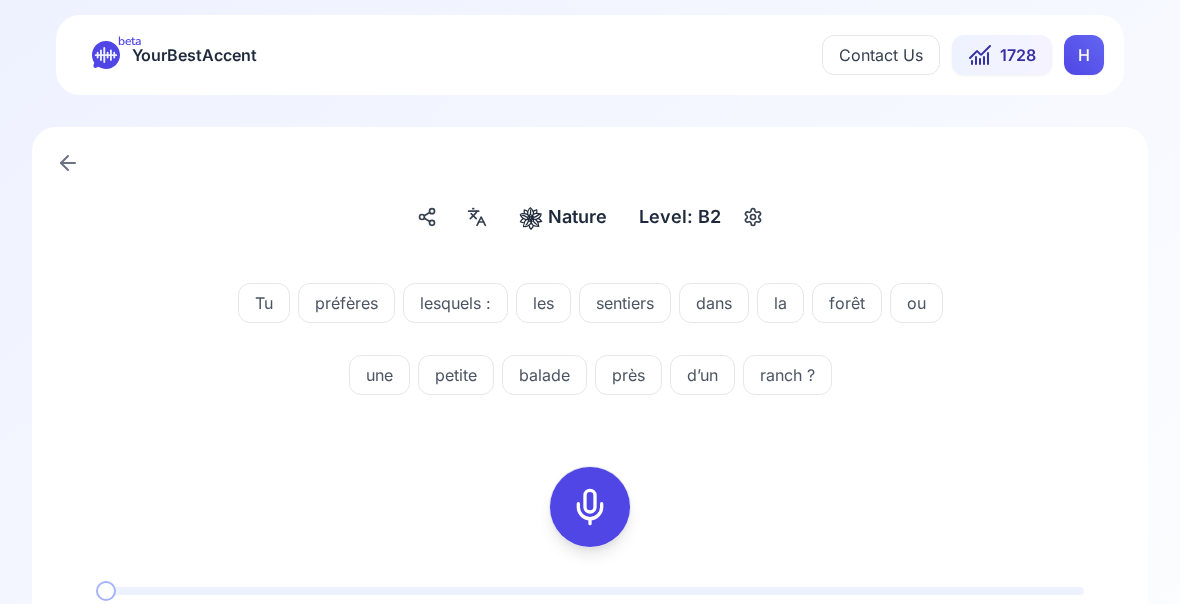 click 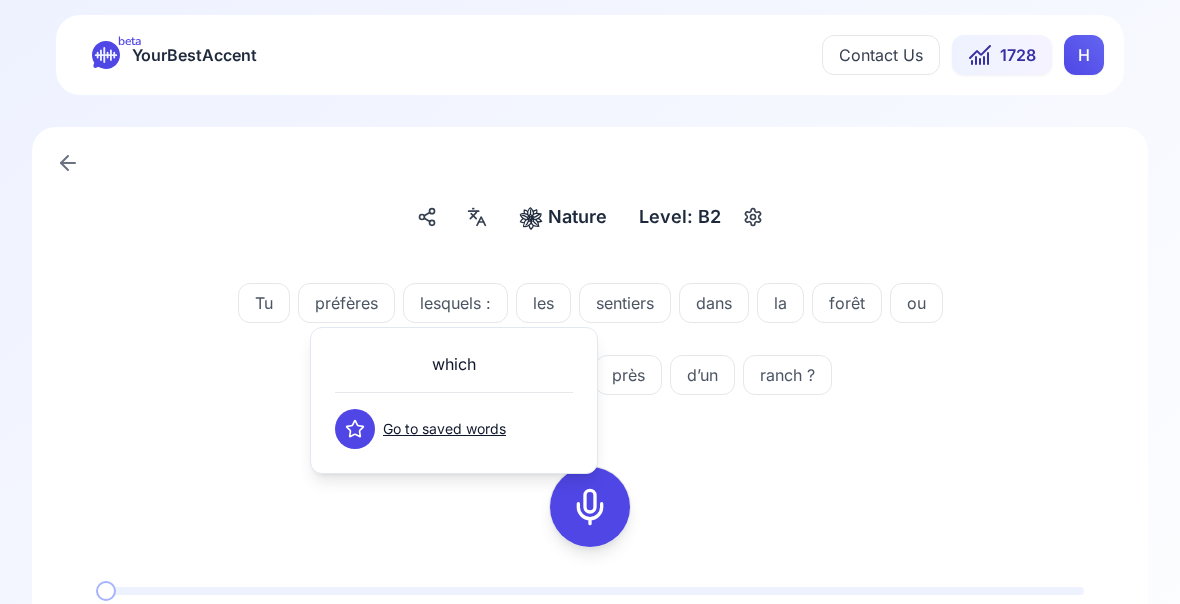 click on "Tu préfères lesquels : les sentiers dans la forêt ou une petite balade près d’un ranch ? 0:00  /  0:09 Your pronunciation 1.00 x 0:00  /  0:05 Your better pronunciation 0.80 x" at bounding box center (590, 511) 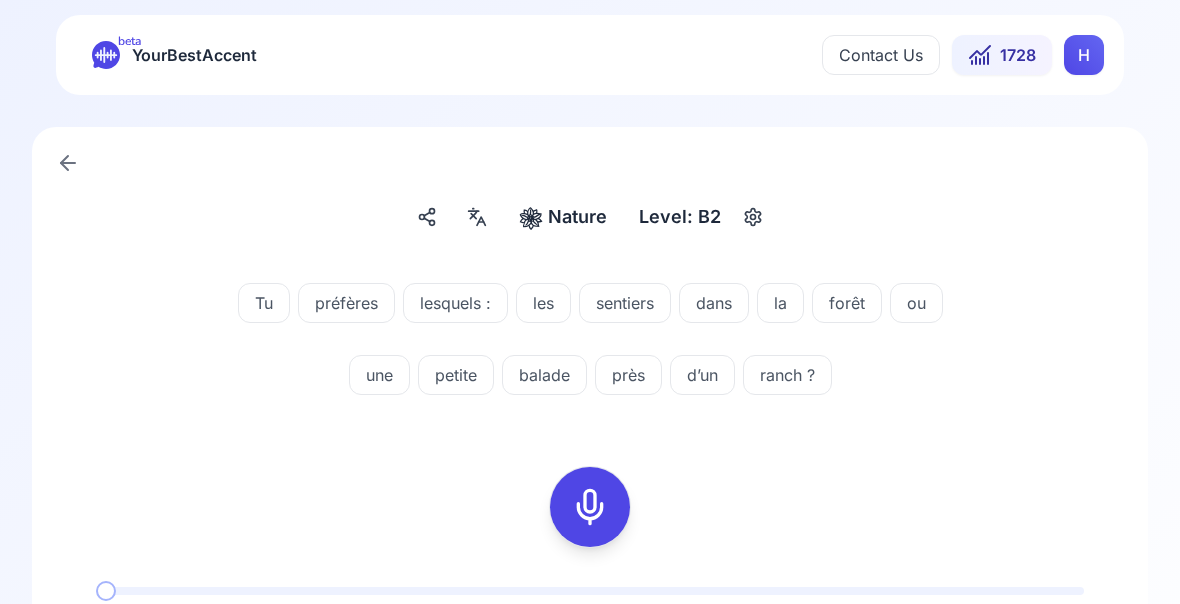 click 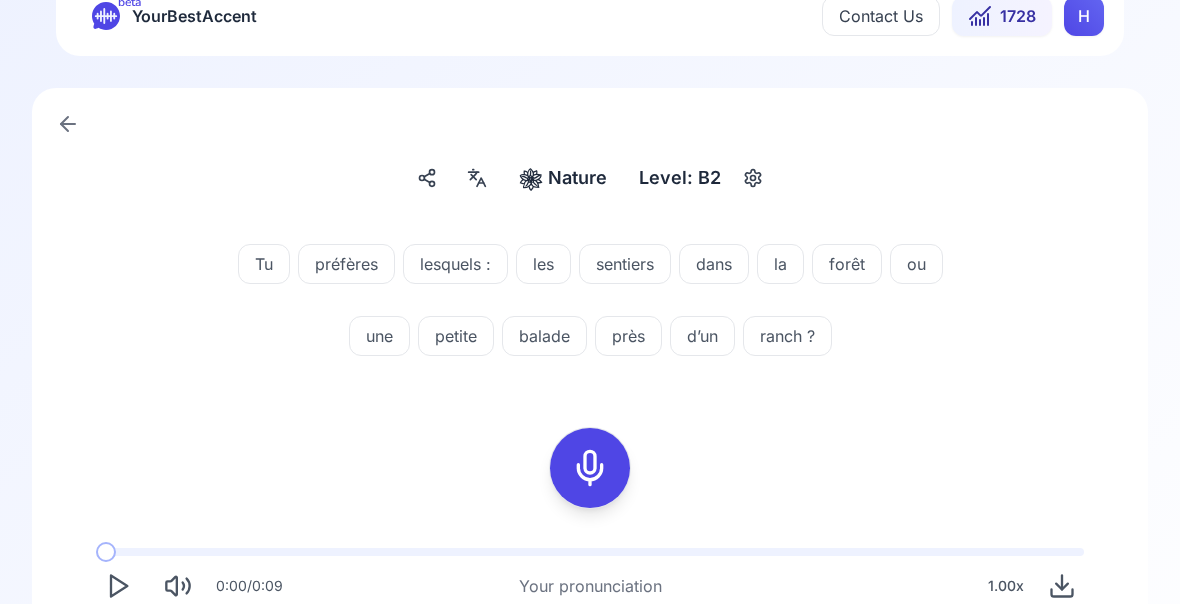 scroll, scrollTop: 134, scrollLeft: 0, axis: vertical 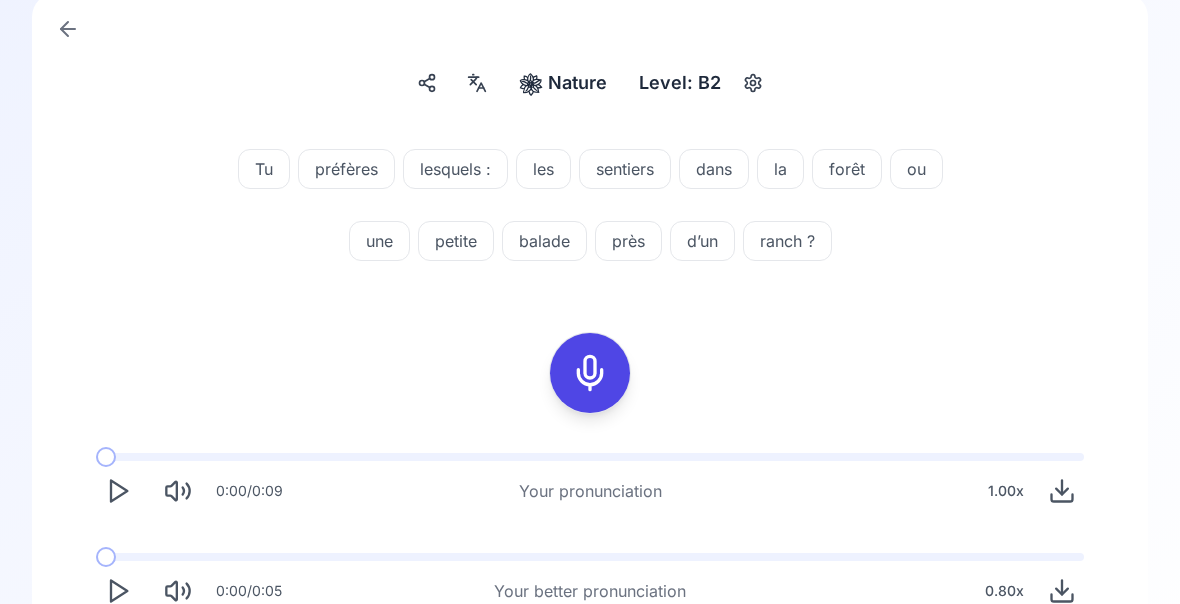 click on "Try another sentence" at bounding box center [604, 670] 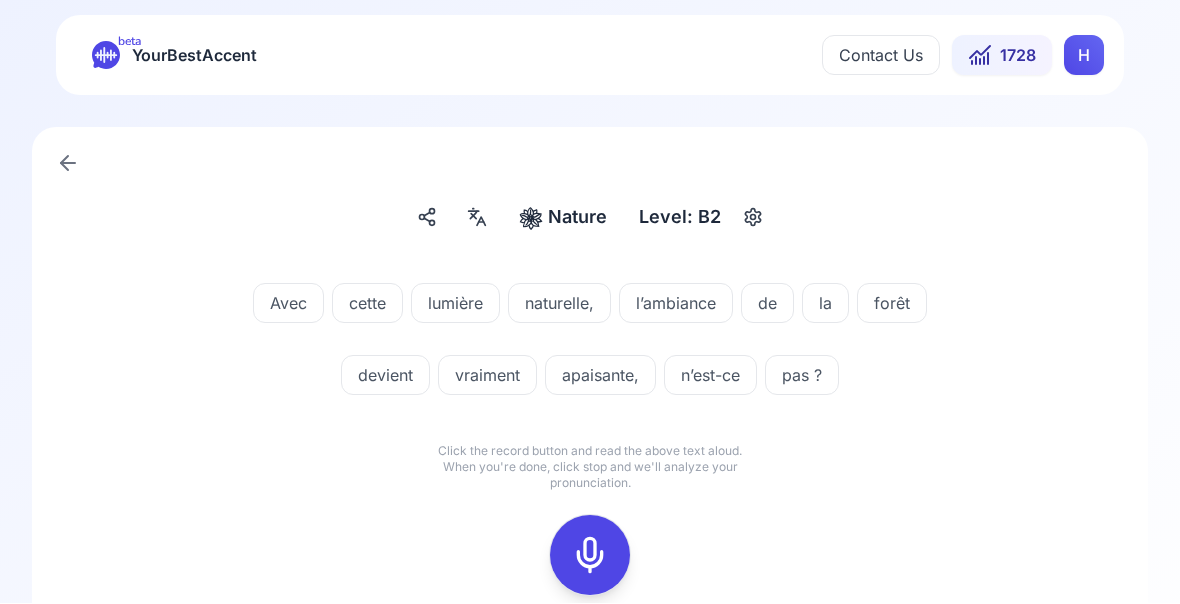 click 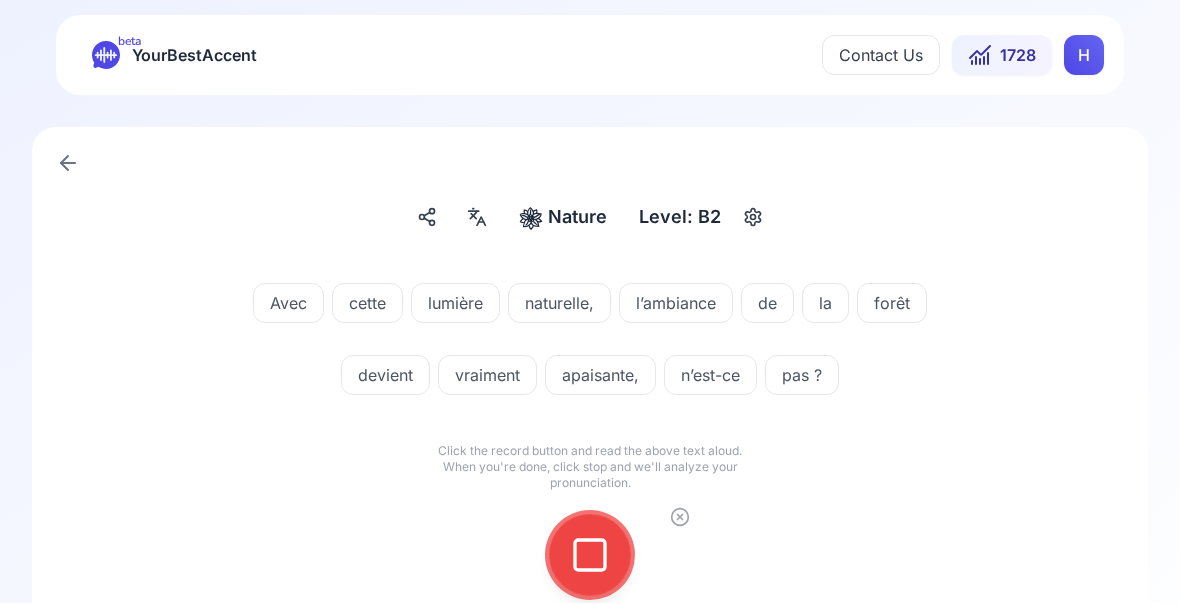 click 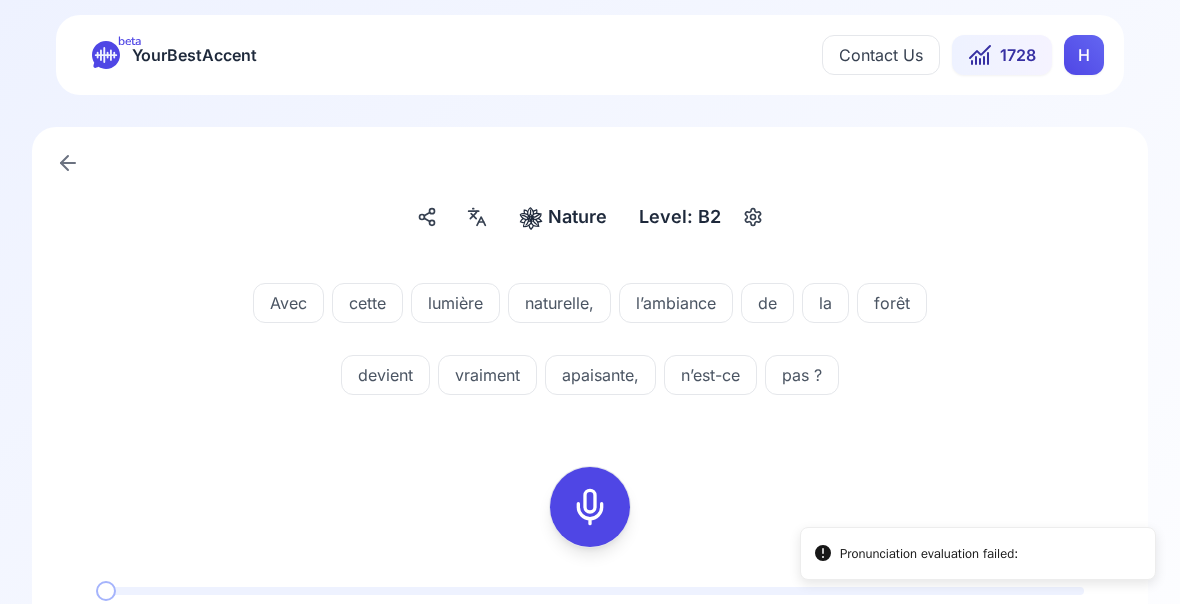 click at bounding box center (118, 725) 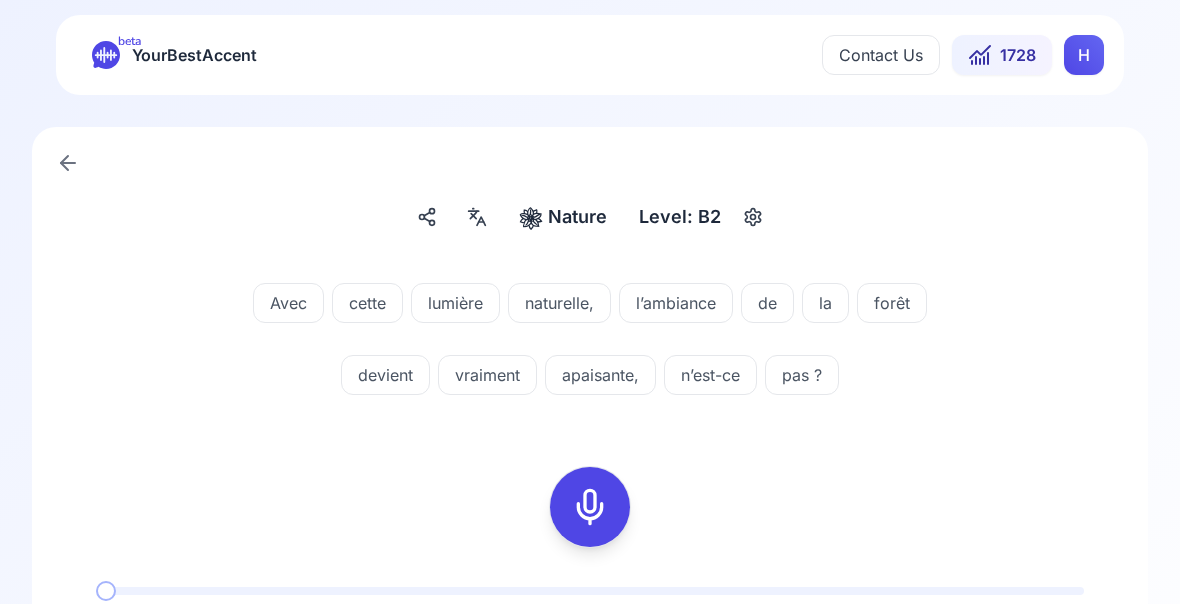 click on "apaisante," at bounding box center [600, 375] 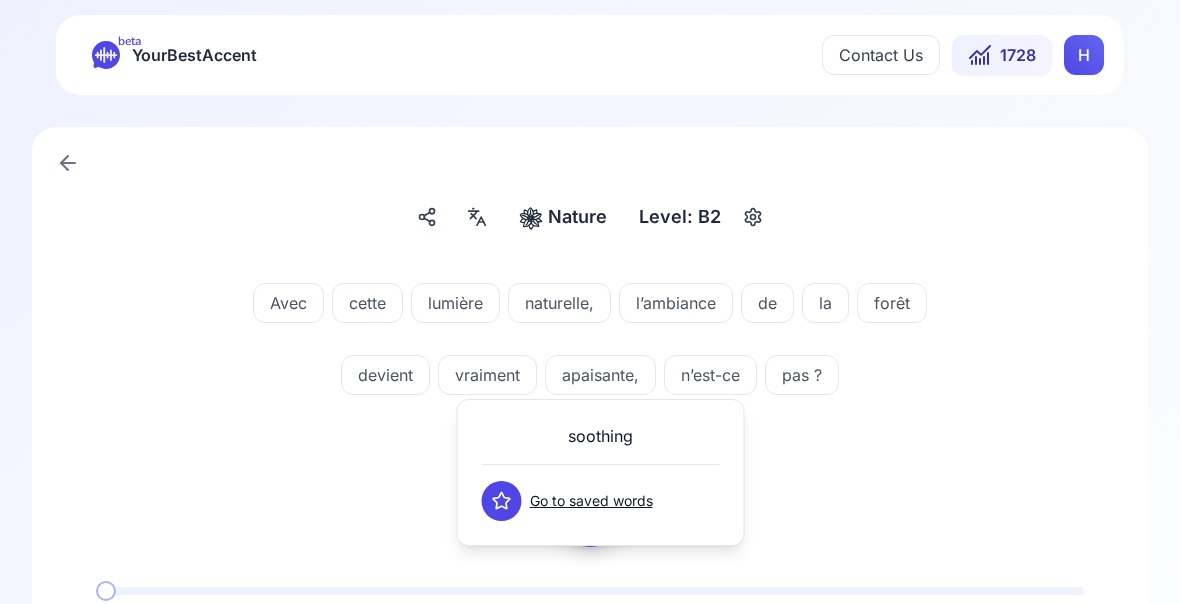 click on "Avec cette lumière naturelle, l’ambiance de la forêt devient vraiment apaisante, n’est-ce pas ?" at bounding box center (590, 343) 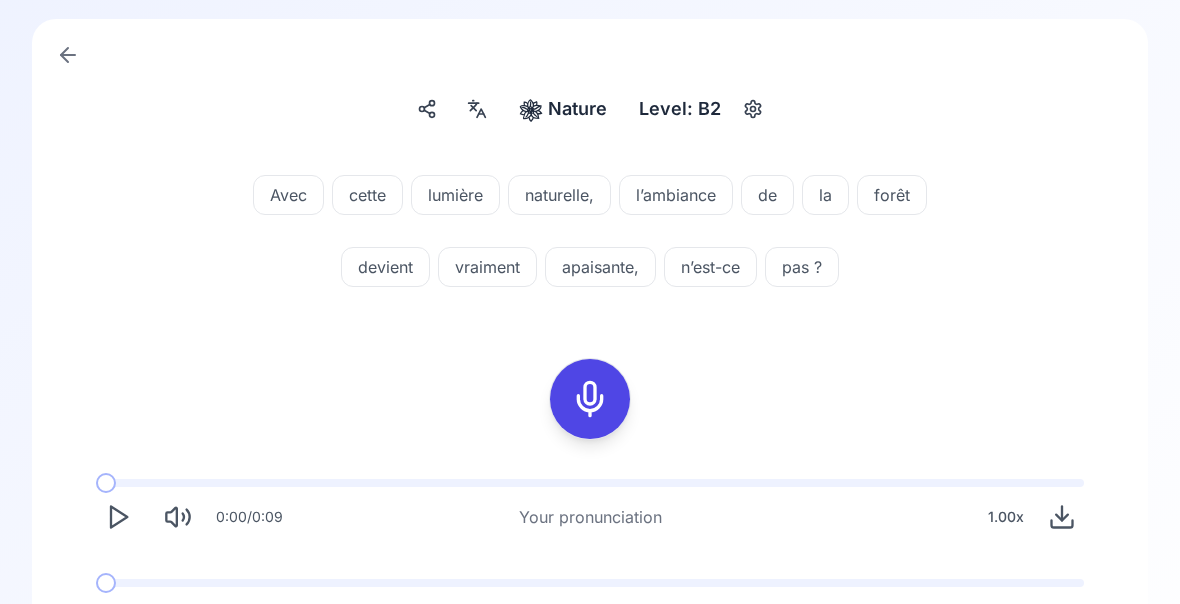 scroll, scrollTop: 134, scrollLeft: 0, axis: vertical 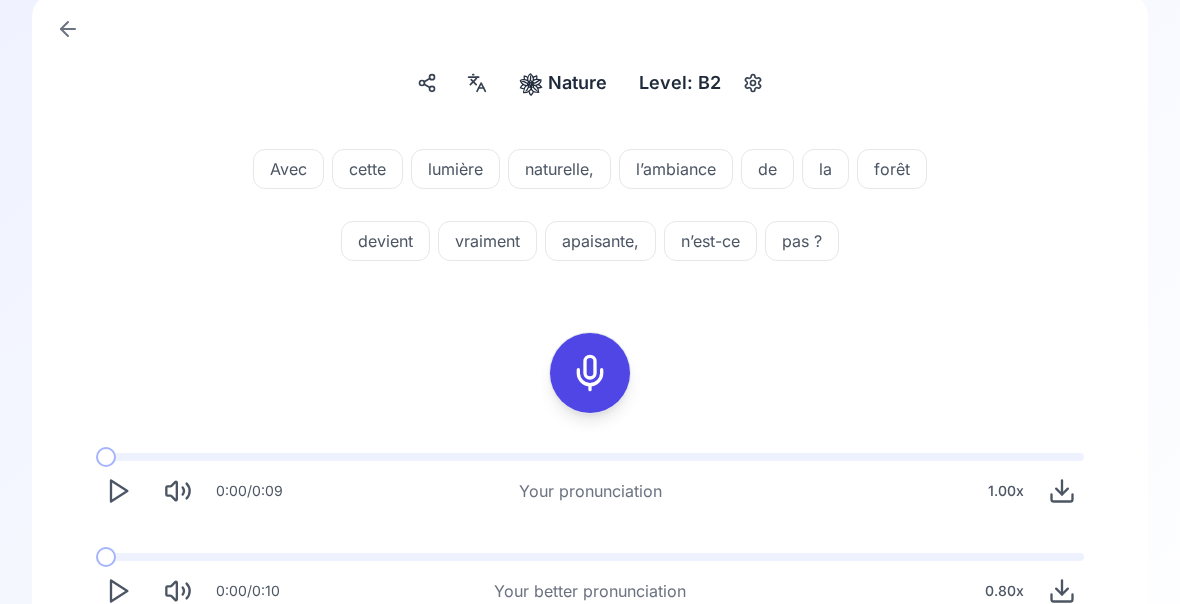 click 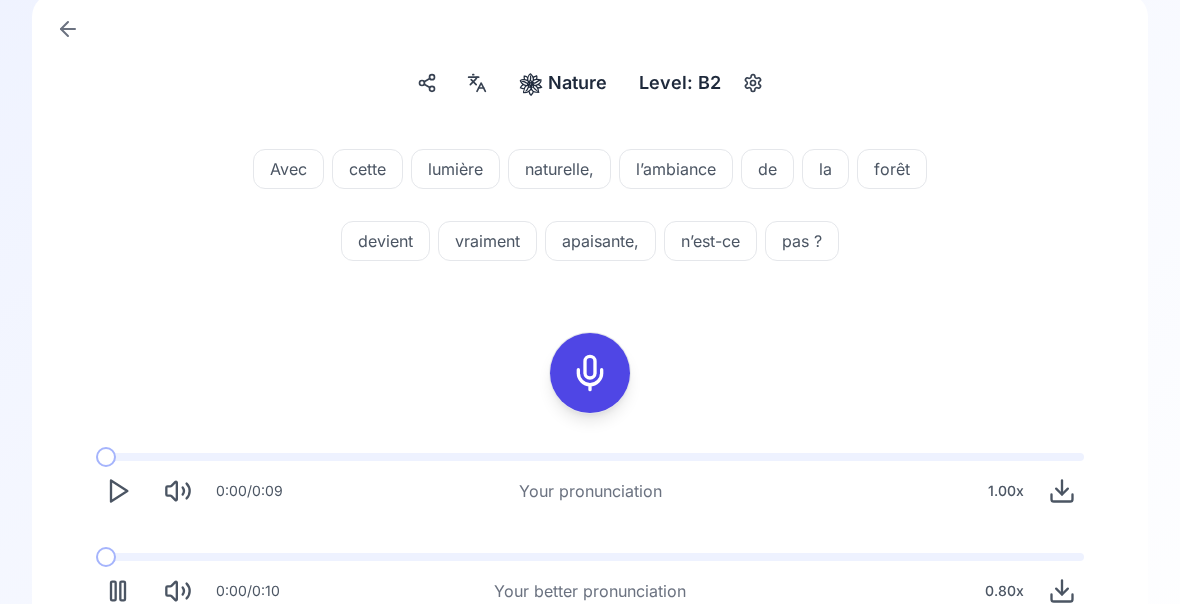 scroll, scrollTop: 134, scrollLeft: 0, axis: vertical 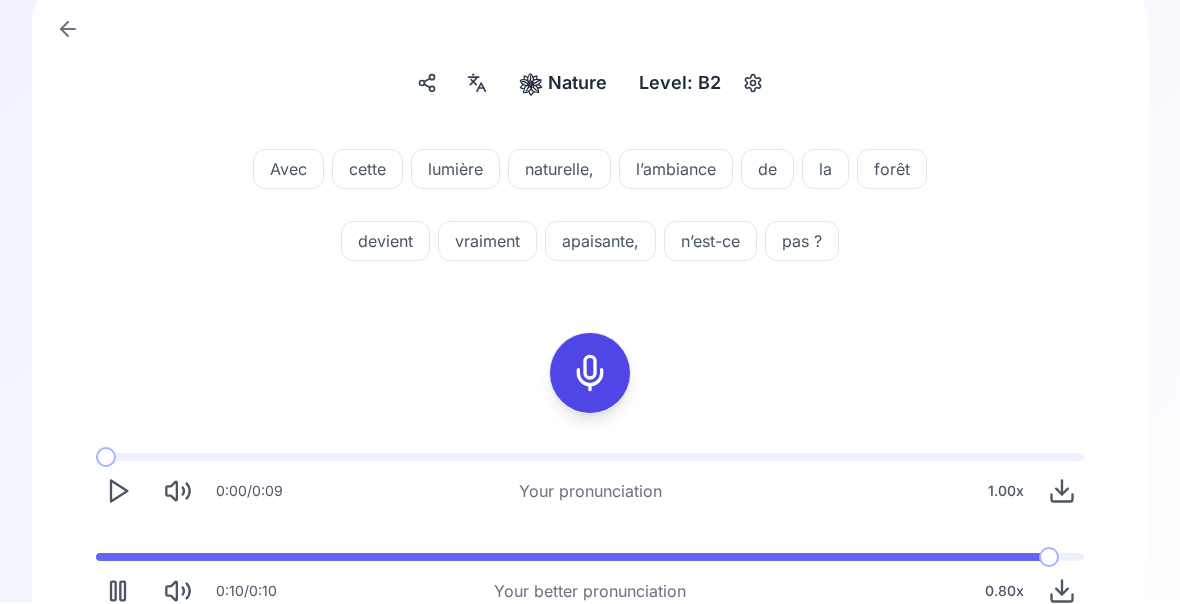 click on "Try another sentence" at bounding box center [604, 670] 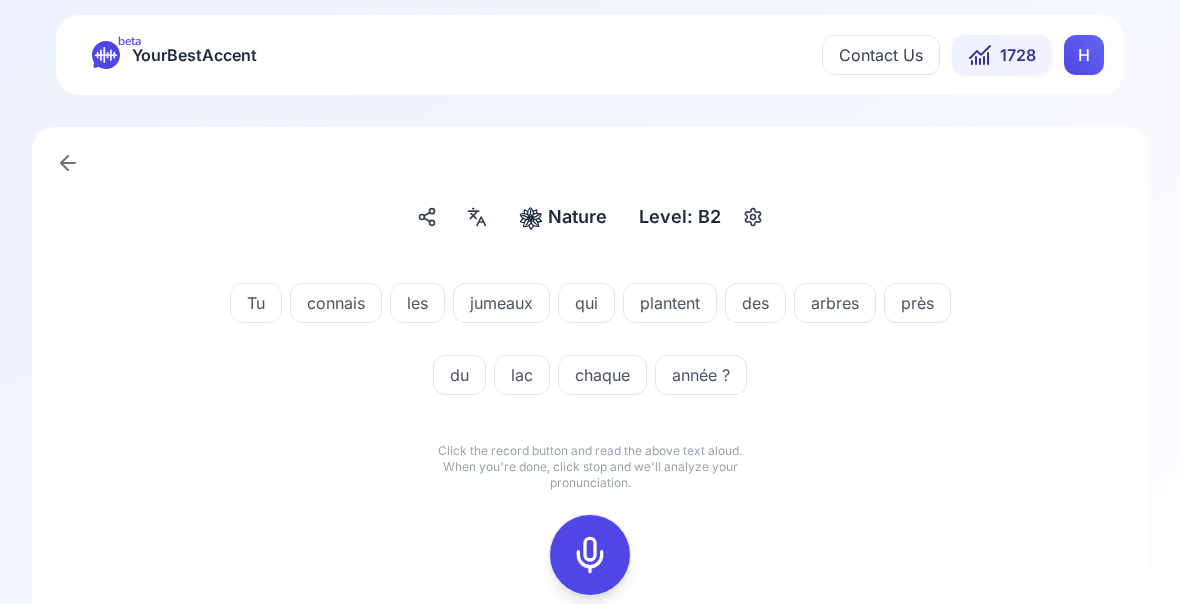 scroll, scrollTop: 0, scrollLeft: 0, axis: both 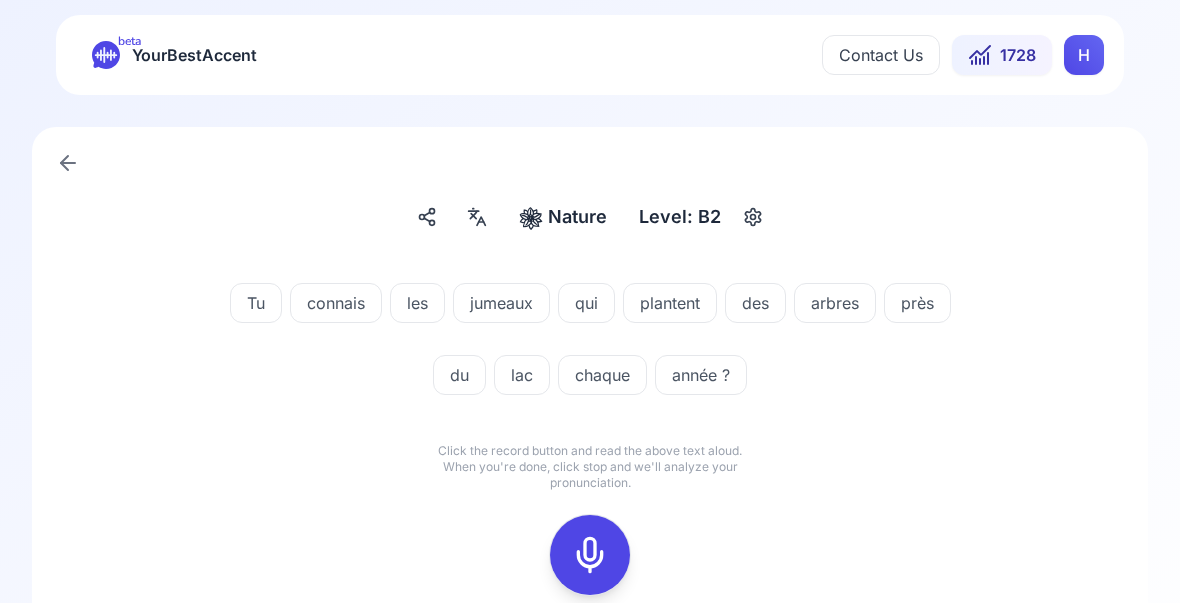 click 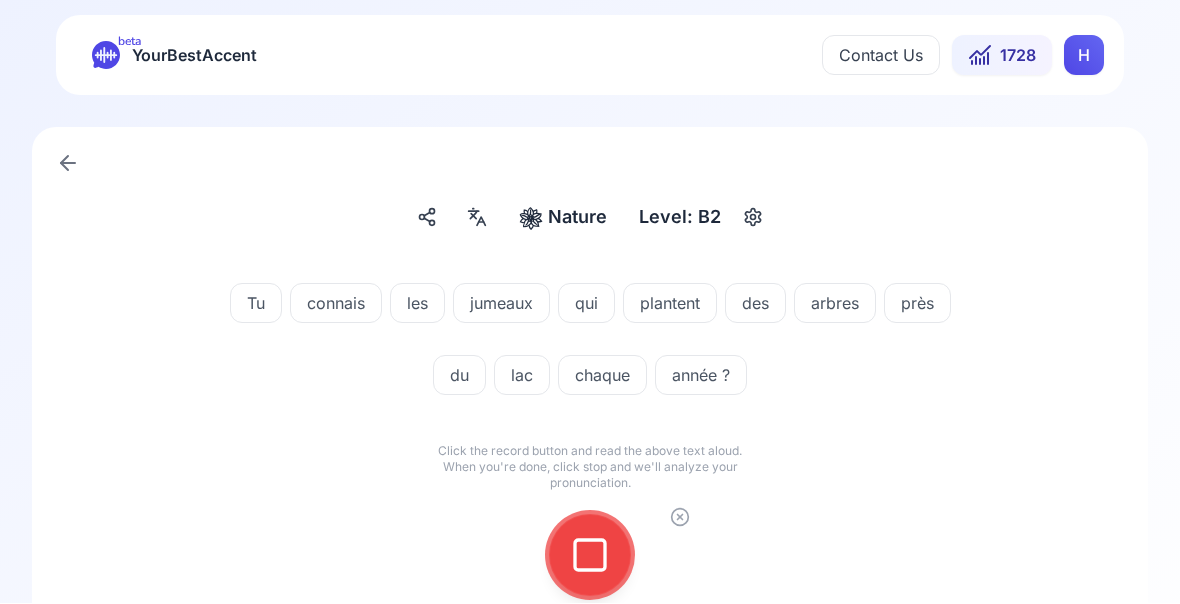 click 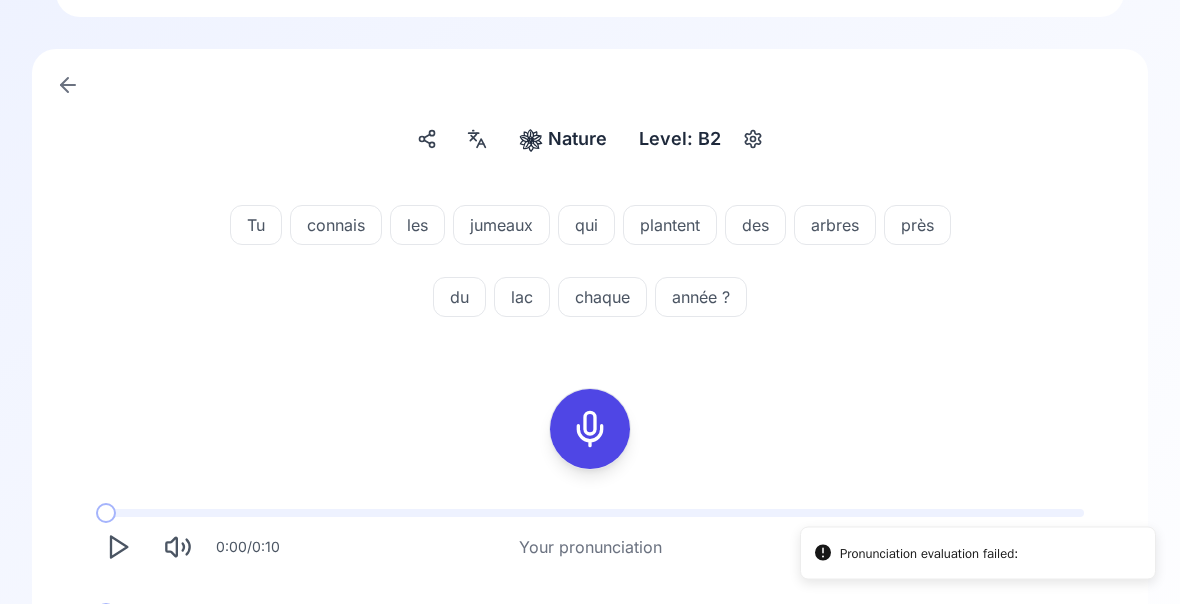 scroll, scrollTop: 134, scrollLeft: 0, axis: vertical 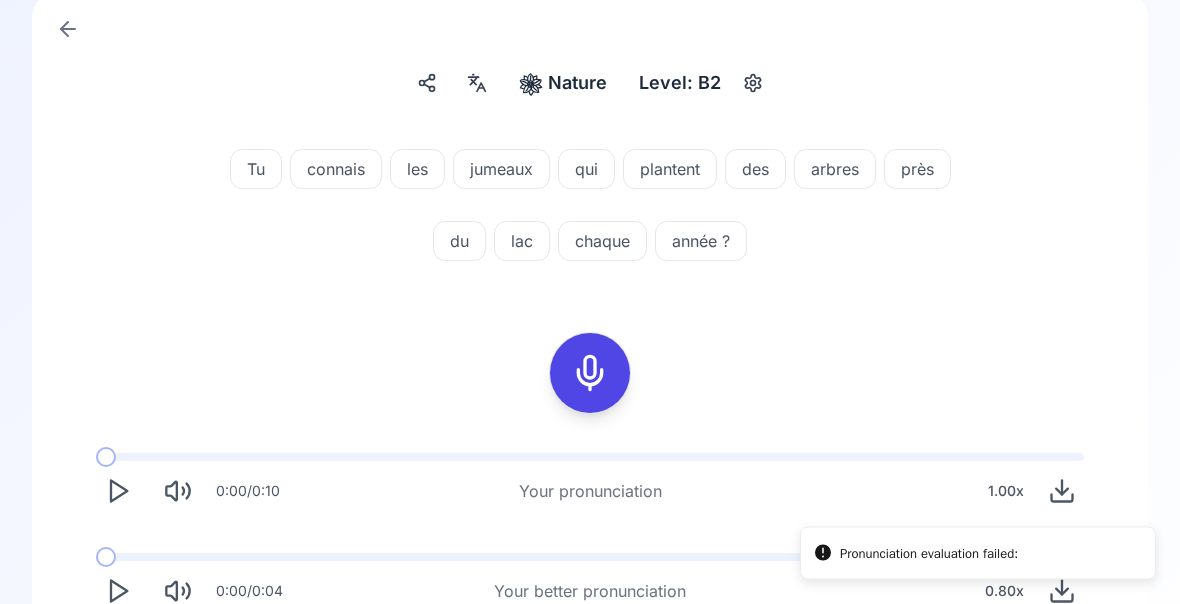 click 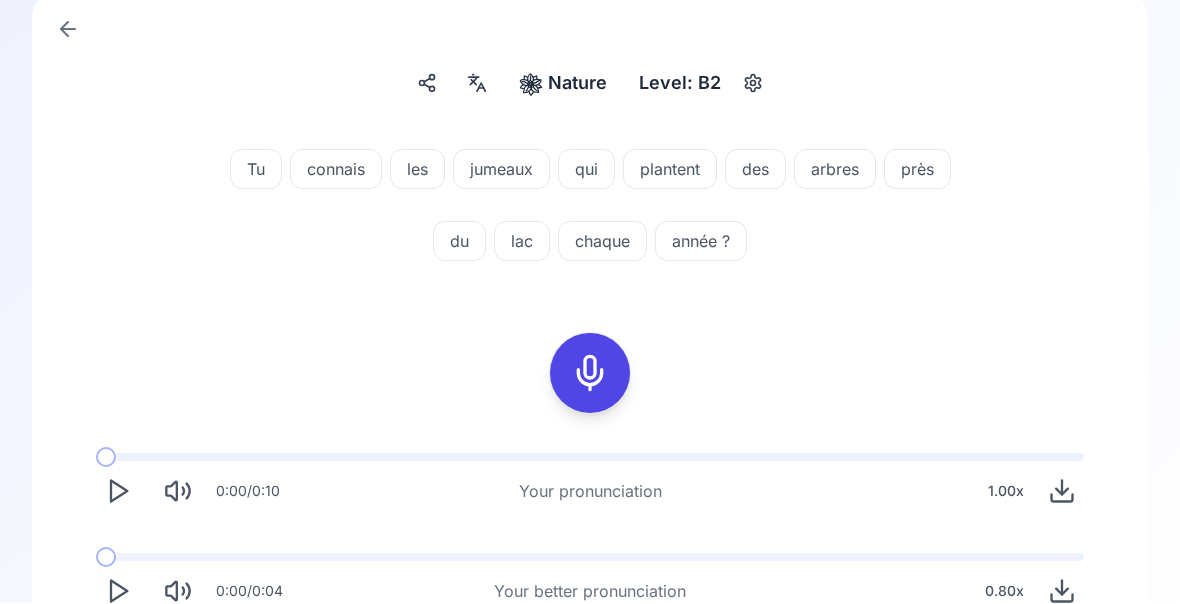 click on "plantent" at bounding box center [670, 170] 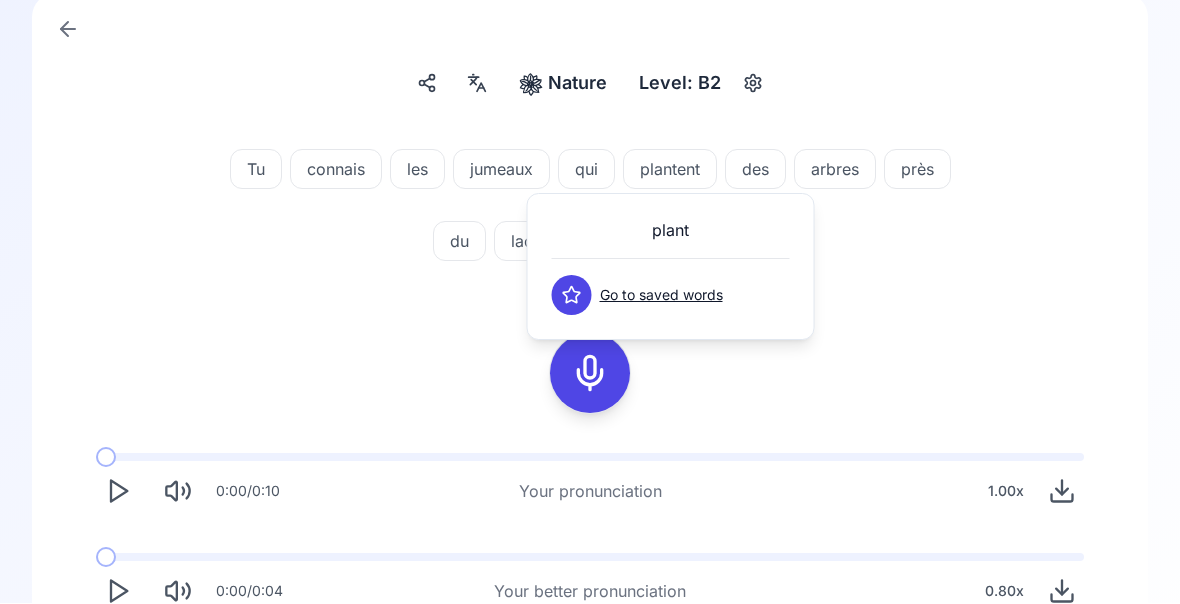 click on "Tu connais les jumeaux qui plantent des arbres près du lac chaque année ? 0:00  /  0:10 Your pronunciation 1.00 x 0:00  /  0:04 Your better pronunciation 0.80 x" at bounding box center [590, 378] 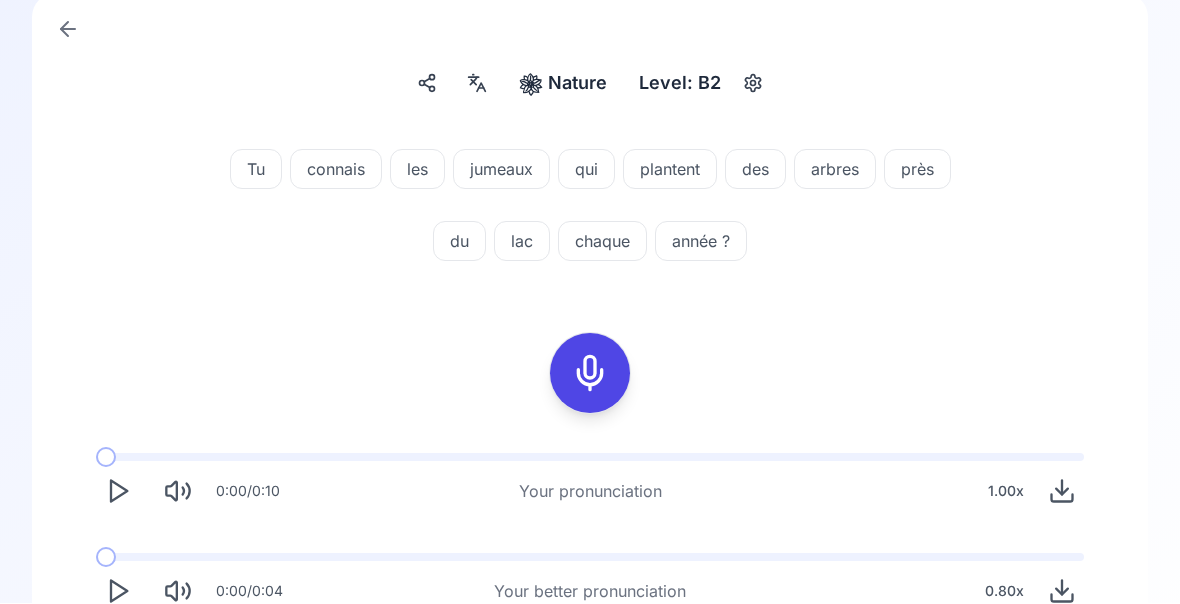 click at bounding box center [118, 592] 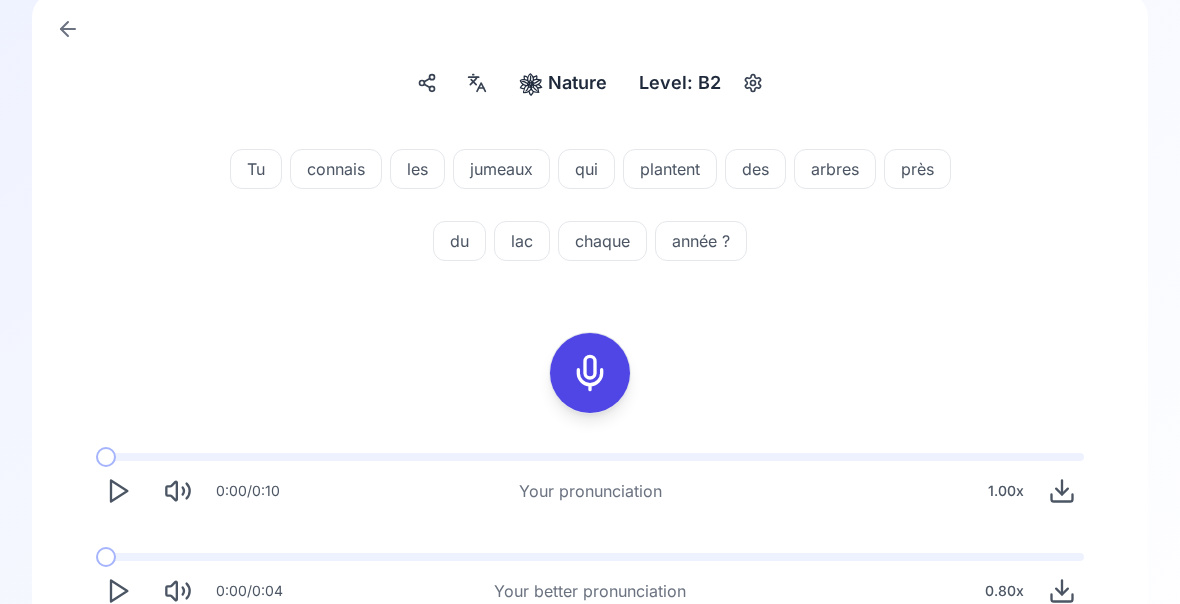 scroll, scrollTop: 134, scrollLeft: 0, axis: vertical 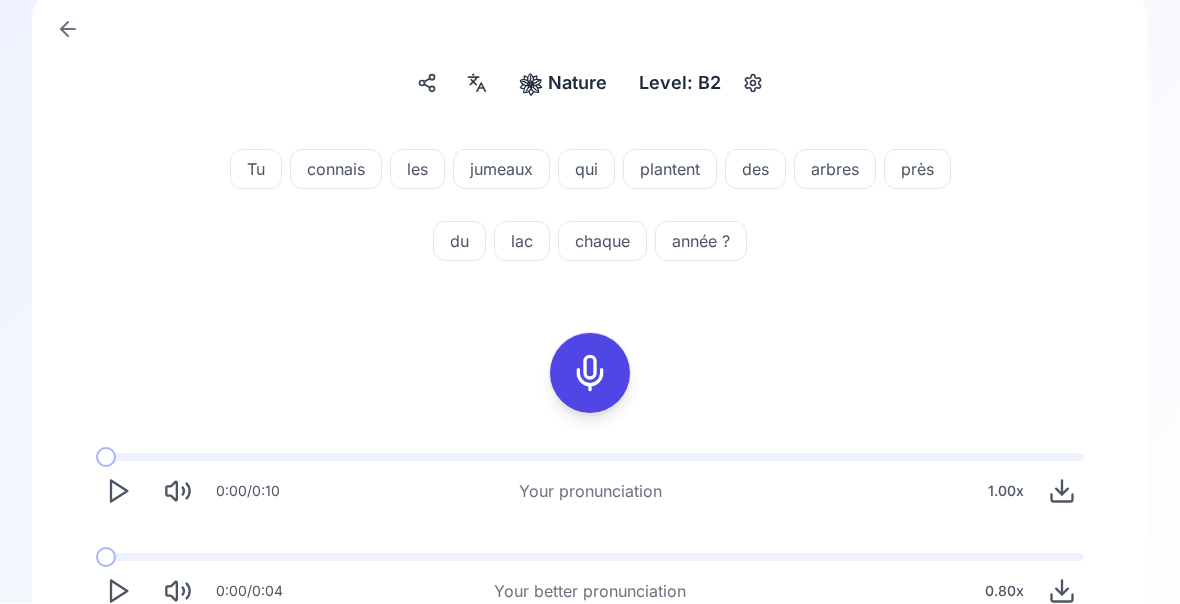 click on "Try another sentence" at bounding box center [604, 670] 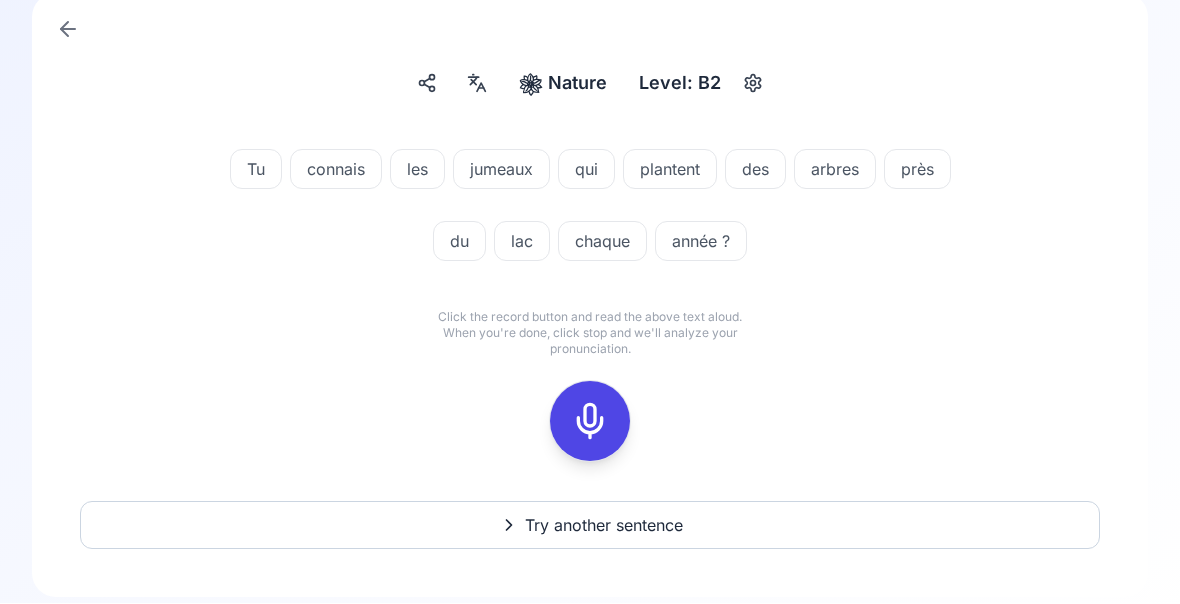 scroll, scrollTop: 0, scrollLeft: 0, axis: both 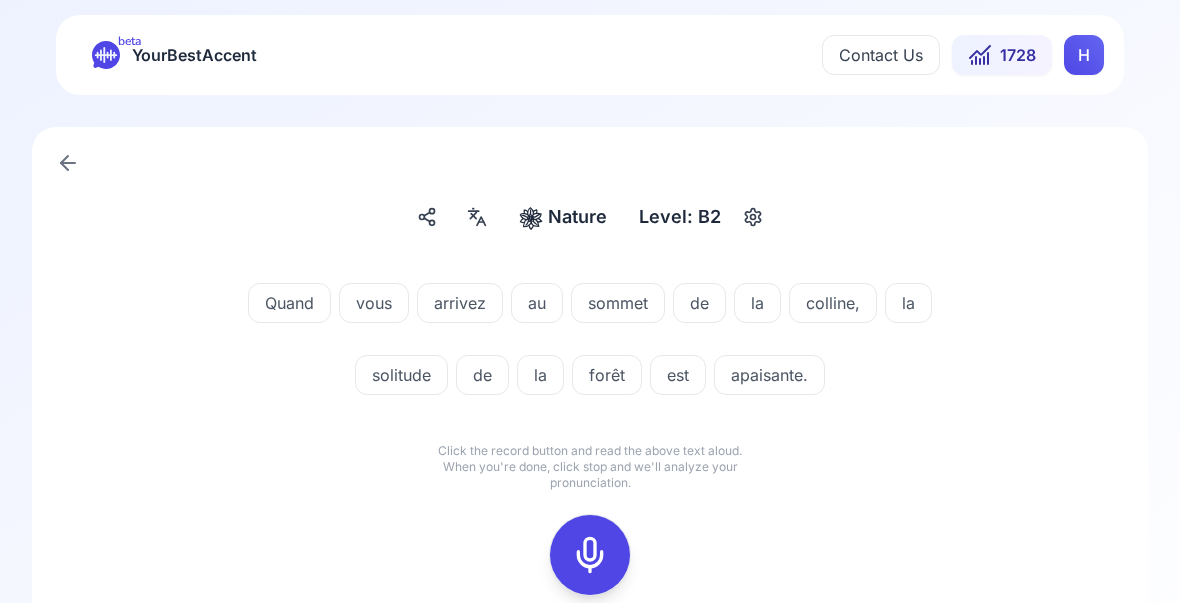 click at bounding box center [590, 556] 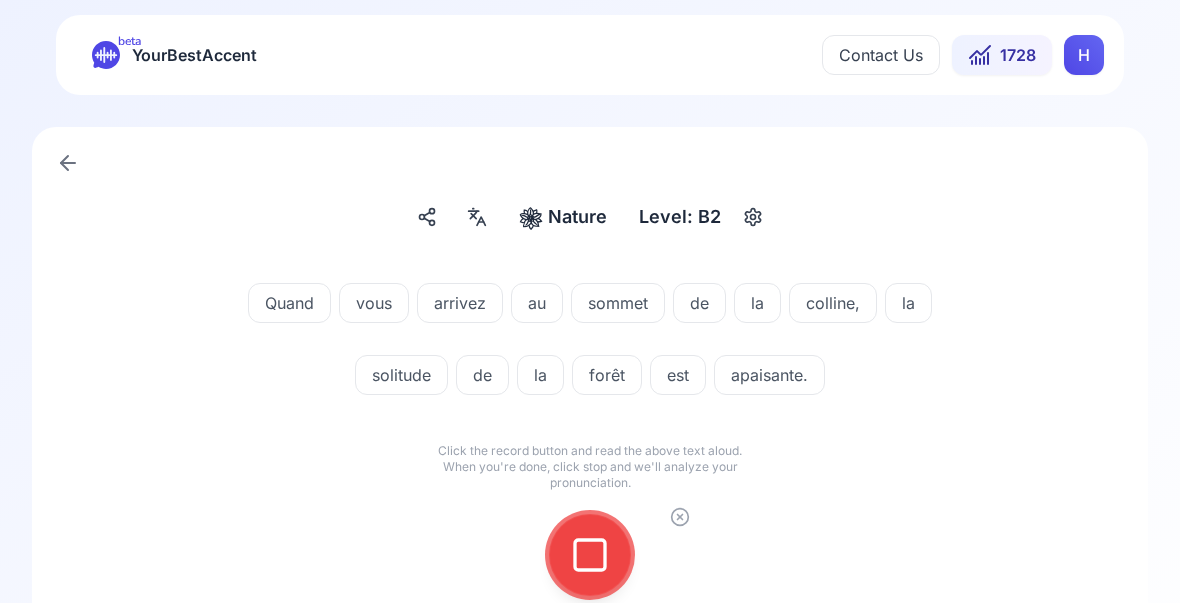 click 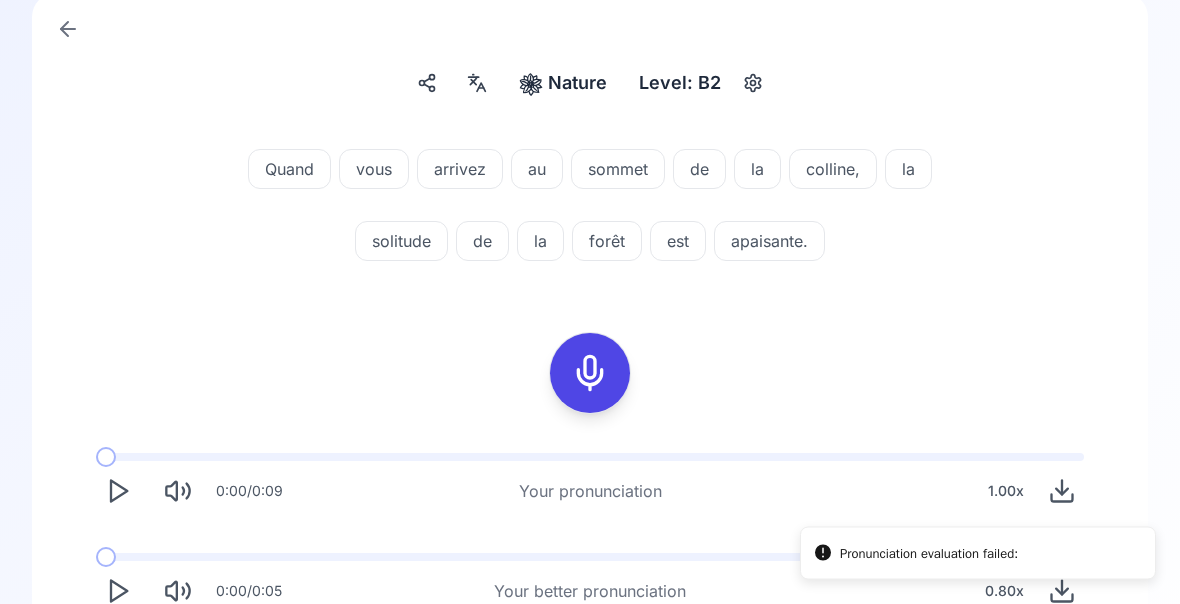 click 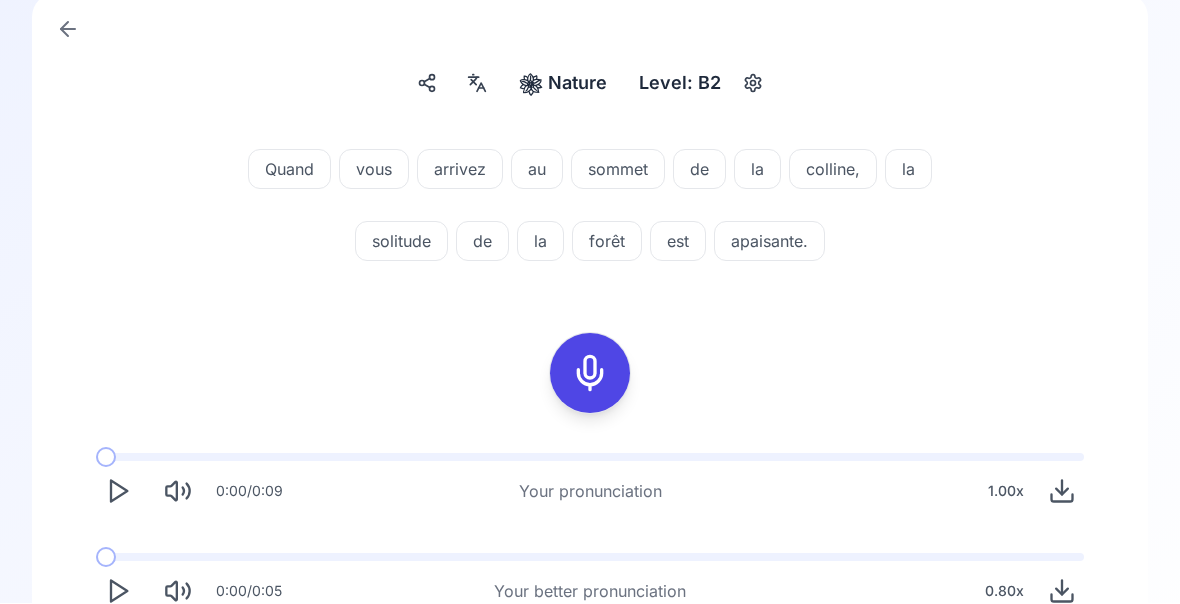 click on "sommet" at bounding box center [618, 170] 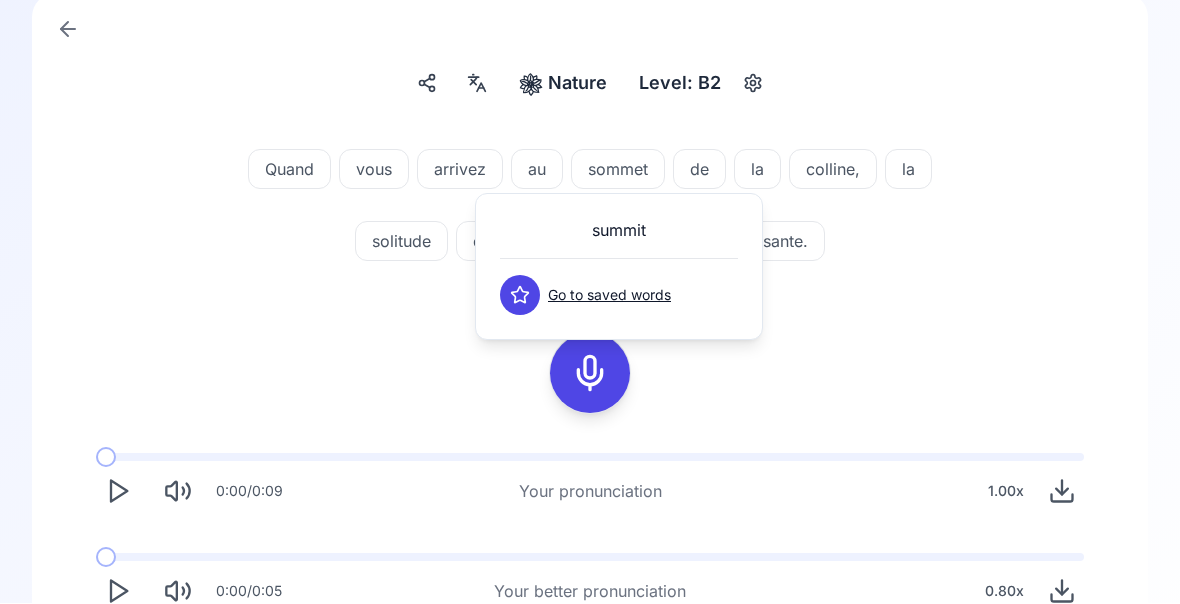 click on "Quand vous arrivez au sommet de la colline, la solitude de la forêt est apaisante. 0:00  /  0:09 Your pronunciation 1.00 x 0:00  /  0:05 Your better pronunciation 0.80 x" at bounding box center [590, 378] 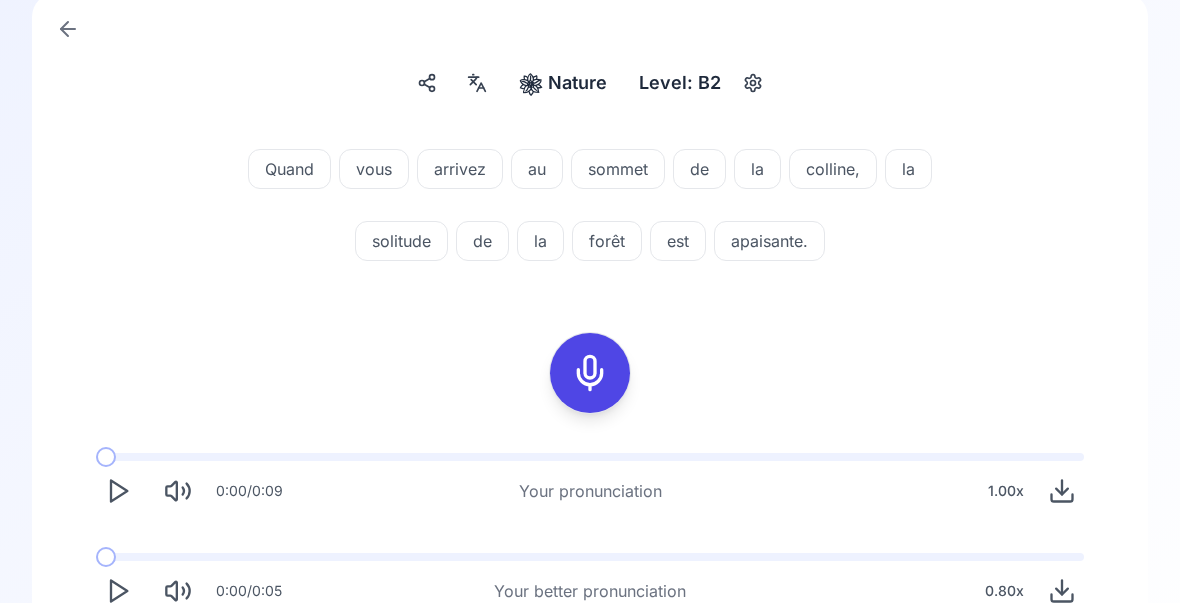 click 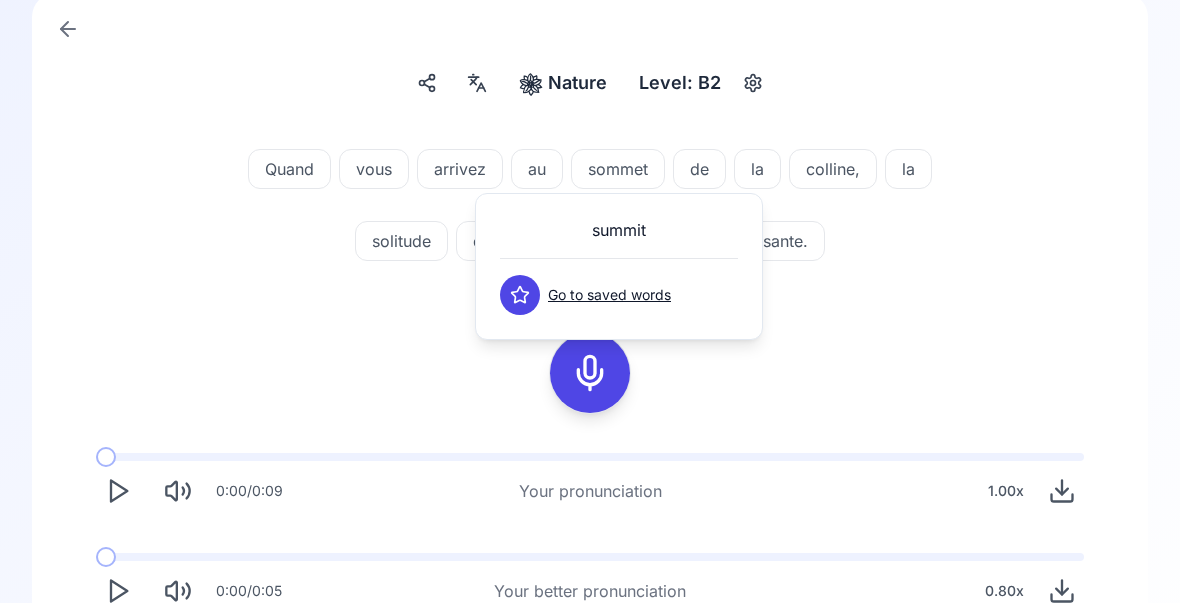 click on "Quand vous arrivez au sommet de la colline, la solitude de la forêt est apaisante. 0:00  /  0:09 Your pronunciation 1.00 x 0:00  /  0:05 Your better pronunciation 0.80 x" at bounding box center [590, 378] 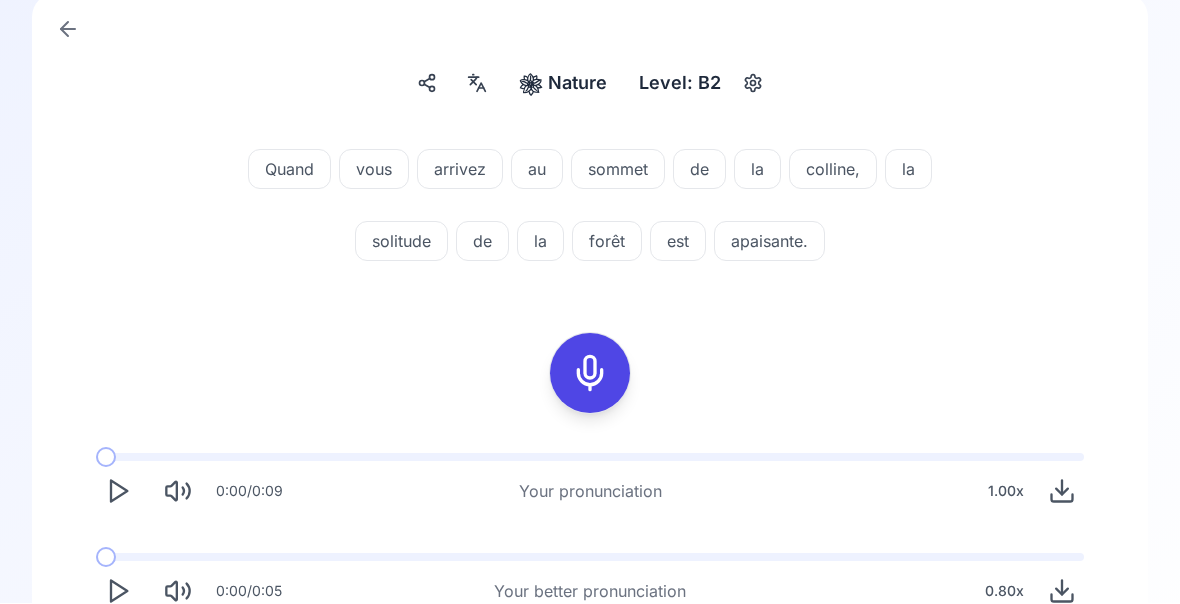 click 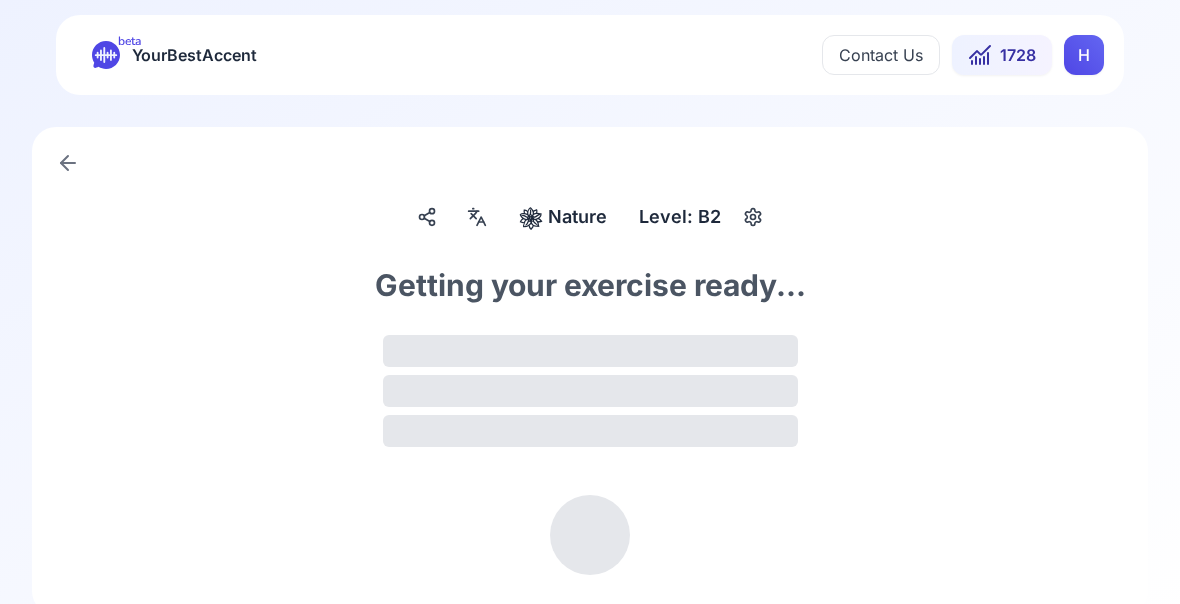 scroll, scrollTop: 0, scrollLeft: 0, axis: both 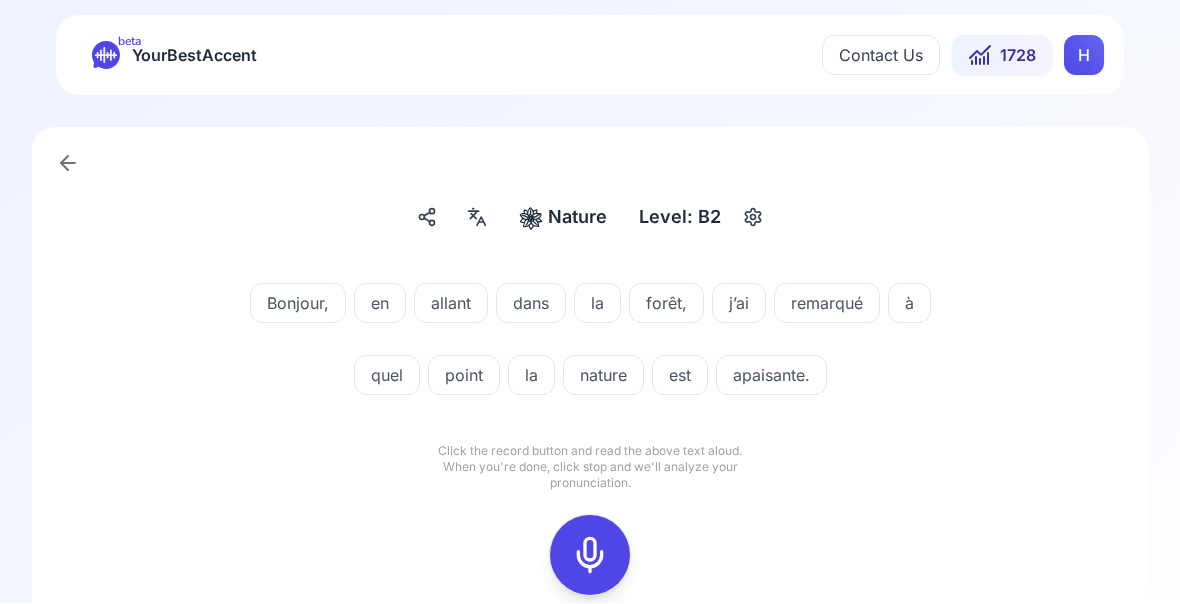 click at bounding box center (590, 556) 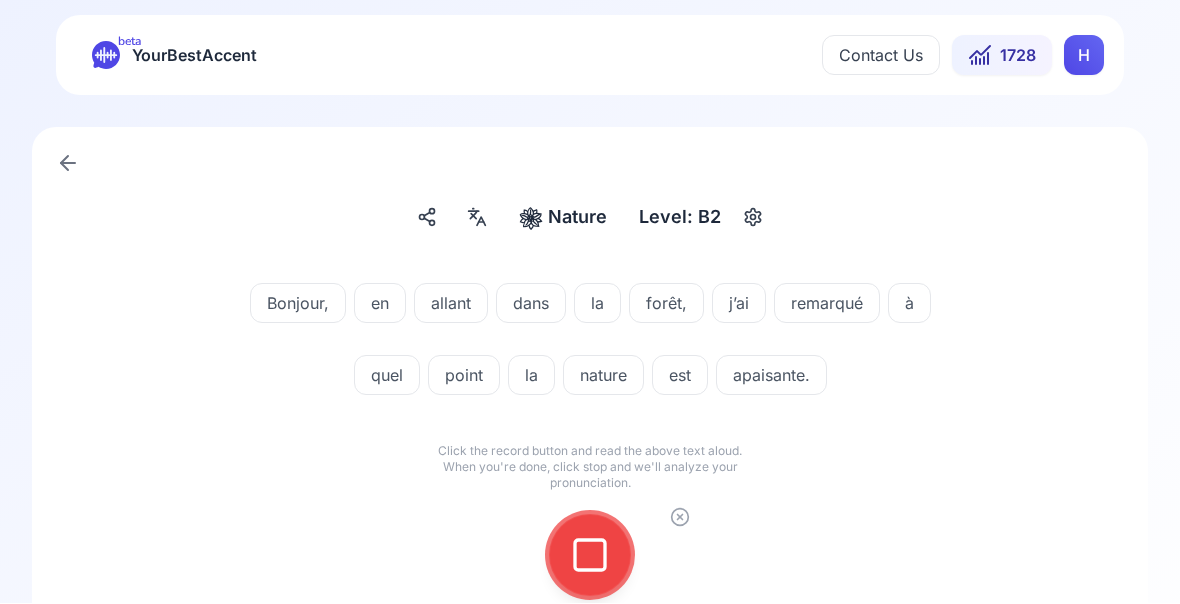 click 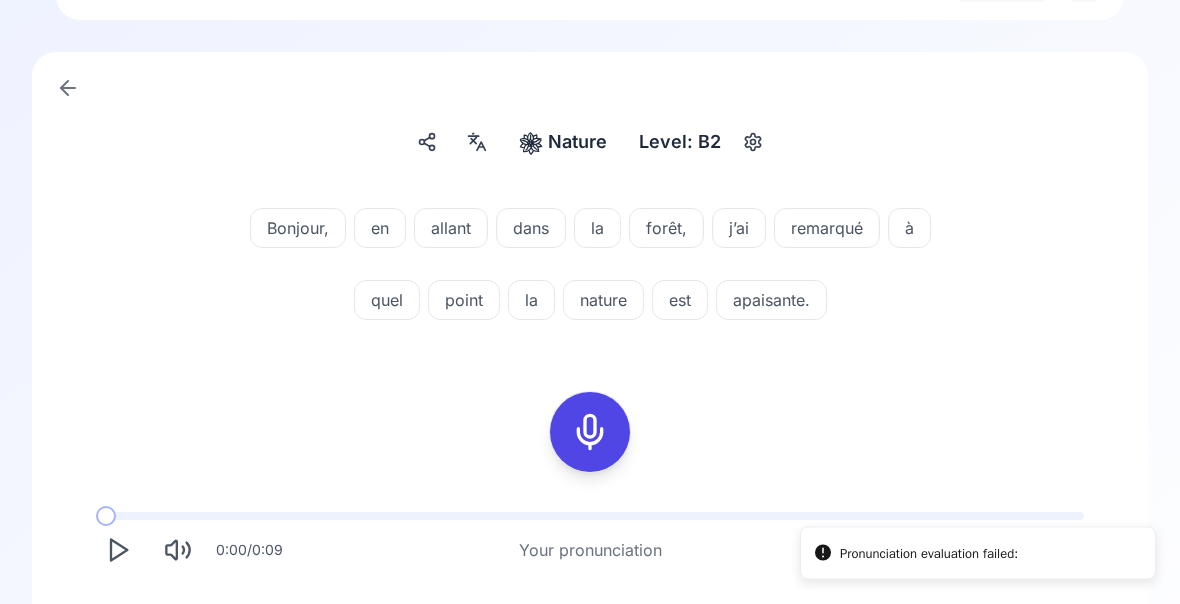 scroll, scrollTop: 77, scrollLeft: 0, axis: vertical 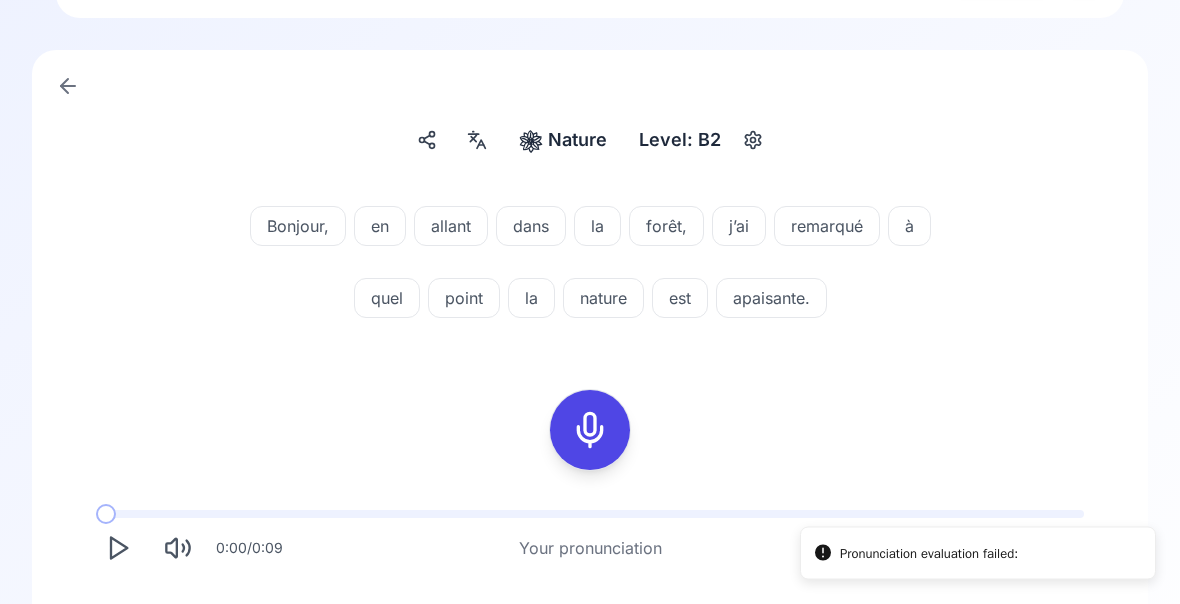 click 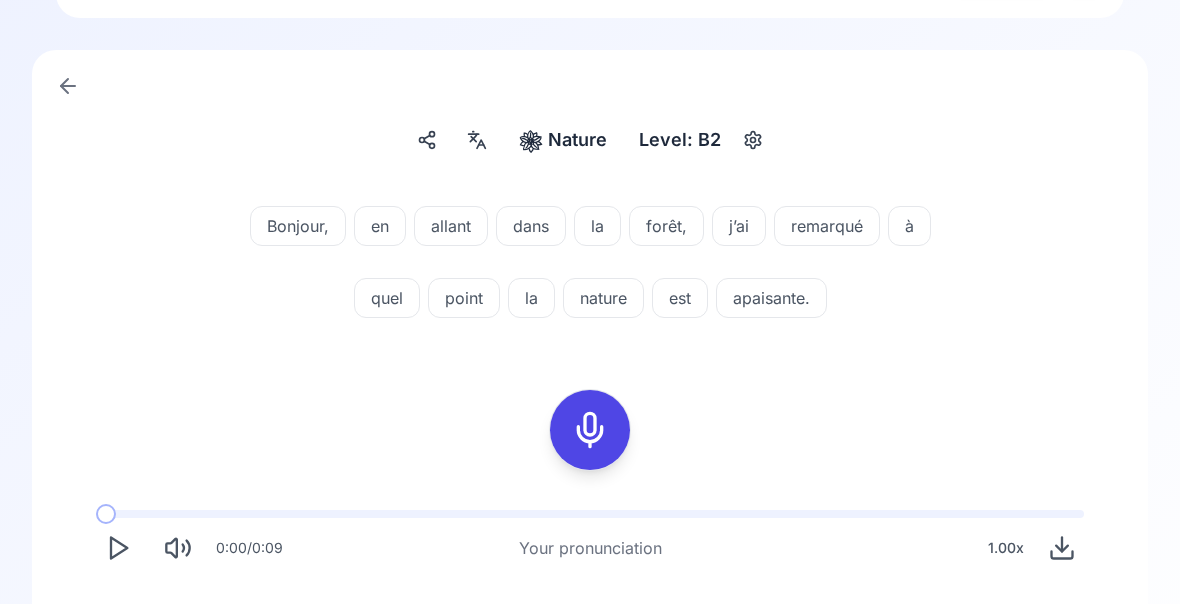 click at bounding box center [118, 648] 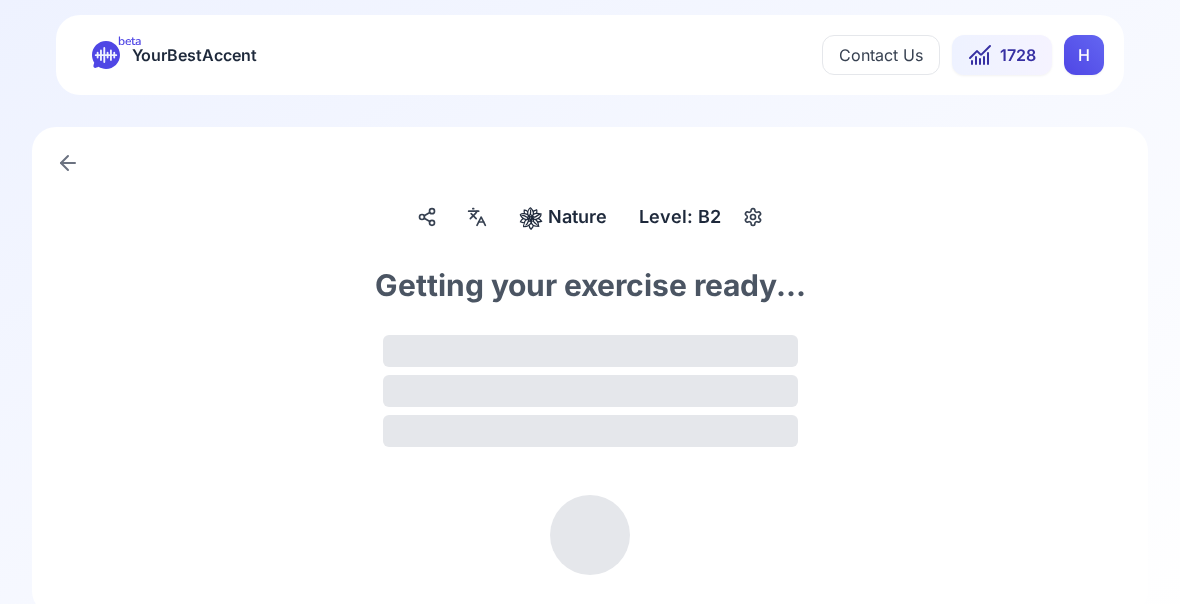 scroll, scrollTop: 0, scrollLeft: 0, axis: both 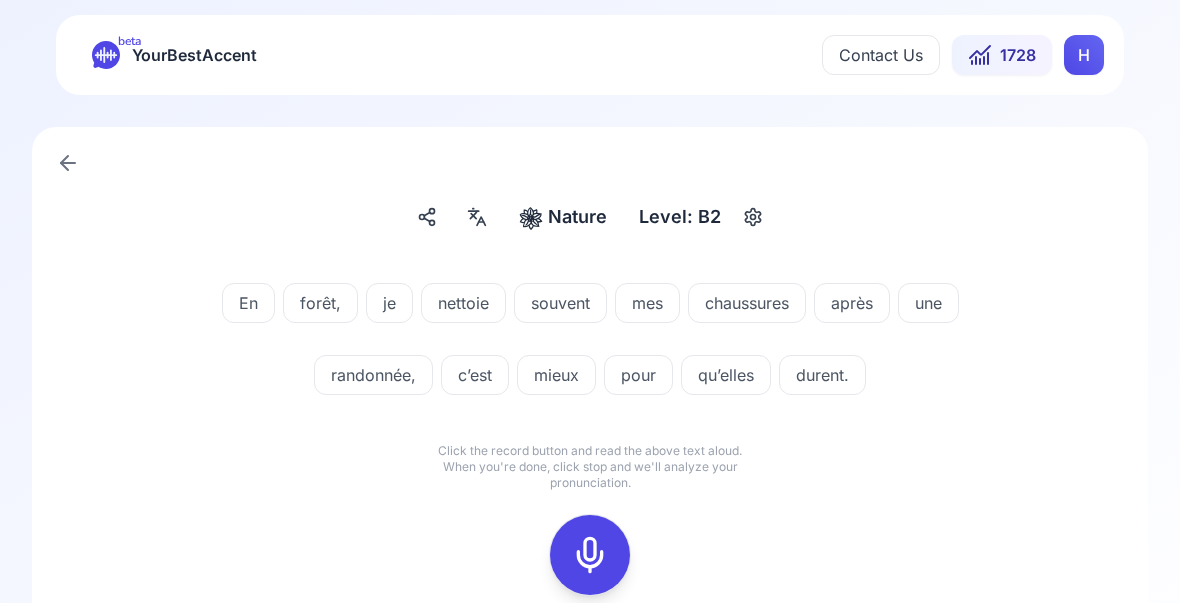 click 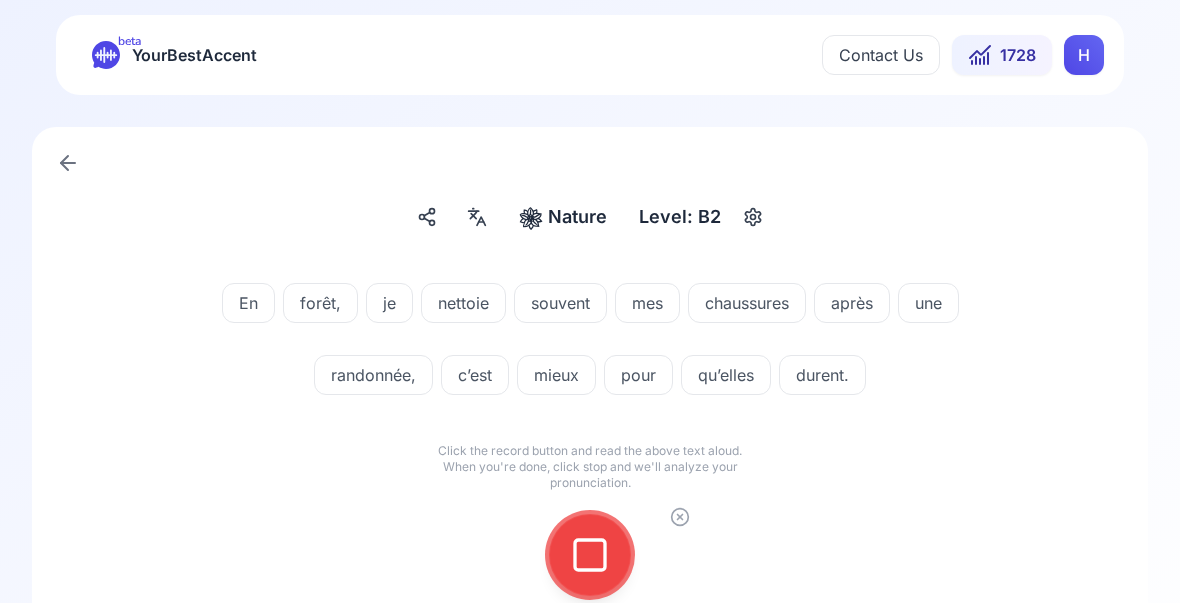 click 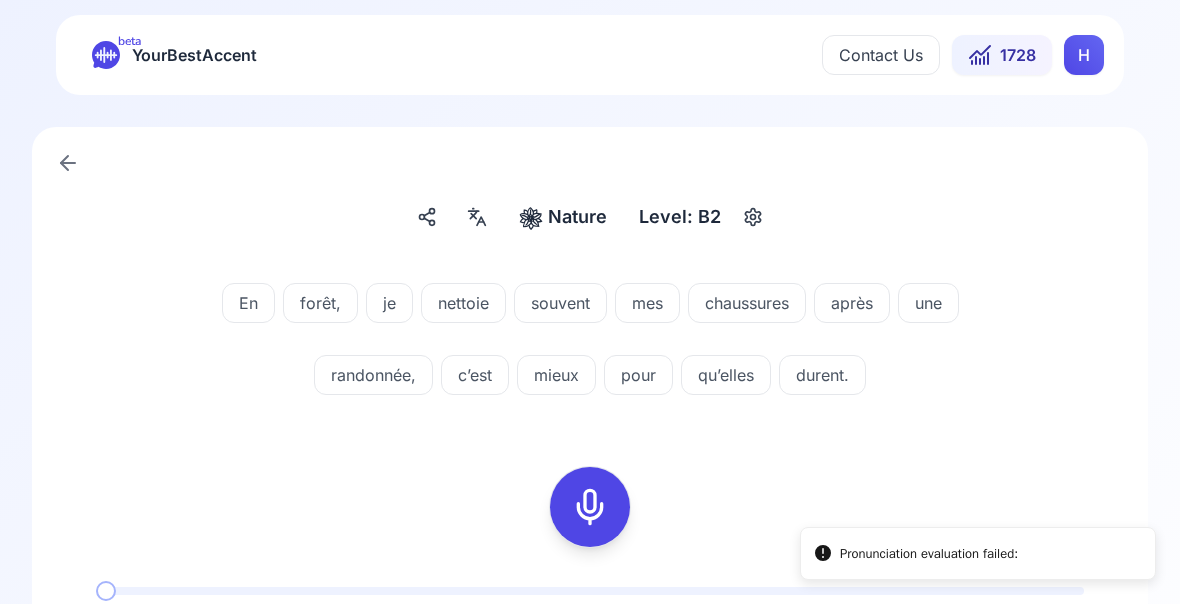 click at bounding box center (118, 725) 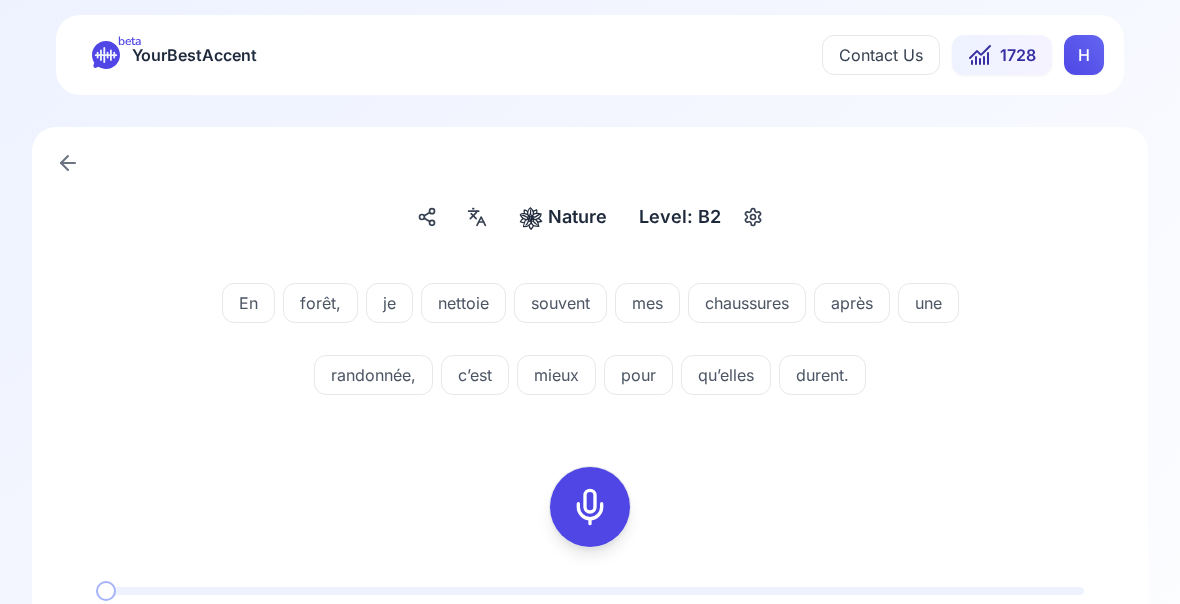 click on "durent." at bounding box center [822, 375] 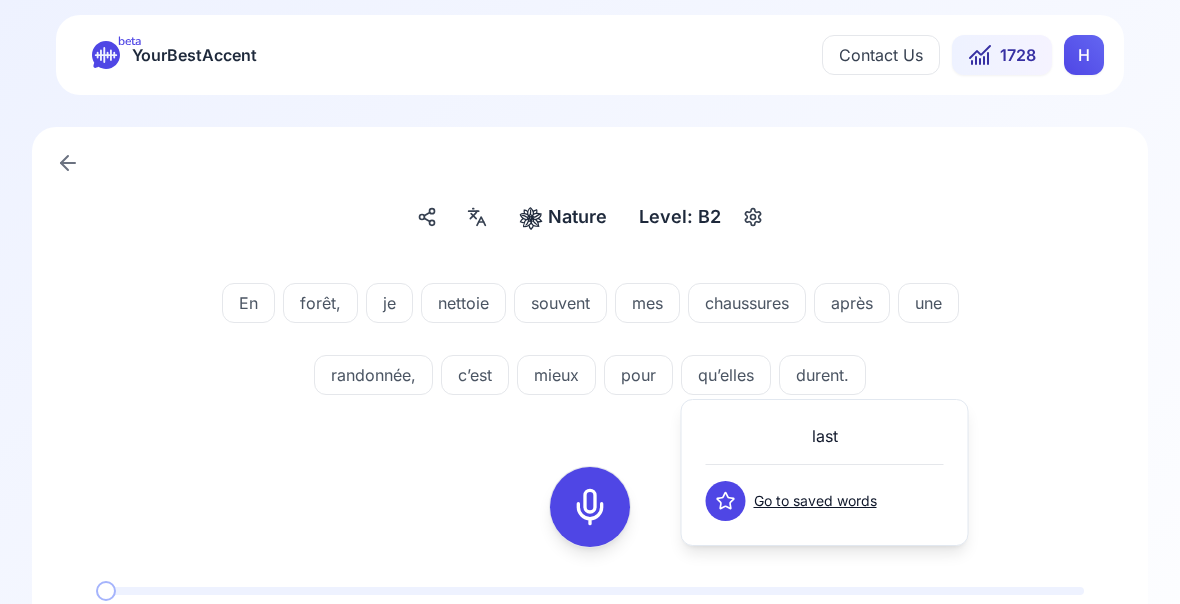 click on "En forêt, je nettoie souvent mes chaussures après une randonnée, c’est mieux pour qu’elles durent." at bounding box center (590, 343) 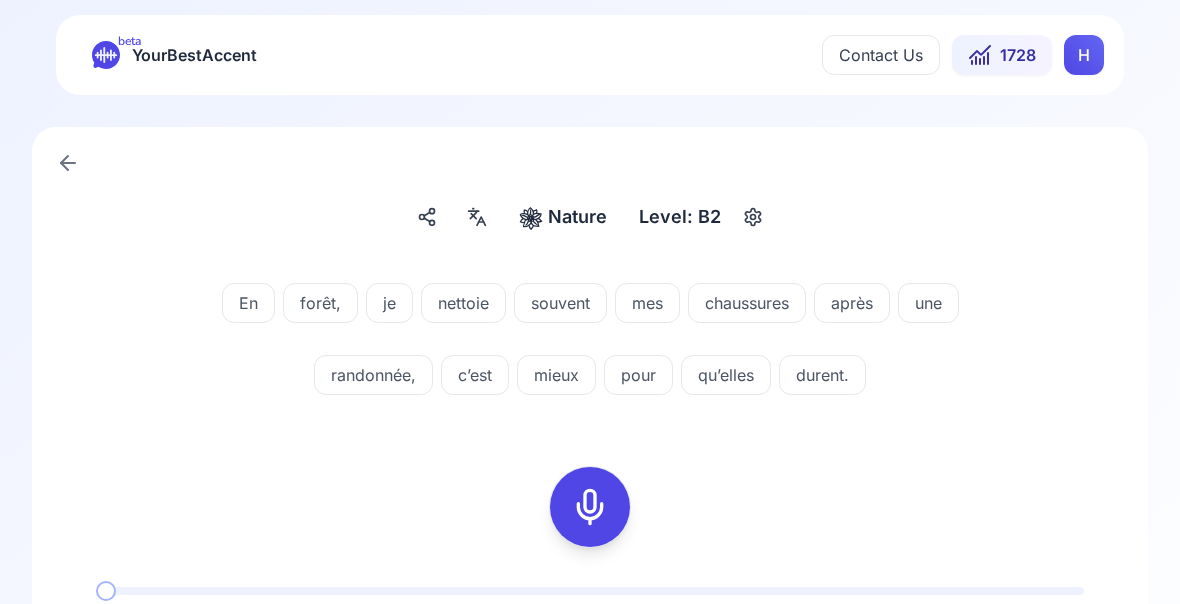 click on "nettoie" at bounding box center [463, 303] 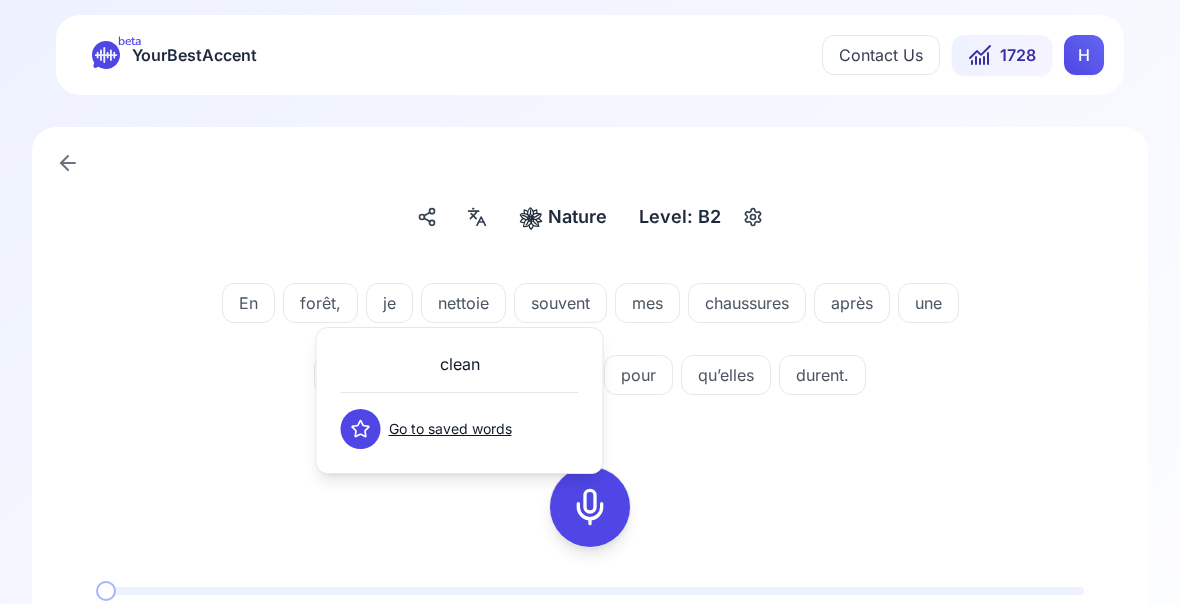 click 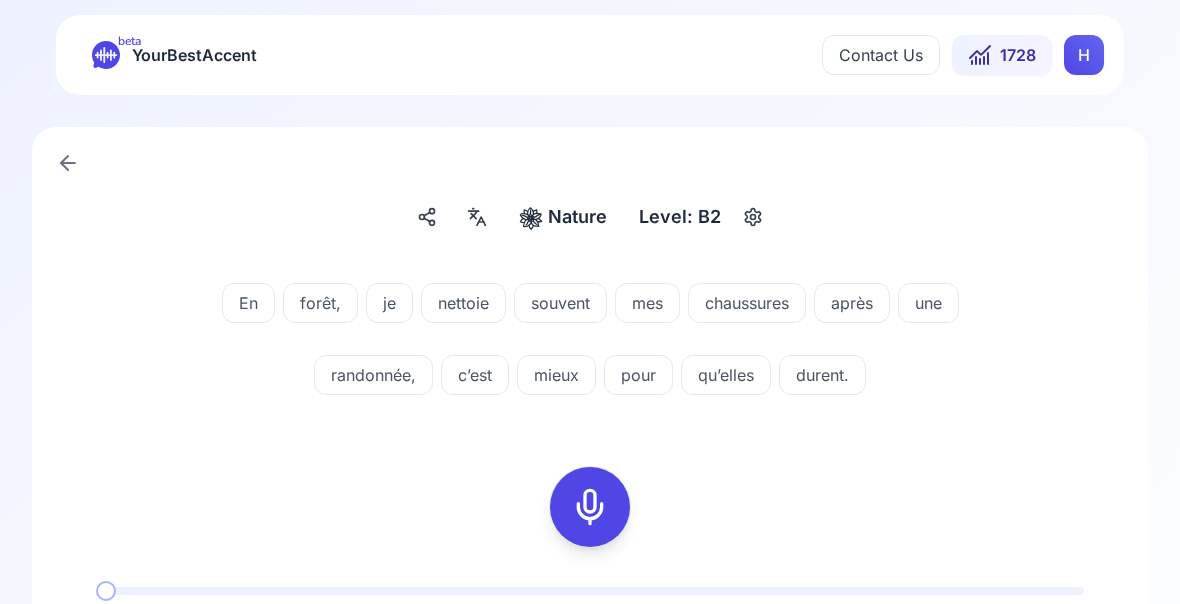 click 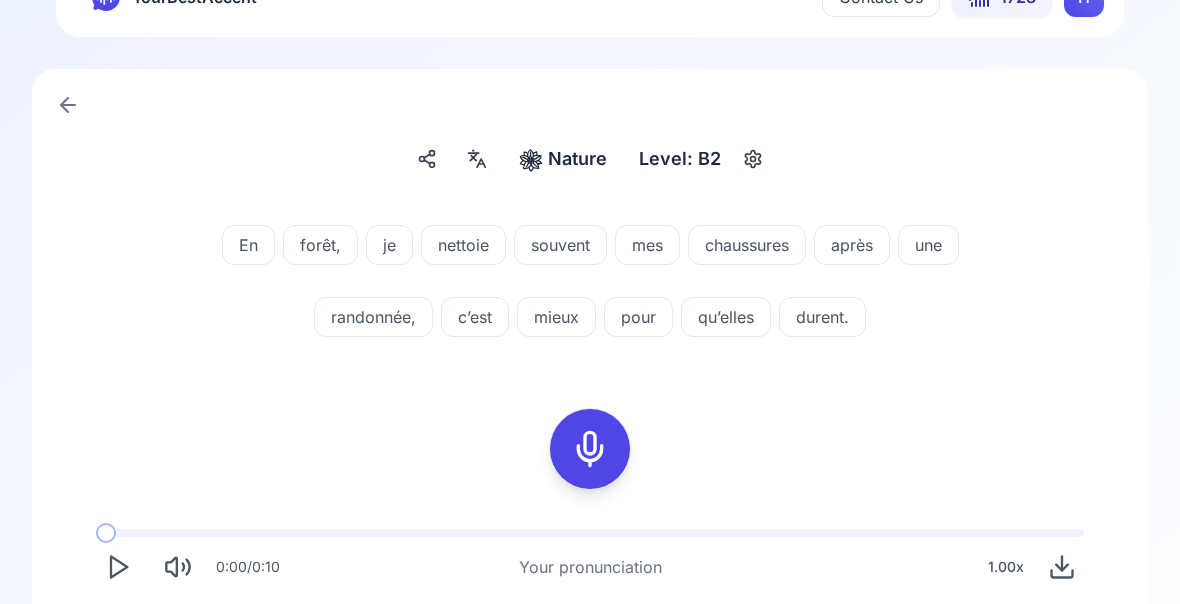scroll, scrollTop: 134, scrollLeft: 0, axis: vertical 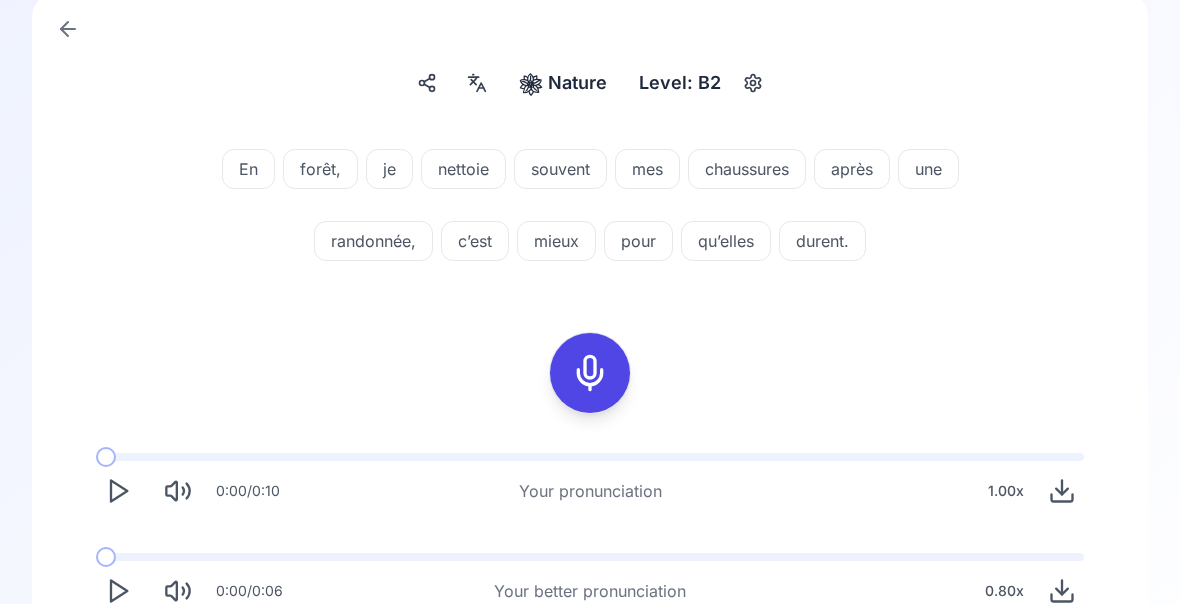 click on "Try another sentence" at bounding box center (590, 670) 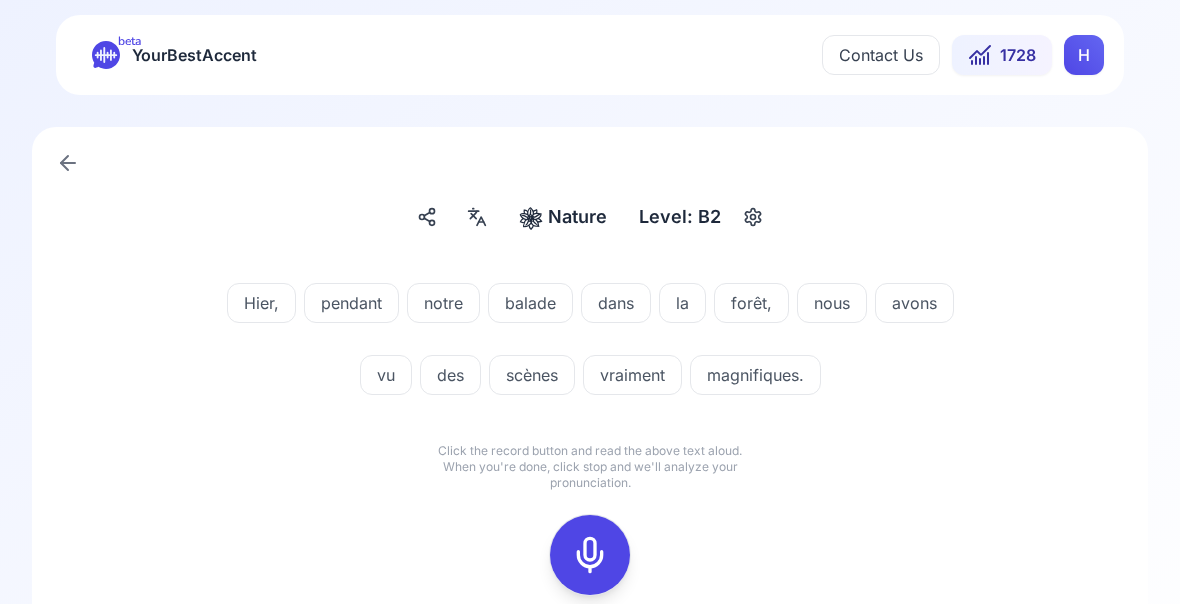 scroll, scrollTop: 0, scrollLeft: 0, axis: both 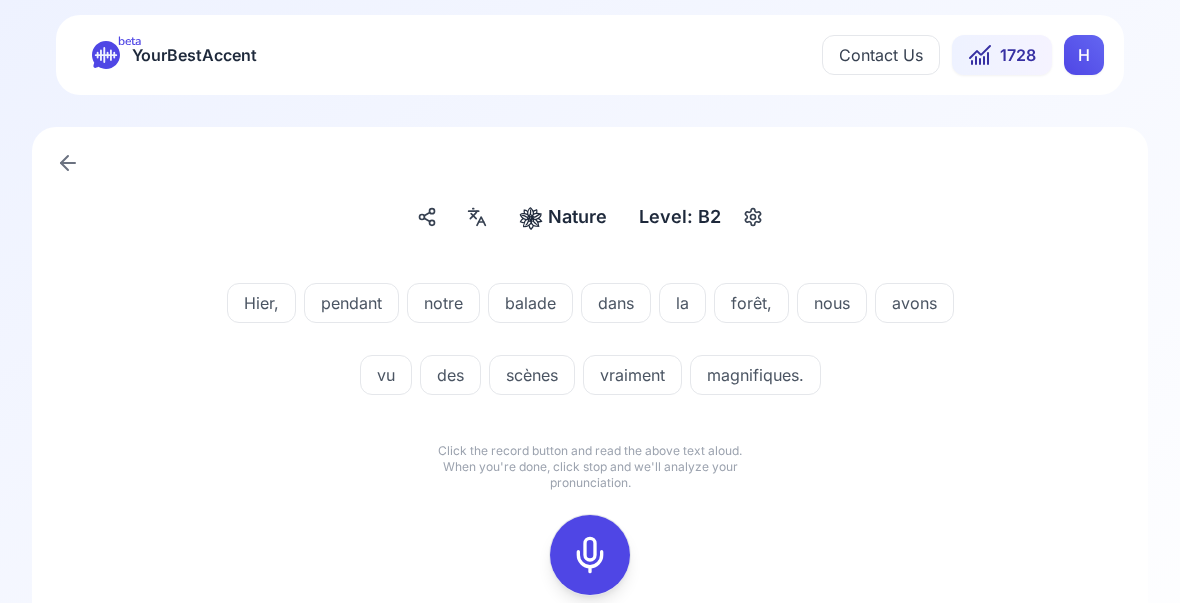 click 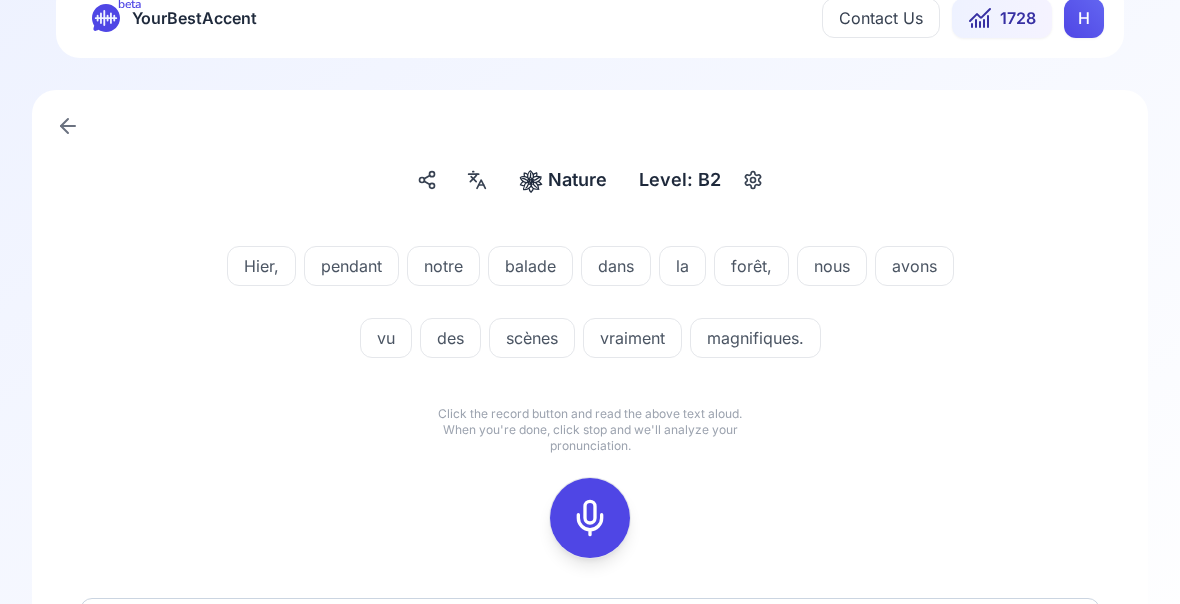 scroll, scrollTop: 42, scrollLeft: 0, axis: vertical 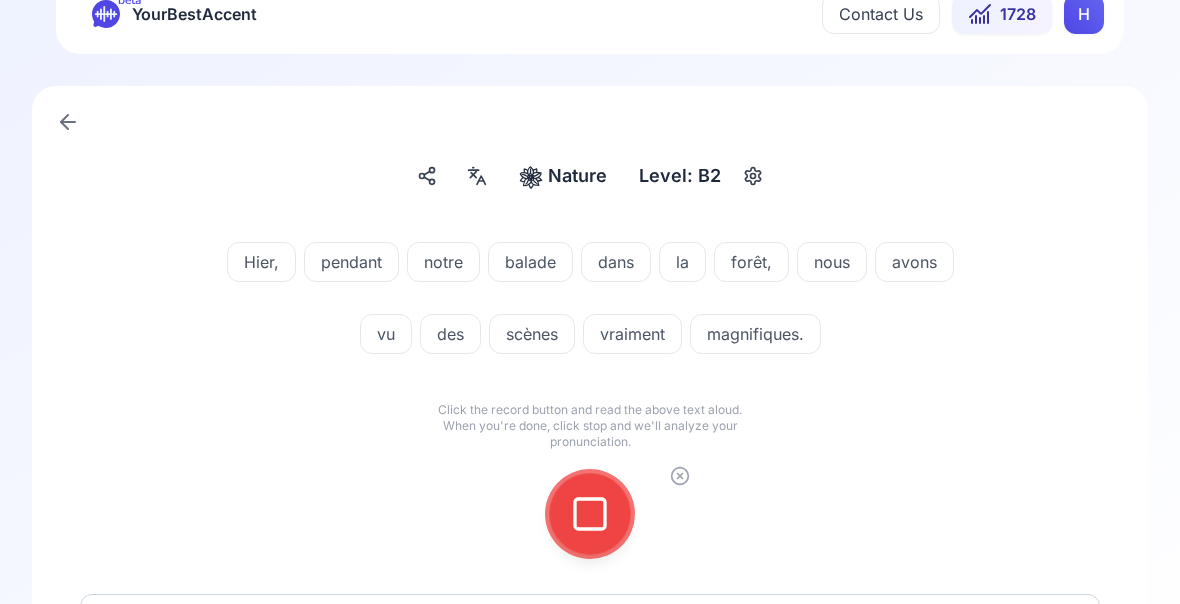 click 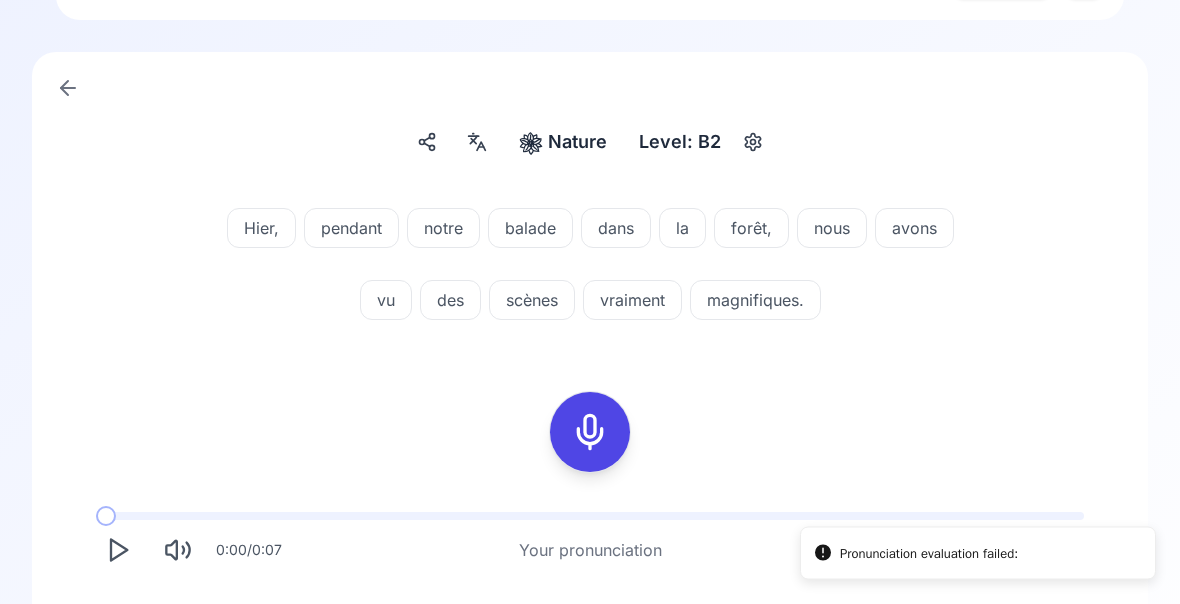 click 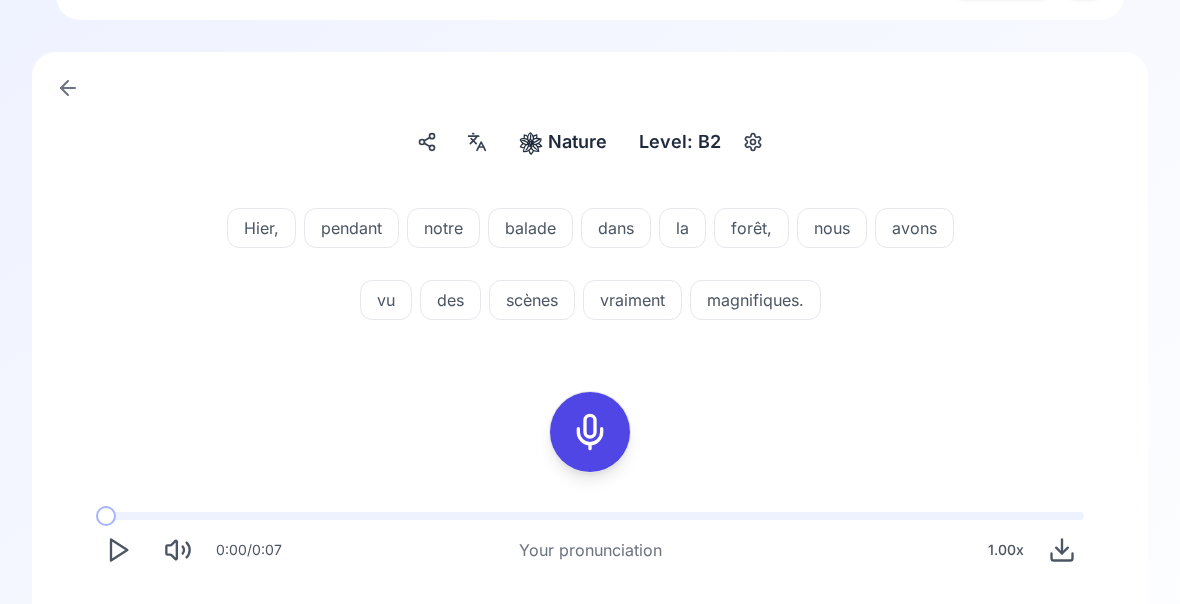 click at bounding box center [118, 650] 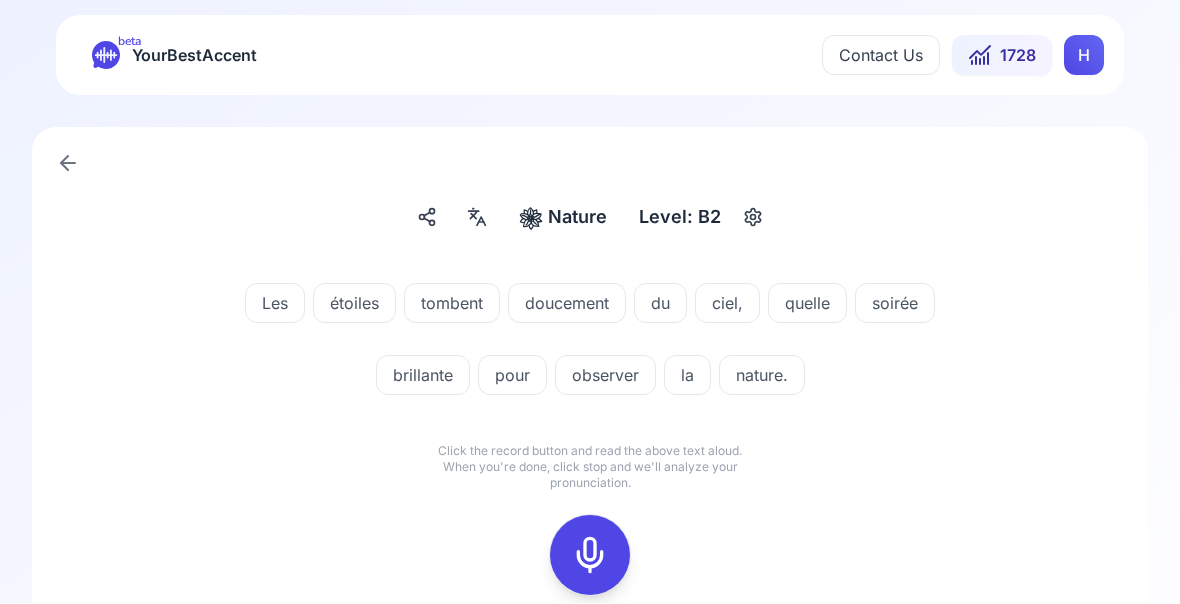 click 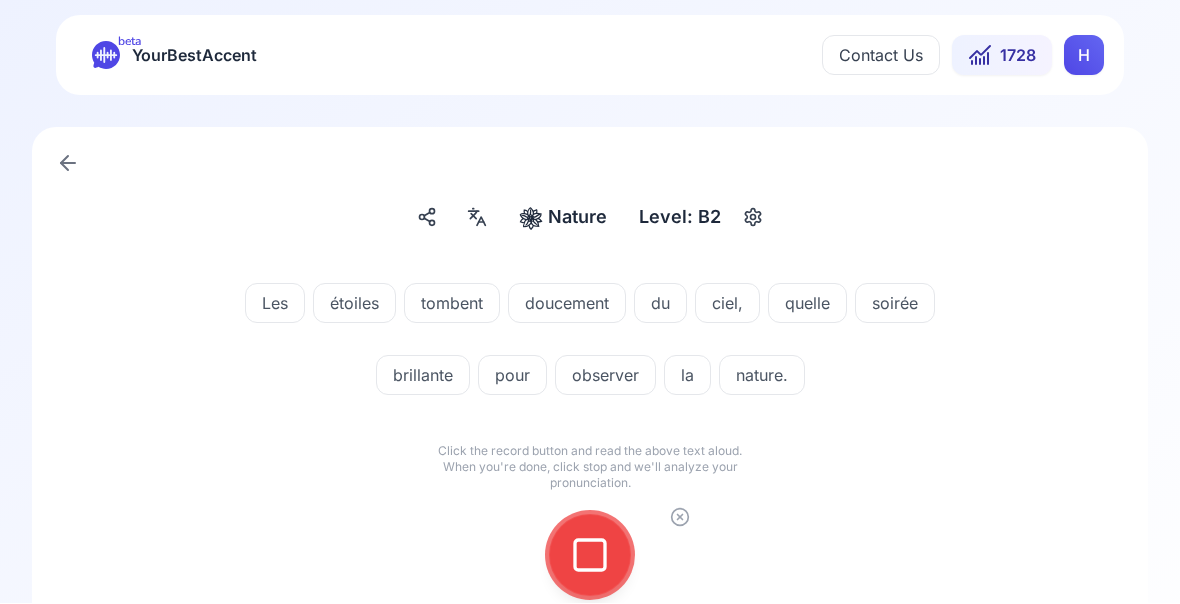 click 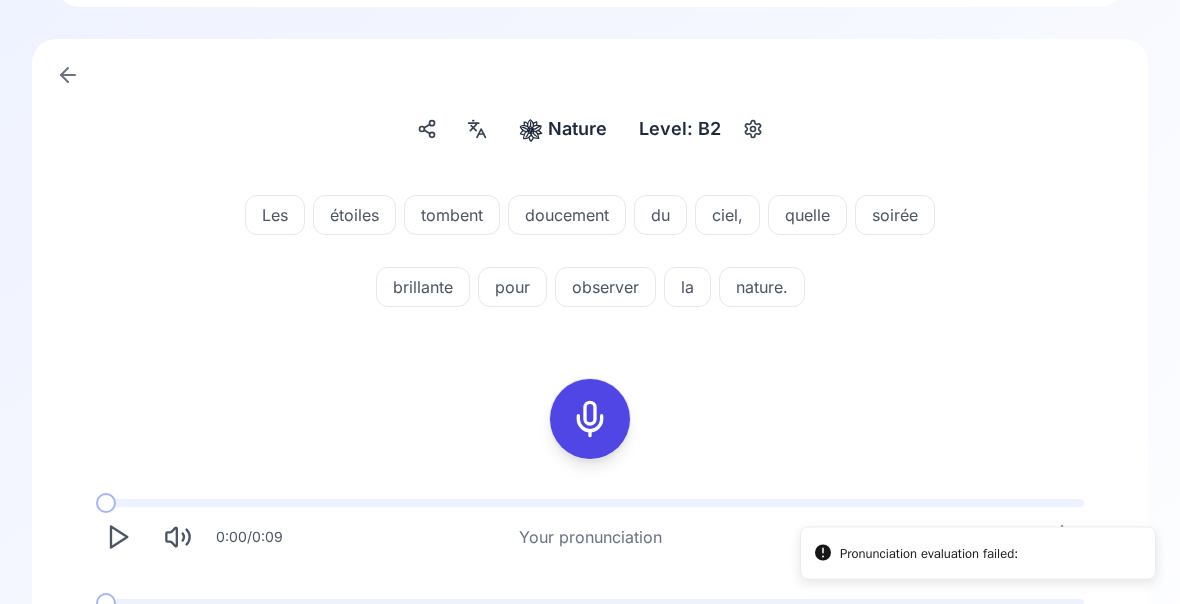 click at bounding box center (118, 638) 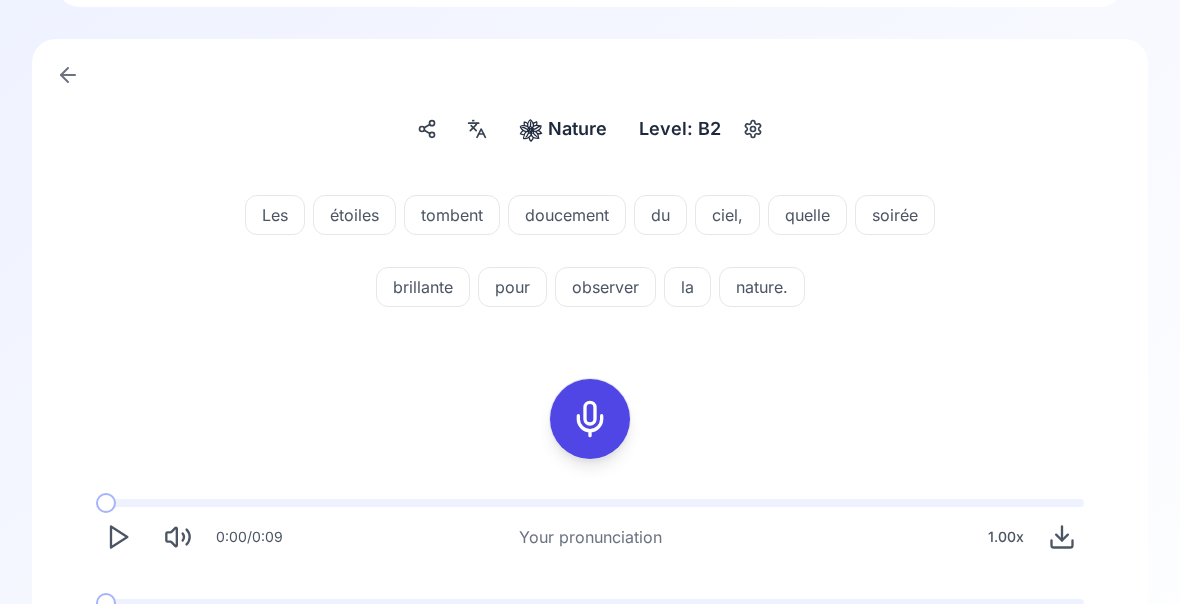 click on "doucement" at bounding box center (567, 215) 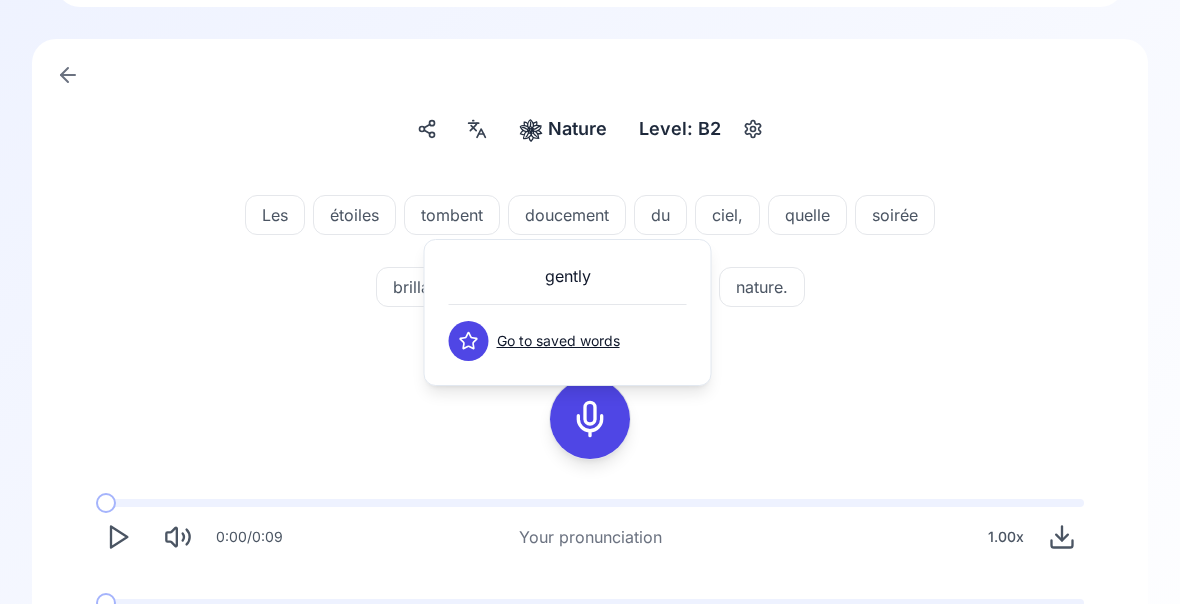 click on "Les étoiles tombent doucement du ciel, quelle soirée brillante pour observer la nature. 0:00  /  0:09 Your pronunciation 1.00 x 0:00  /  0:06 Your better pronunciation 0.80 x" at bounding box center (590, 423) 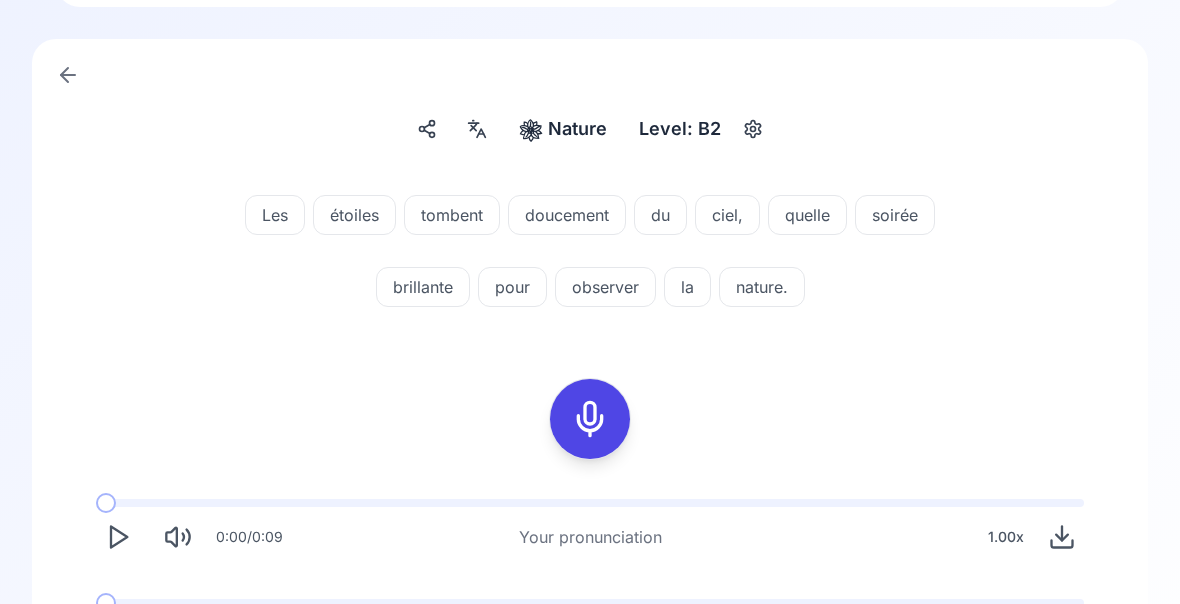 click on "quelle" at bounding box center (807, 215) 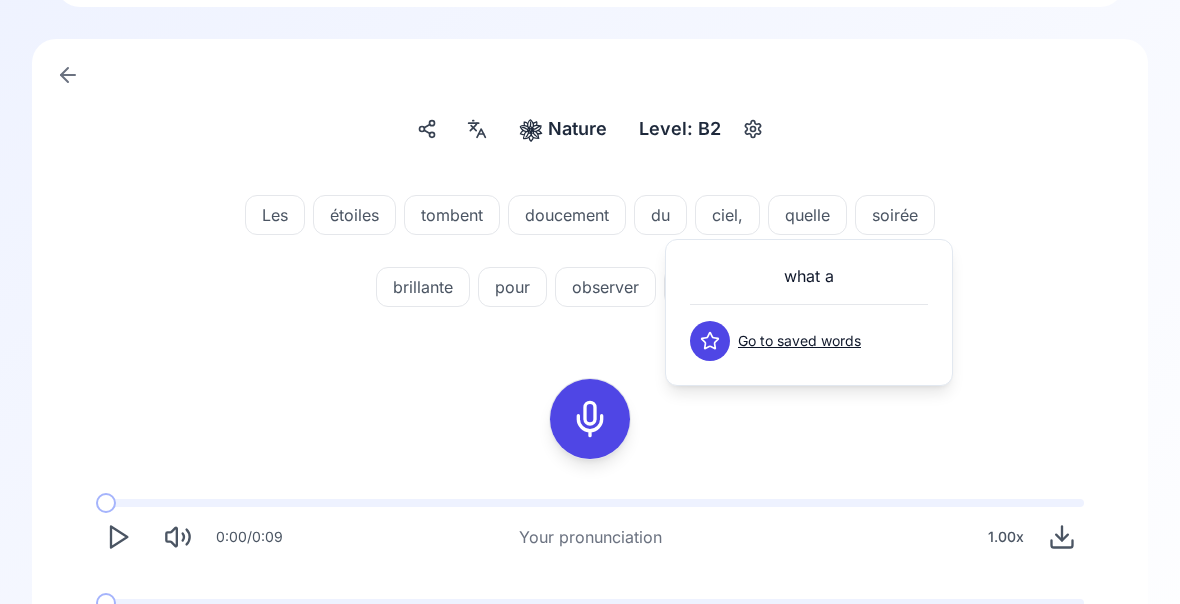 click on "❀ Nature Nature Level: B2" at bounding box center (590, 129) 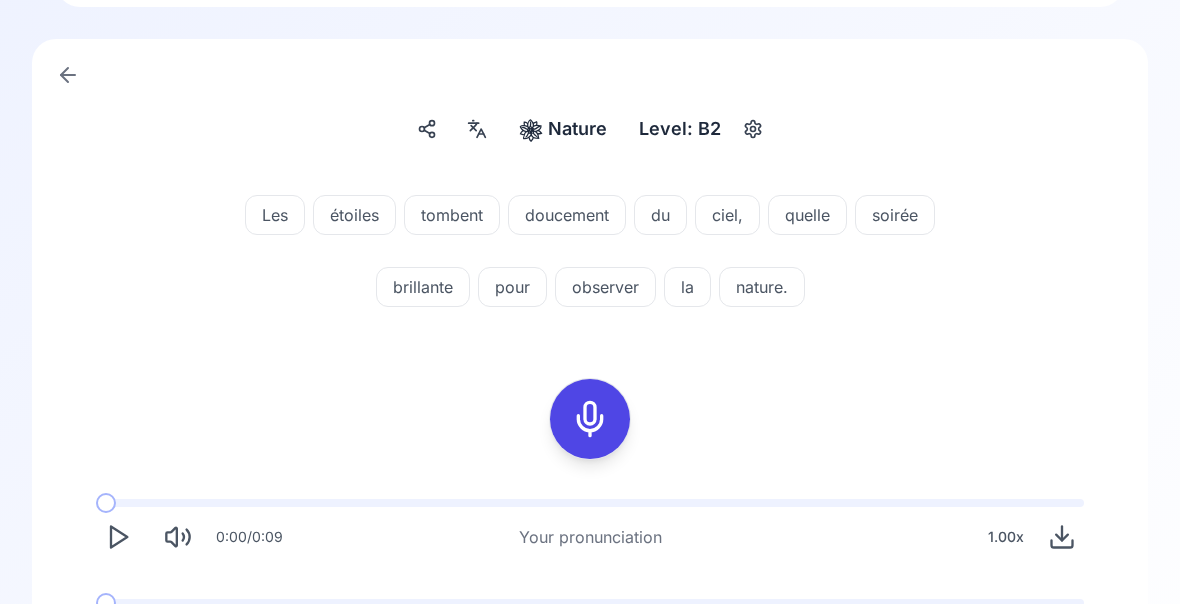 click 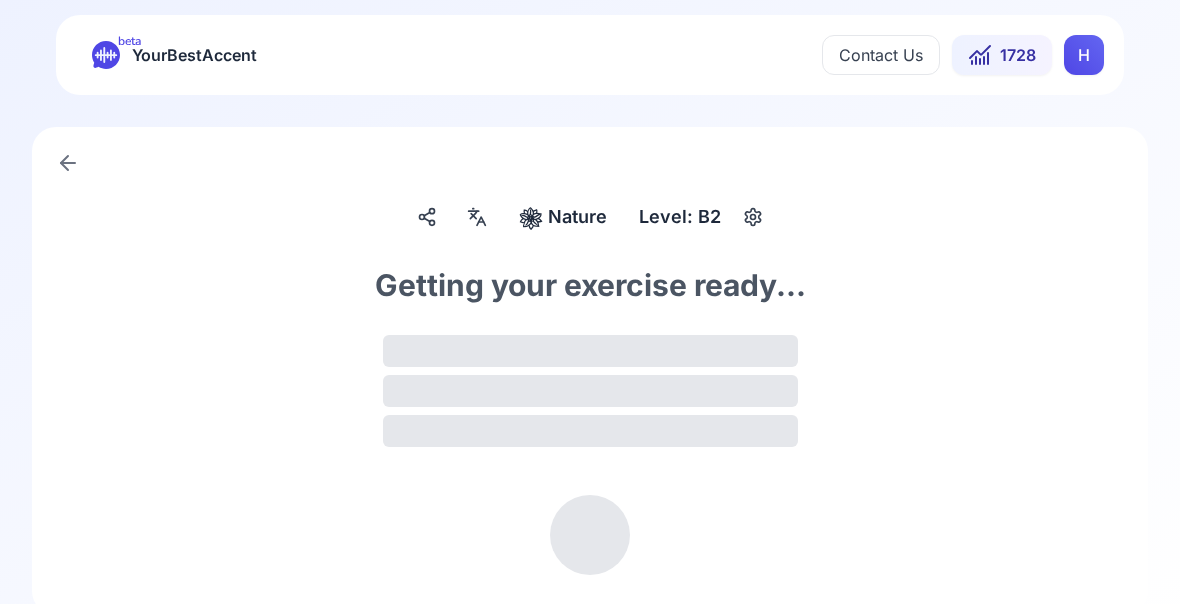 scroll, scrollTop: 0, scrollLeft: 0, axis: both 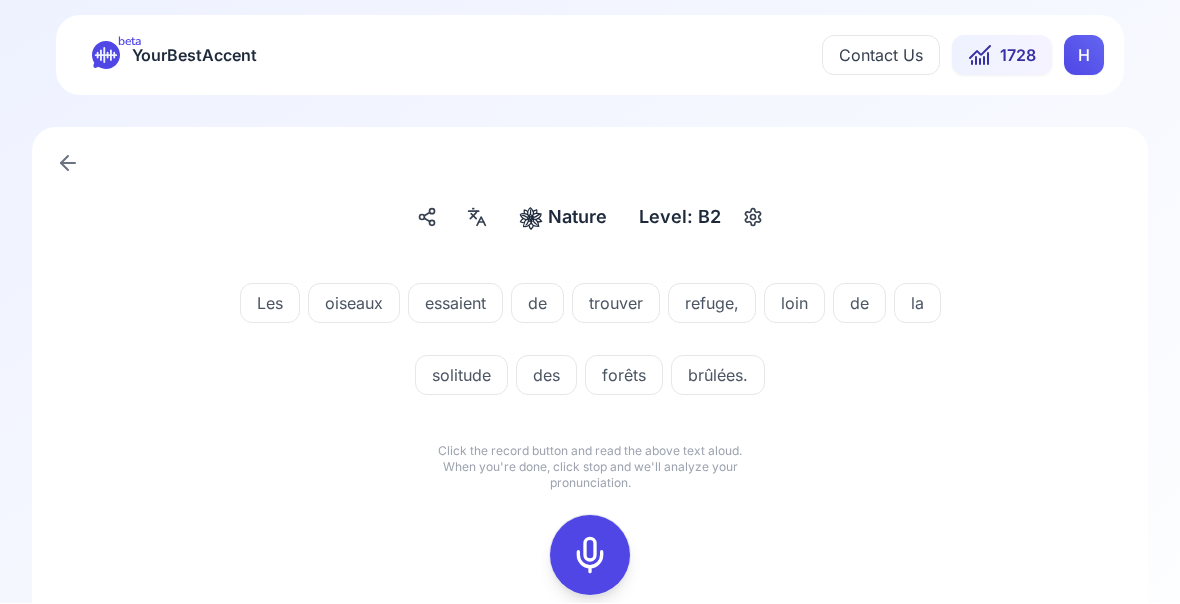 click 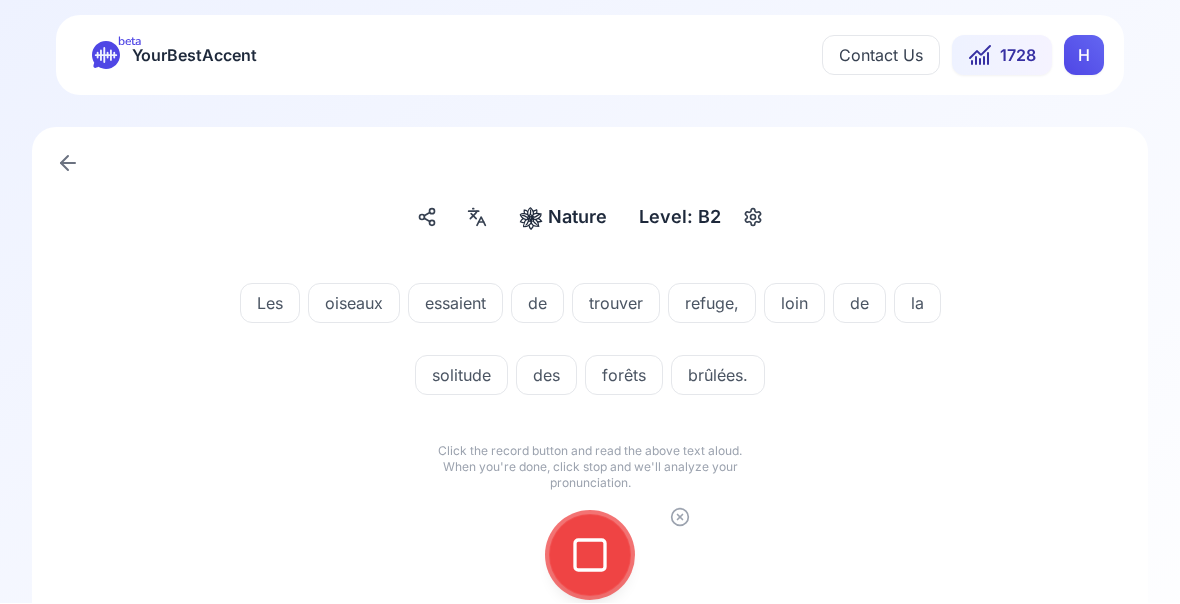 click 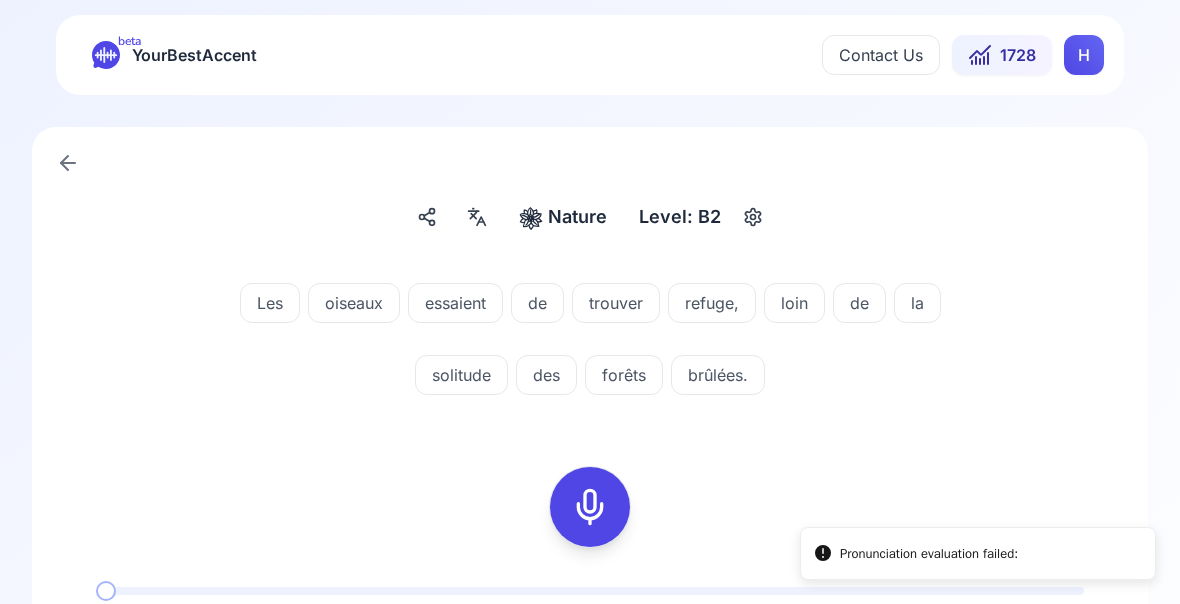 click 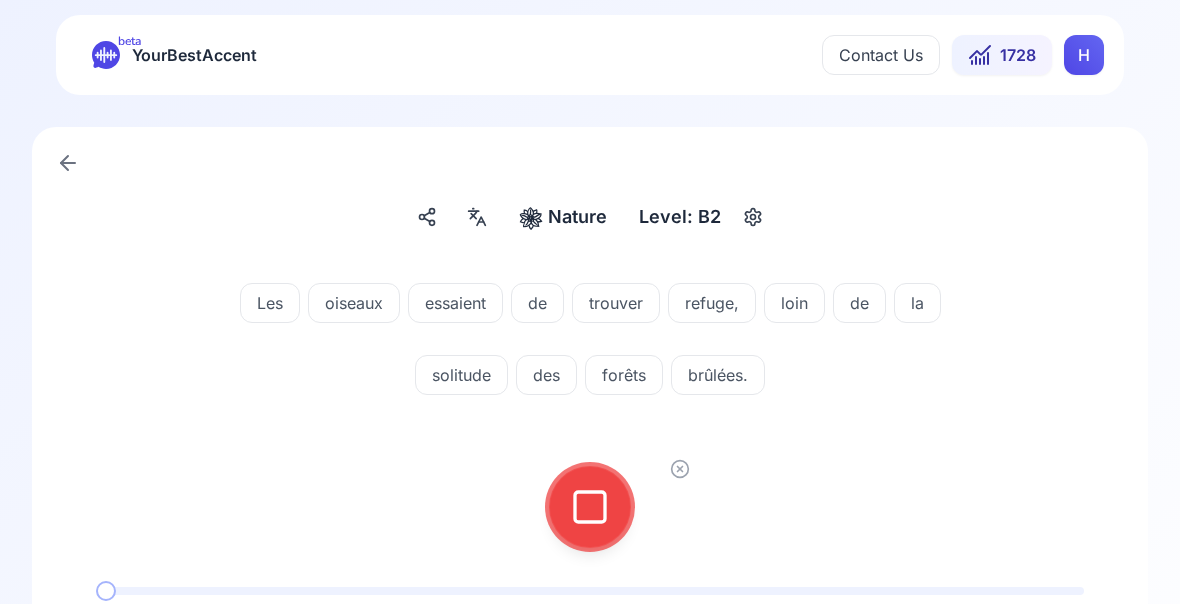 click 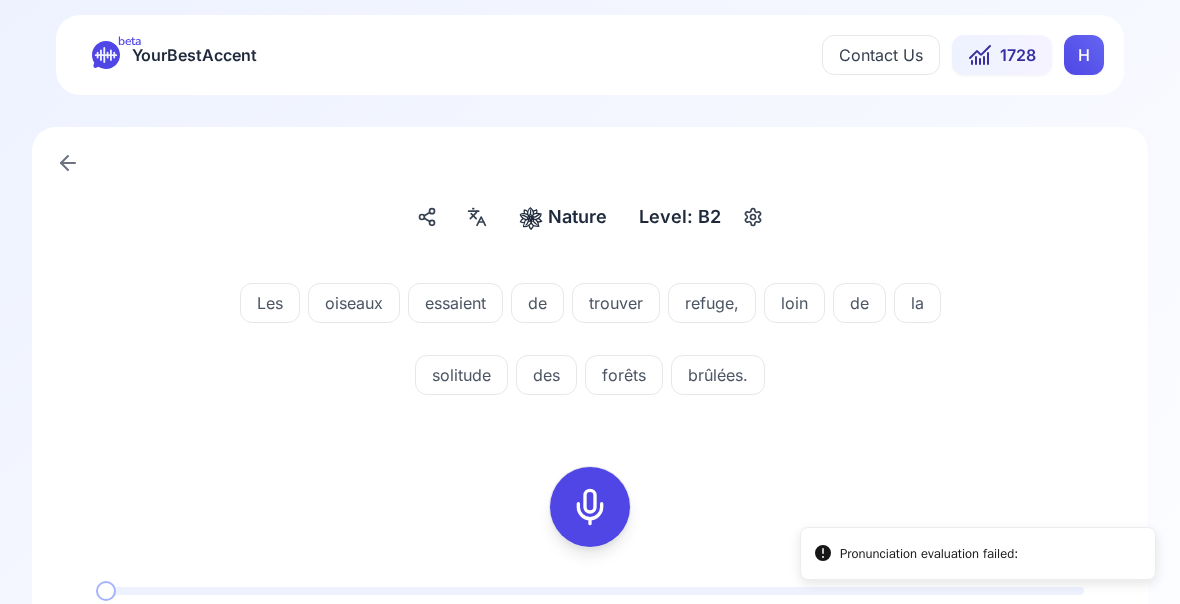 click 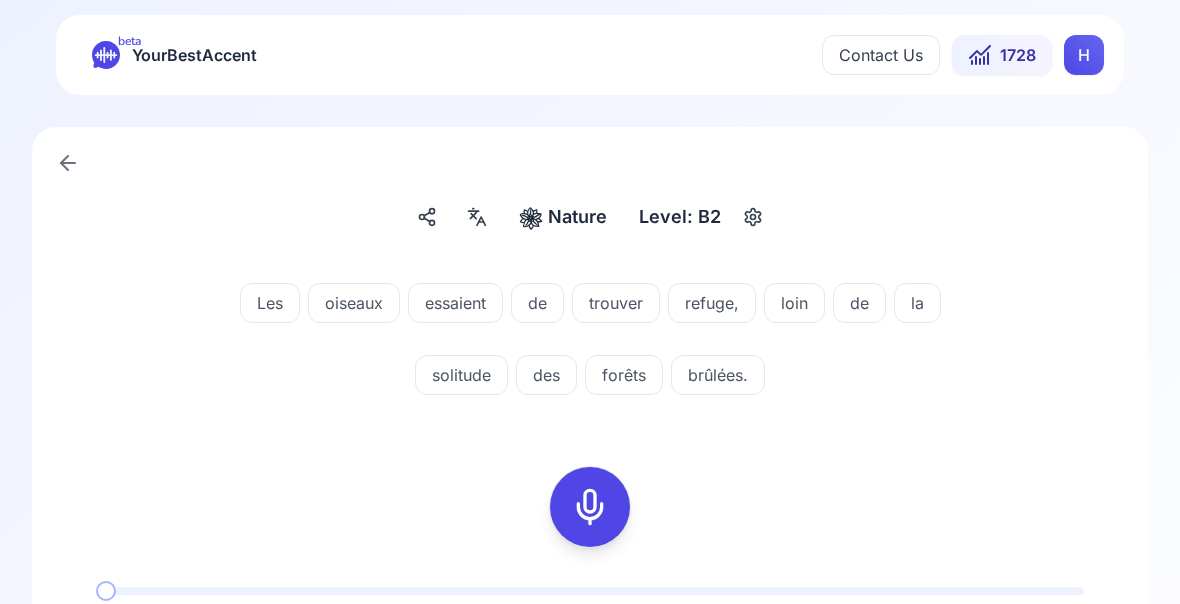 click 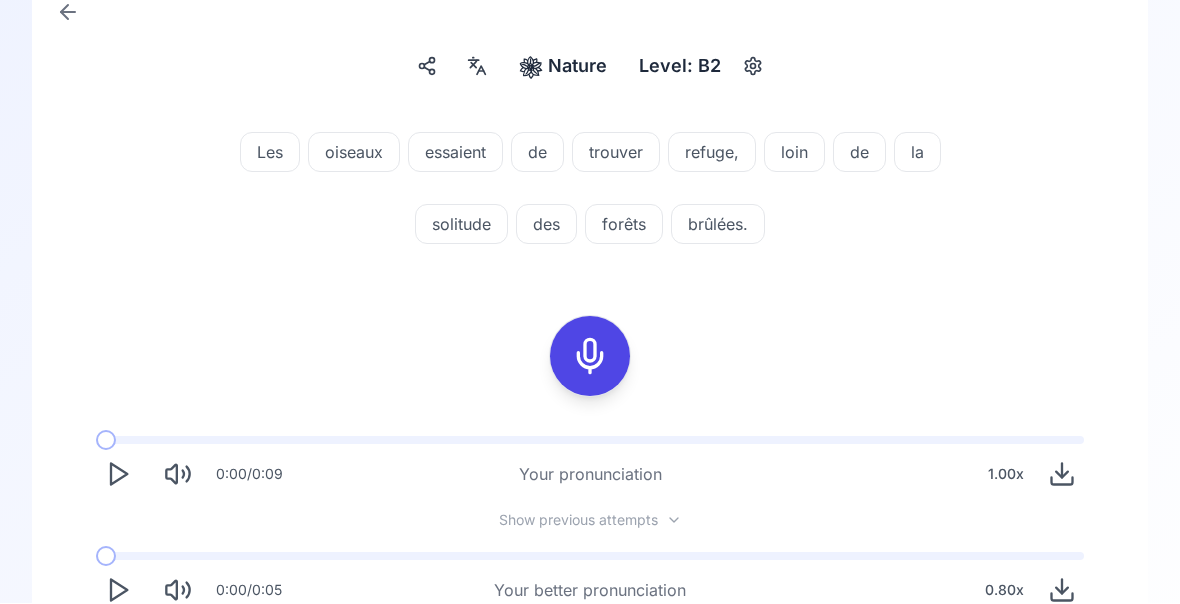 scroll, scrollTop: 150, scrollLeft: 0, axis: vertical 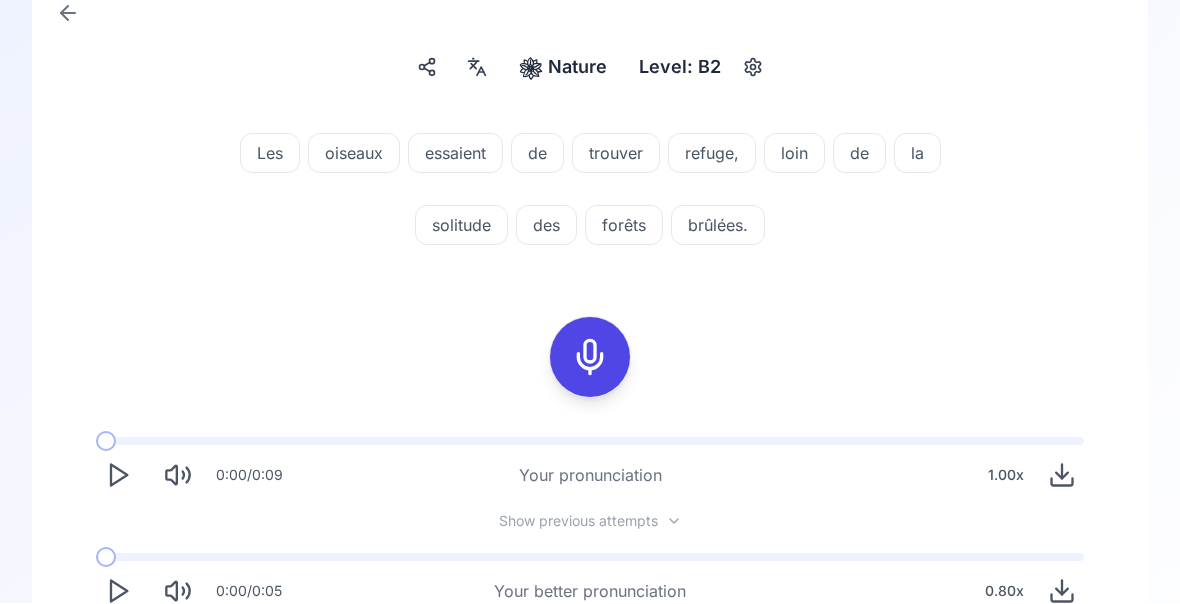 click on "Try another sentence" at bounding box center [604, 670] 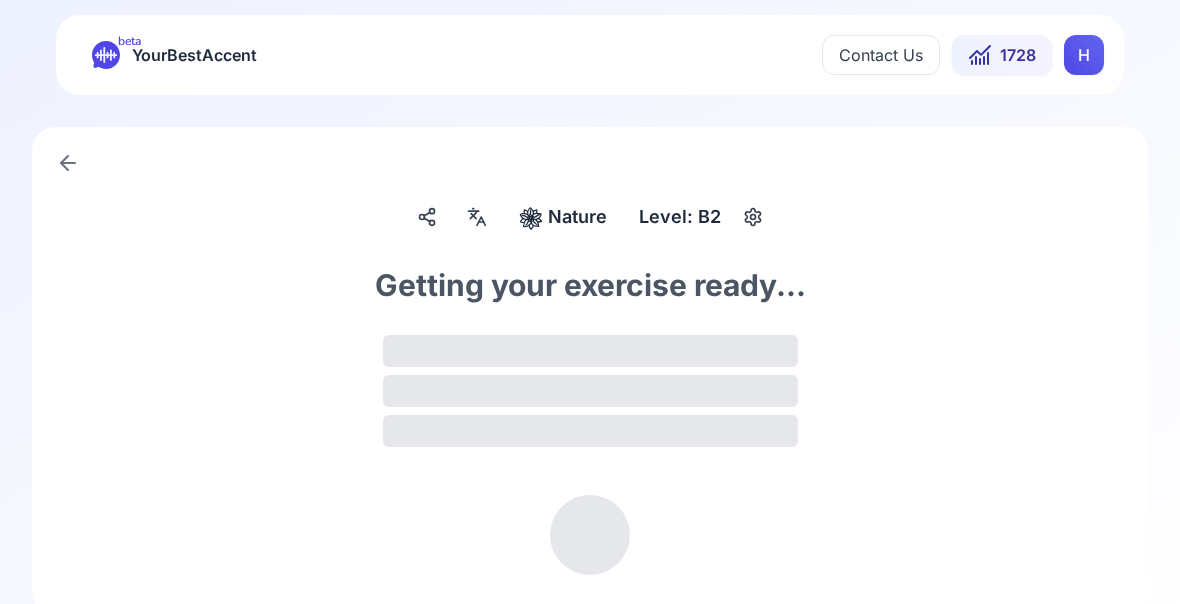 scroll, scrollTop: 0, scrollLeft: 0, axis: both 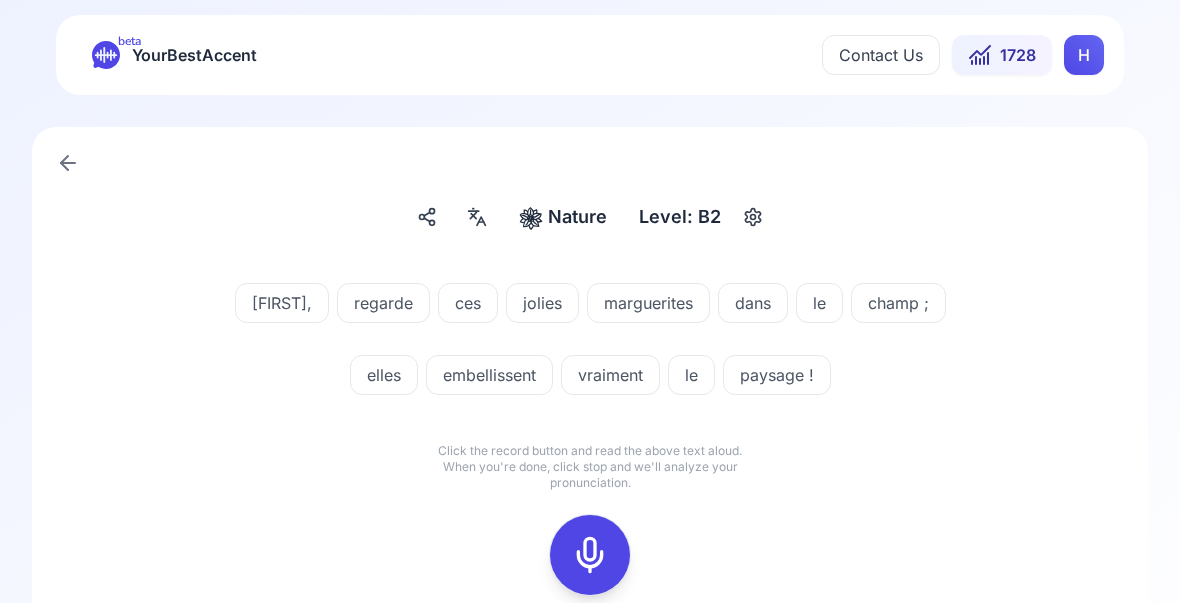 click 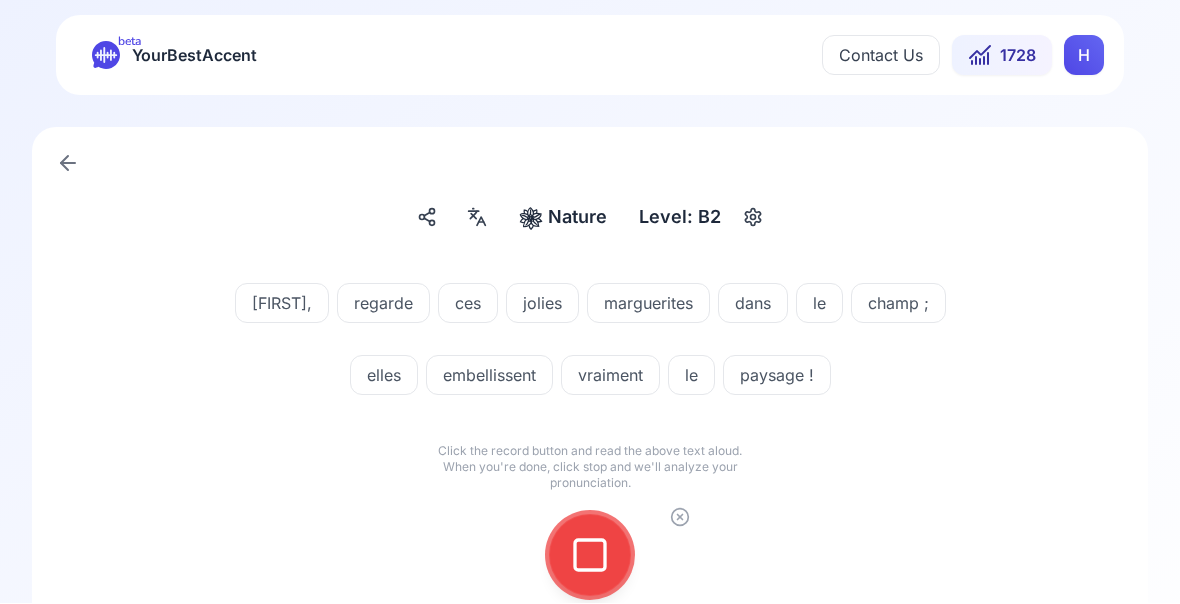 click 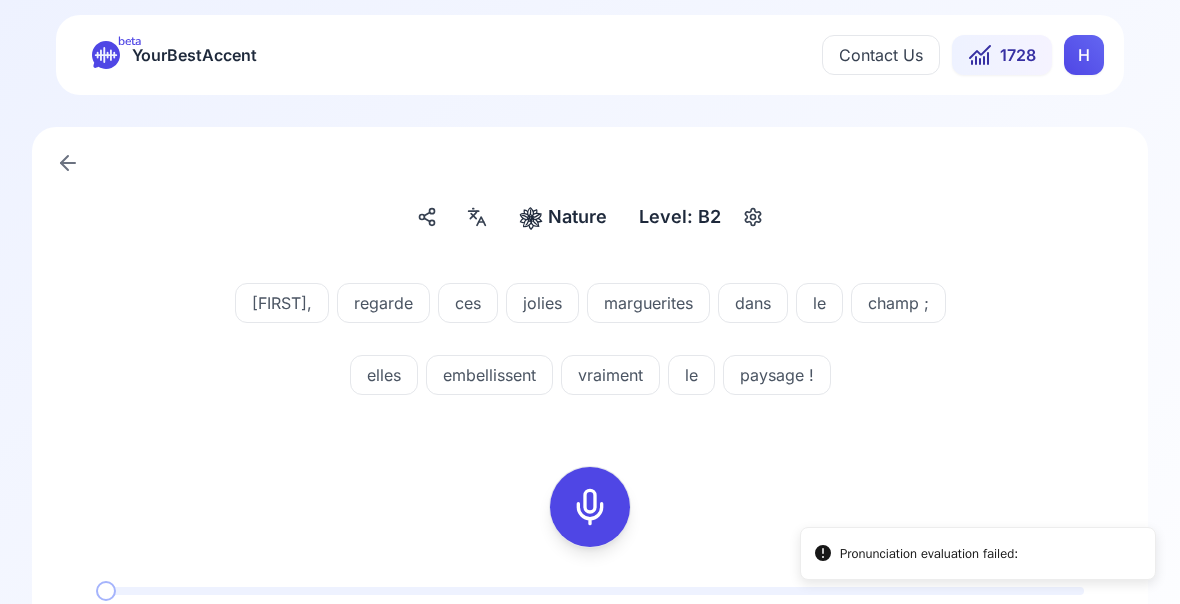 click 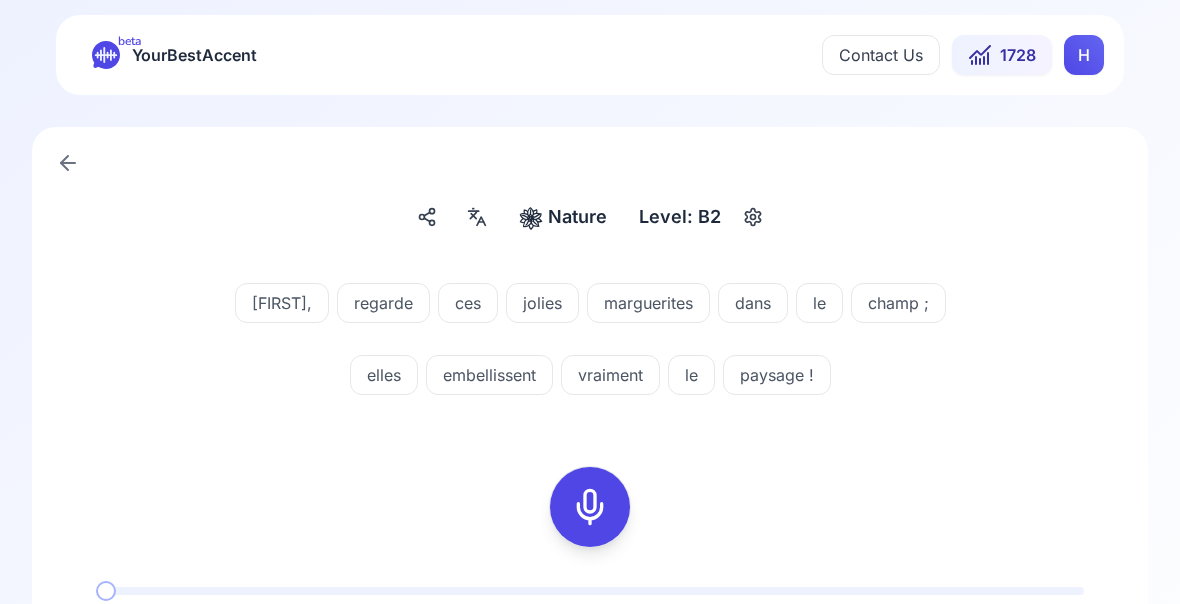 click 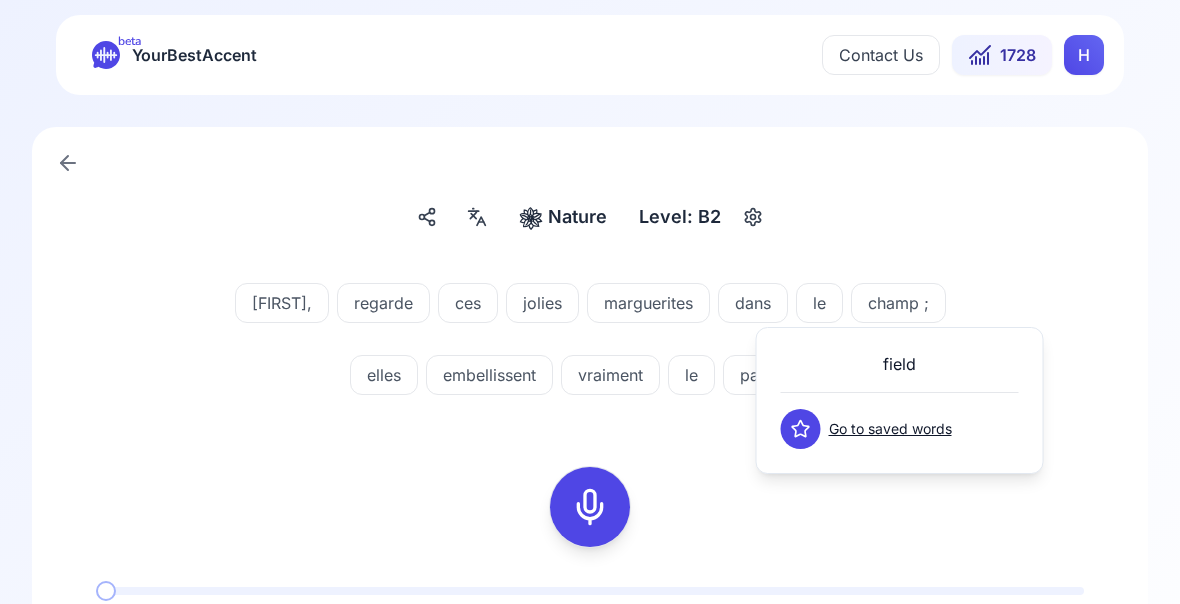 click on "[NAME], regarde ces jolies marguerites dans le champ ; elles embellissent vraiment le paysage !" at bounding box center [590, 343] 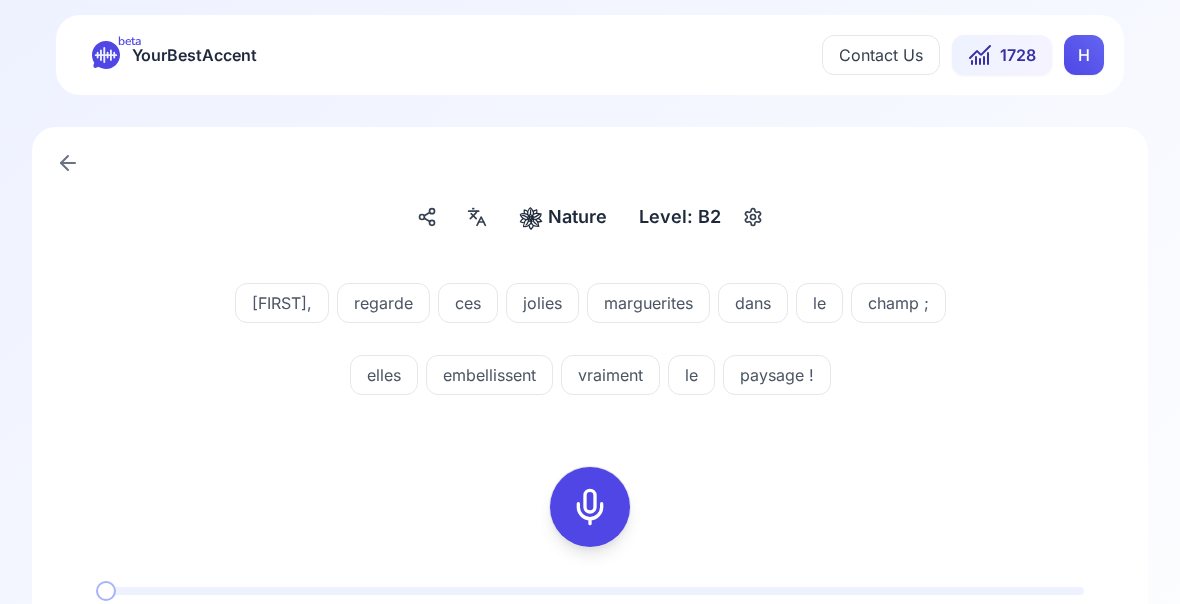 click 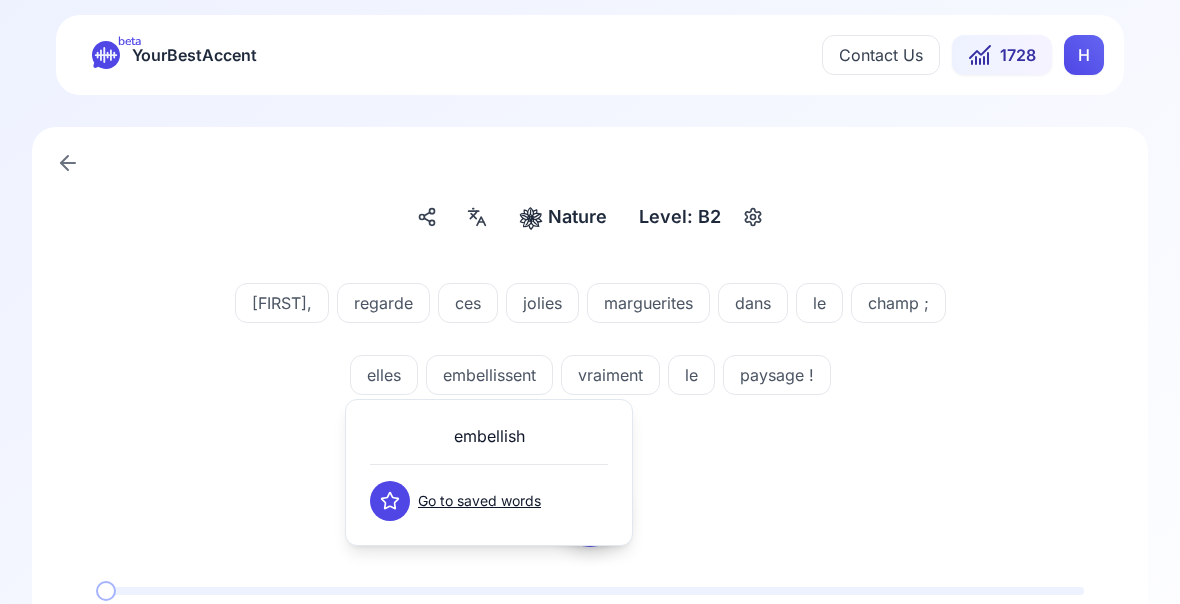 click on "[NAME], regarde ces jolies marguerites dans le [LOCATION] ; elles embellissent vraiment le paysage ! [TIME]  /  [TIME] Your pronunciation [NUMBER] x [TIME]  /  [TIME] Your better pronunciation [NUMBER] x" at bounding box center [590, 511] 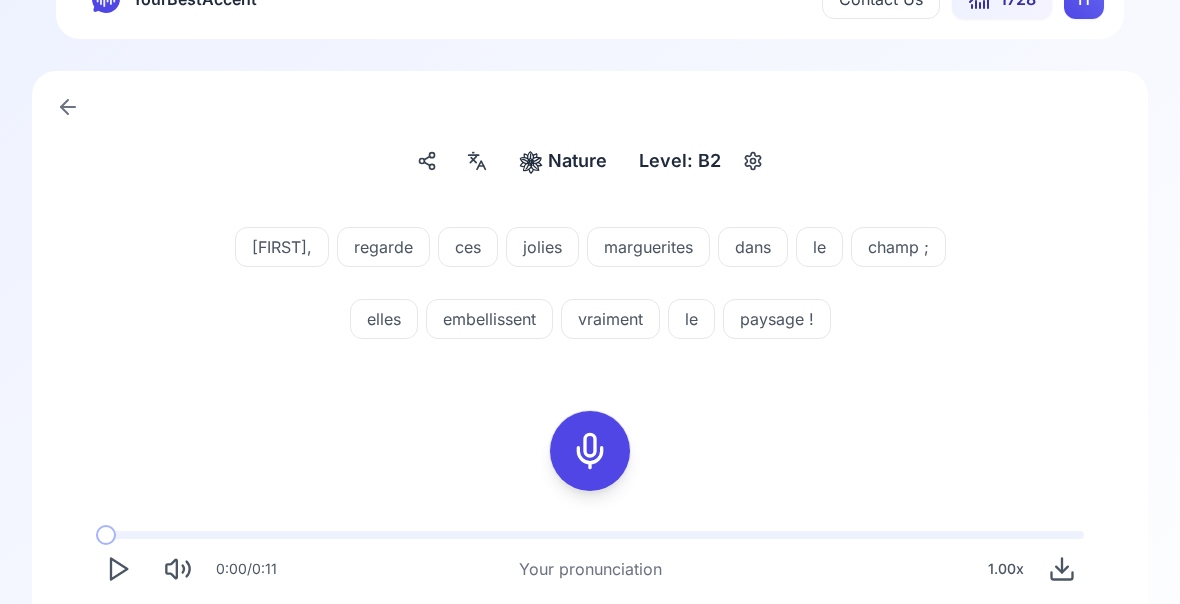 scroll, scrollTop: 134, scrollLeft: 0, axis: vertical 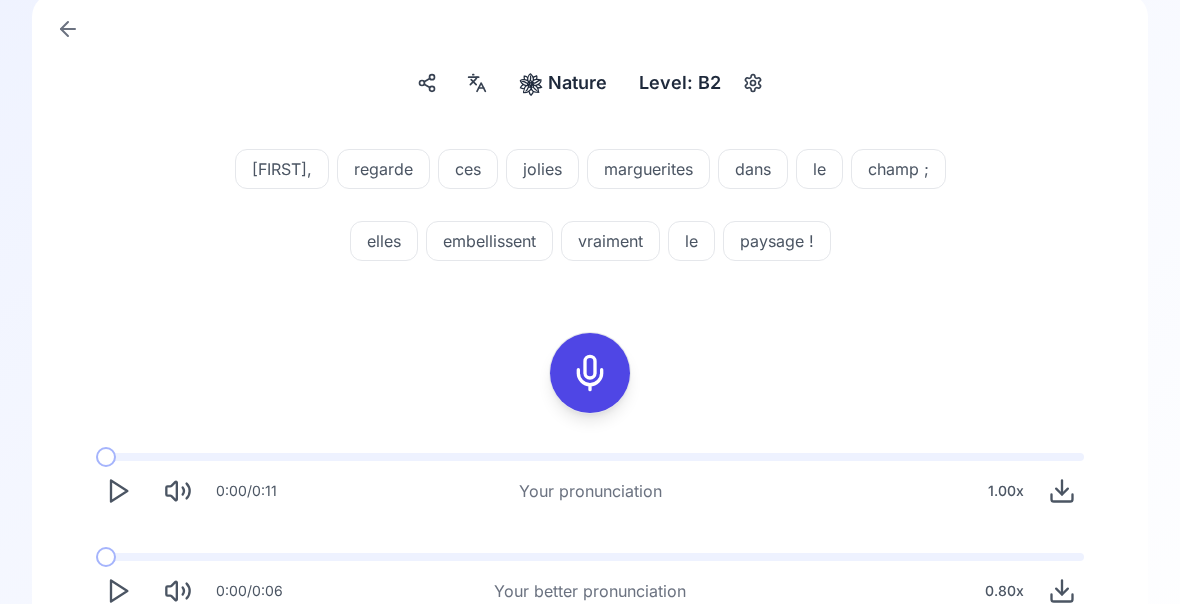 click on "Try another sentence" at bounding box center [604, 670] 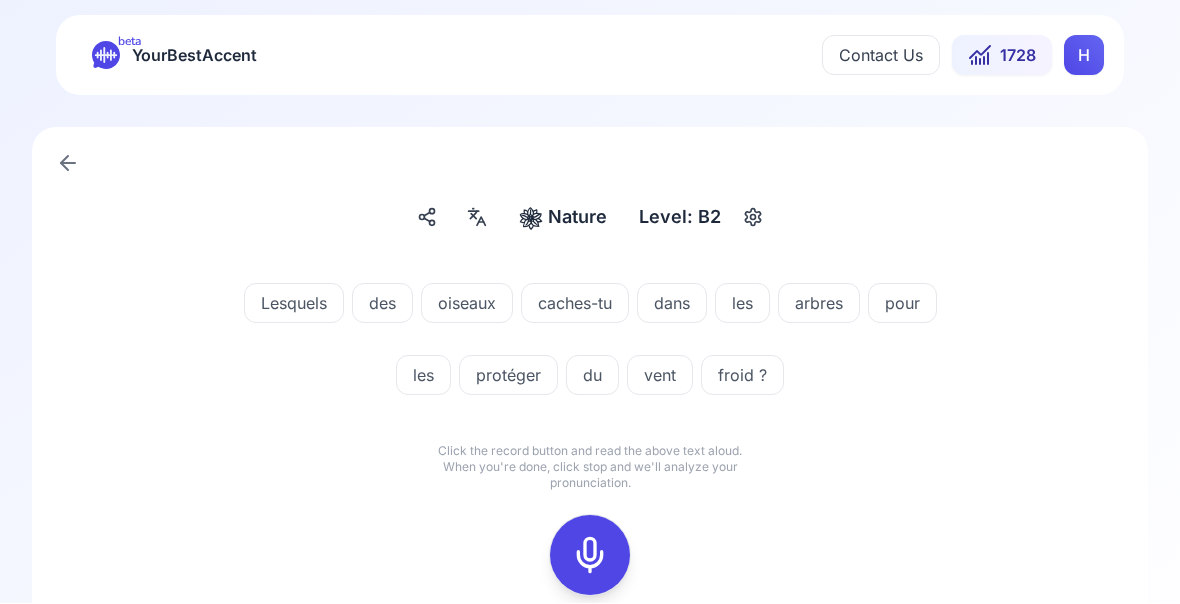 click 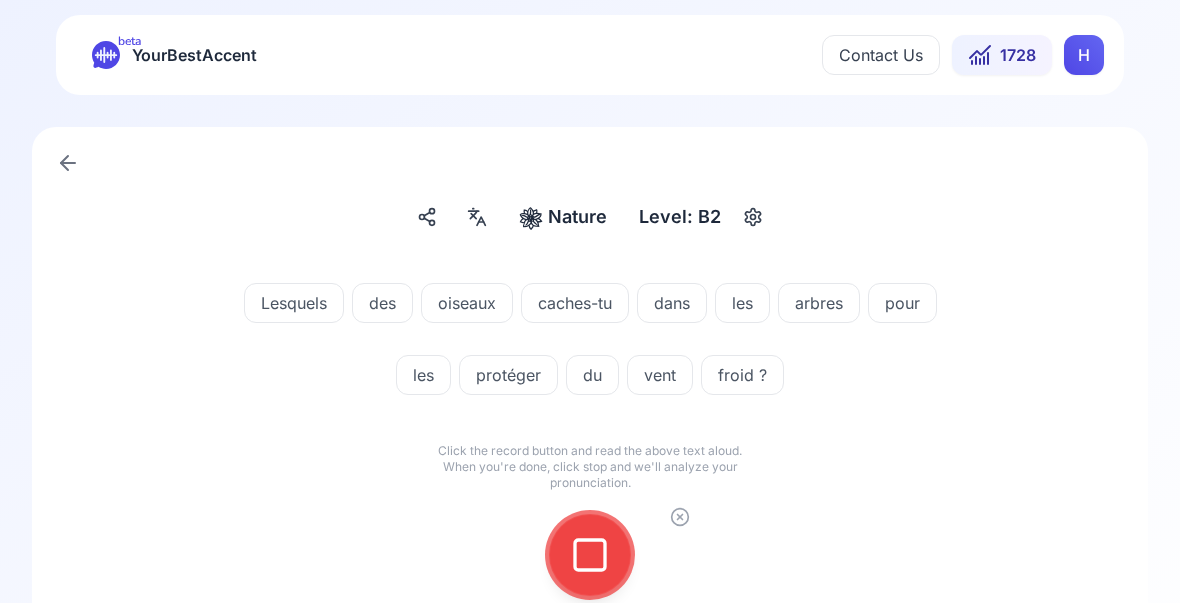 click 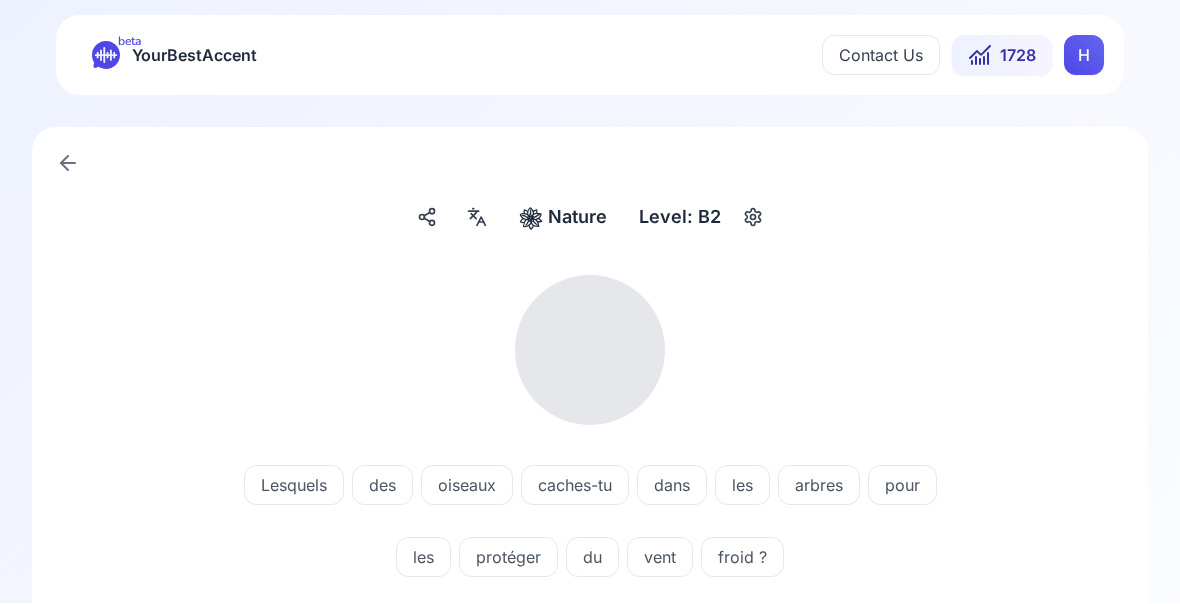 scroll, scrollTop: 1, scrollLeft: 0, axis: vertical 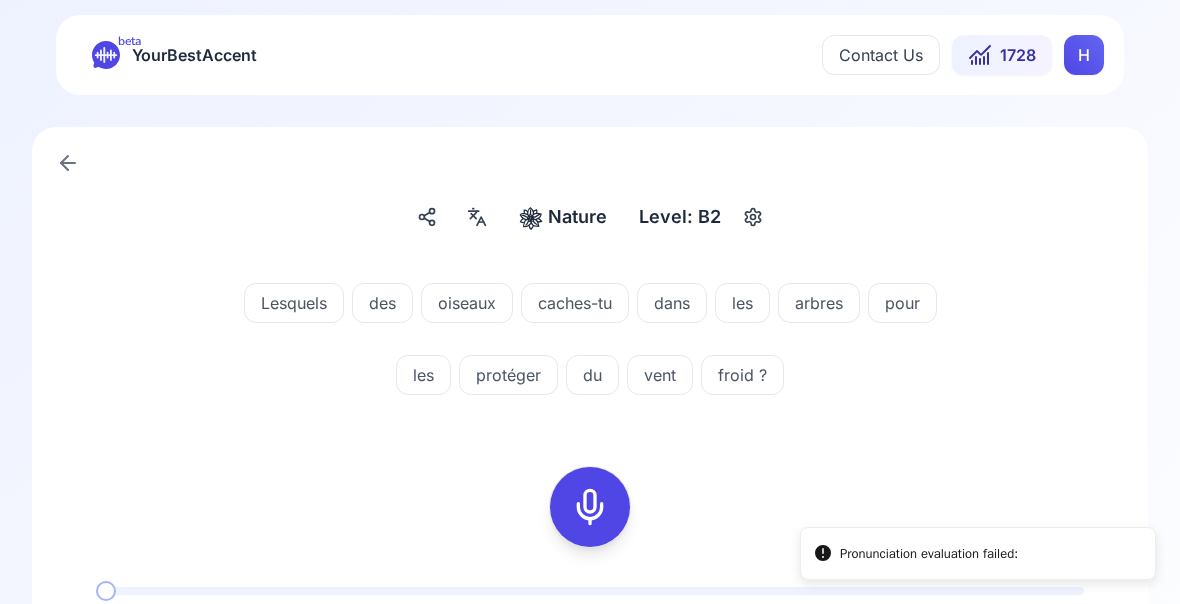 click 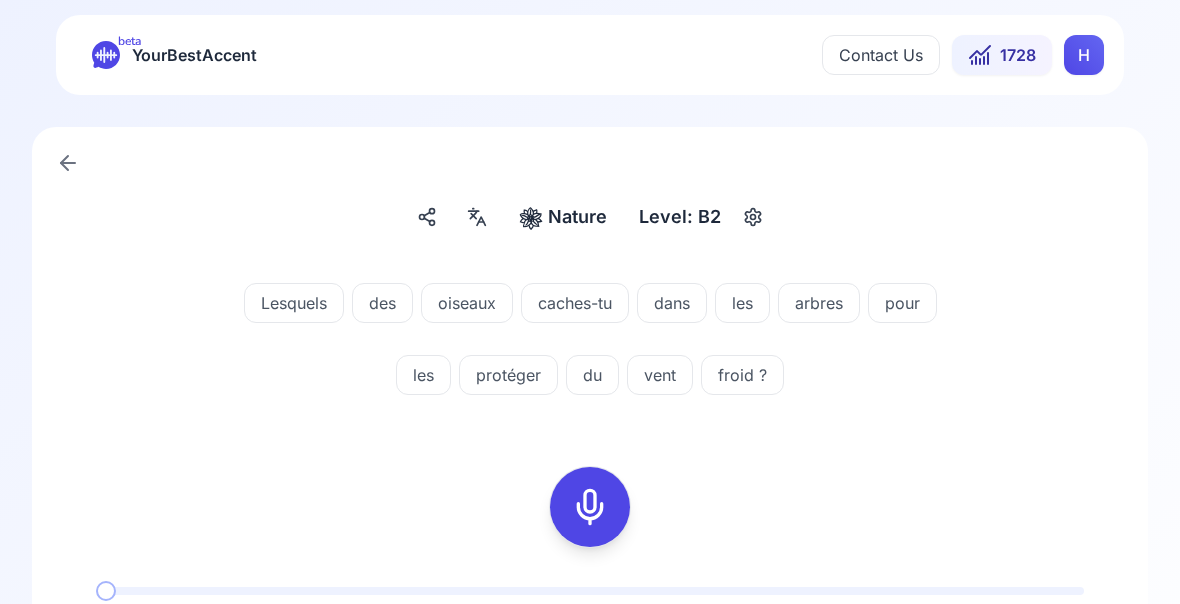 click on "Lesquels" at bounding box center (294, 303) 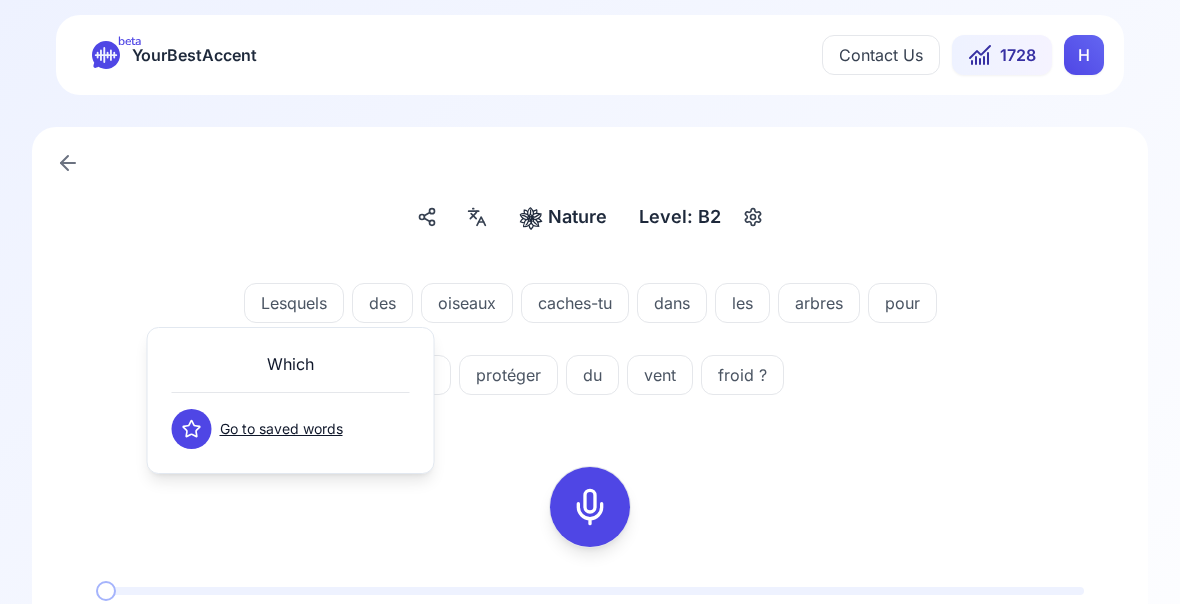 click on "Lesquels des oiseaux caches-tu dans les arbres pour les protéger du vent froid ? 0:00  /  0:09 Your pronunciation 1.00 x 0:00  /  0:05 Your better pronunciation 0.80 x" at bounding box center (590, 511) 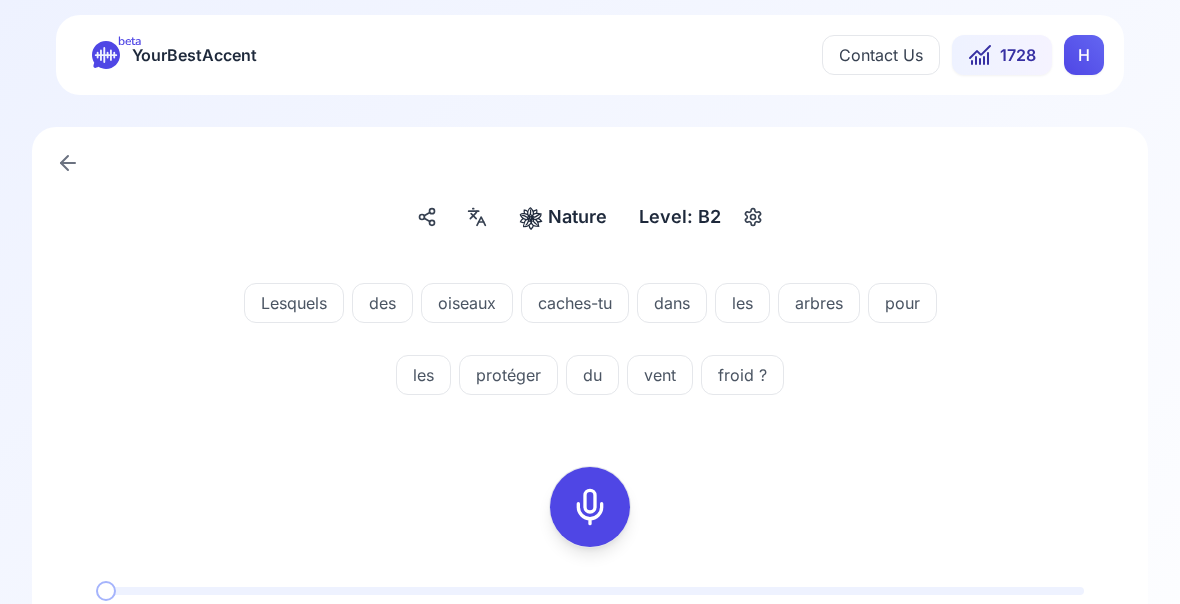 click on "caches-tu" at bounding box center [575, 303] 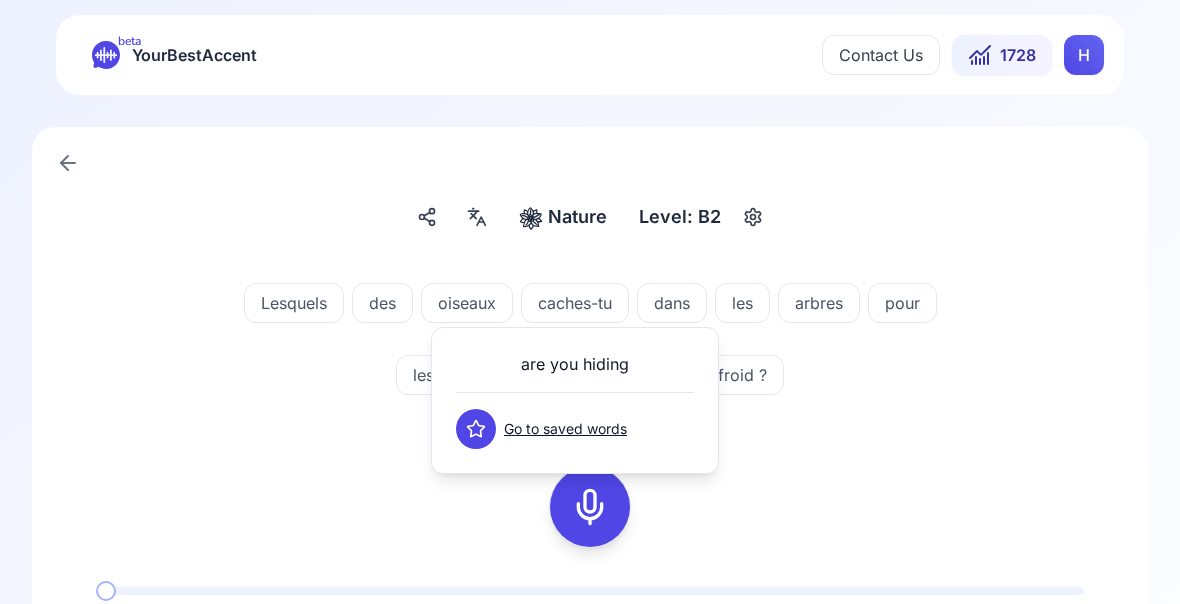 click on "Lesquels des oiseaux caches-tu dans les arbres pour les protéger du vent froid ? 0:00  /  0:09 Your pronunciation 1.00 x 0:00  /  0:05 Your better pronunciation 0.80 x" at bounding box center (590, 511) 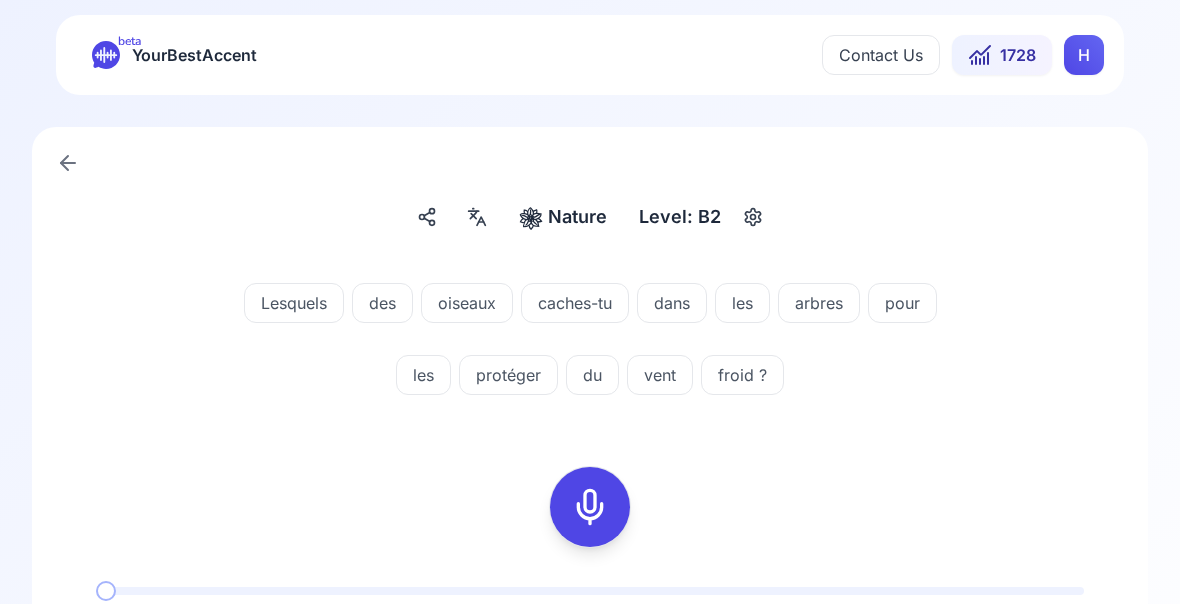 click on "protéger" at bounding box center (508, 375) 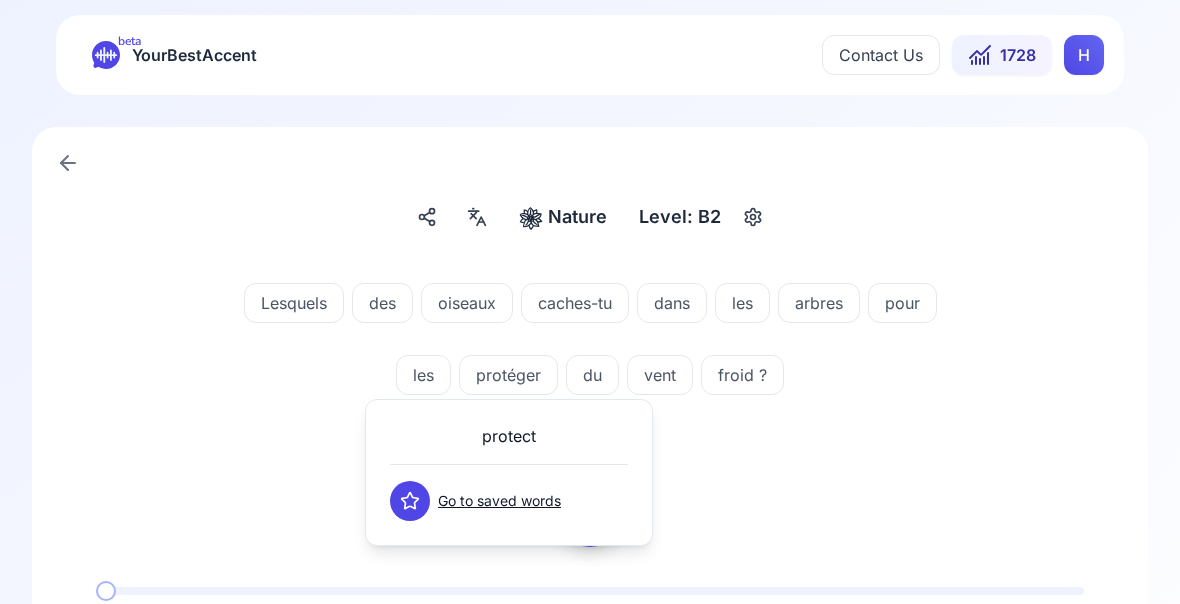 click on "Lesquels des oiseaux caches-tu dans les arbres pour les protéger du vent froid ? 0:00  /  0:09 Your pronunciation 1.00 x 0:00  /  0:05 Your better pronunciation 0.80 x" at bounding box center (590, 511) 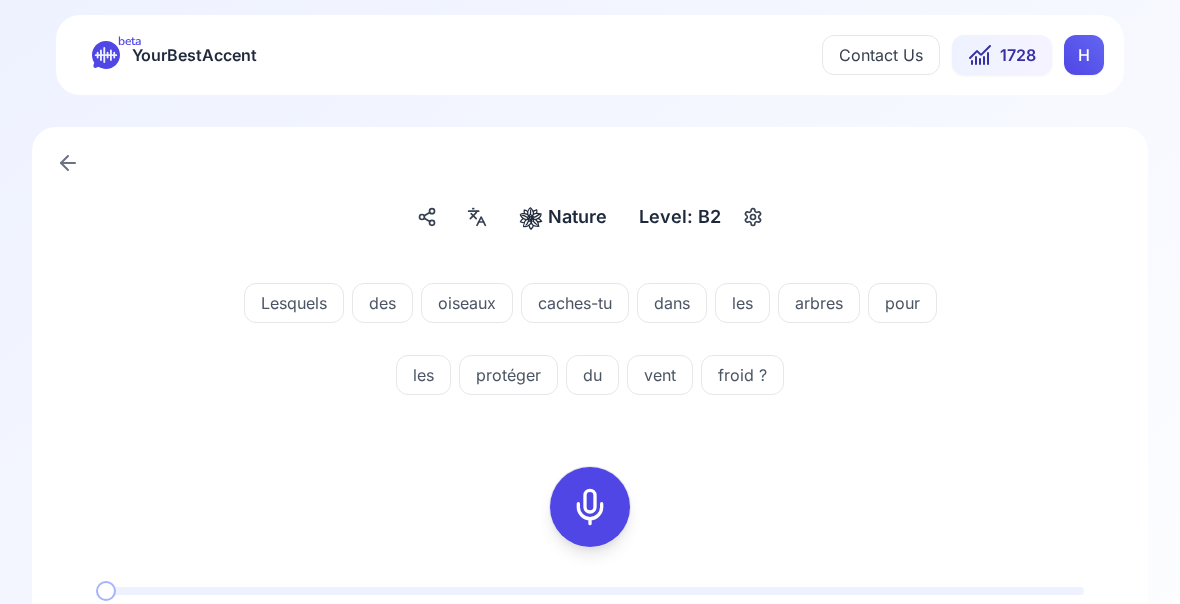 click 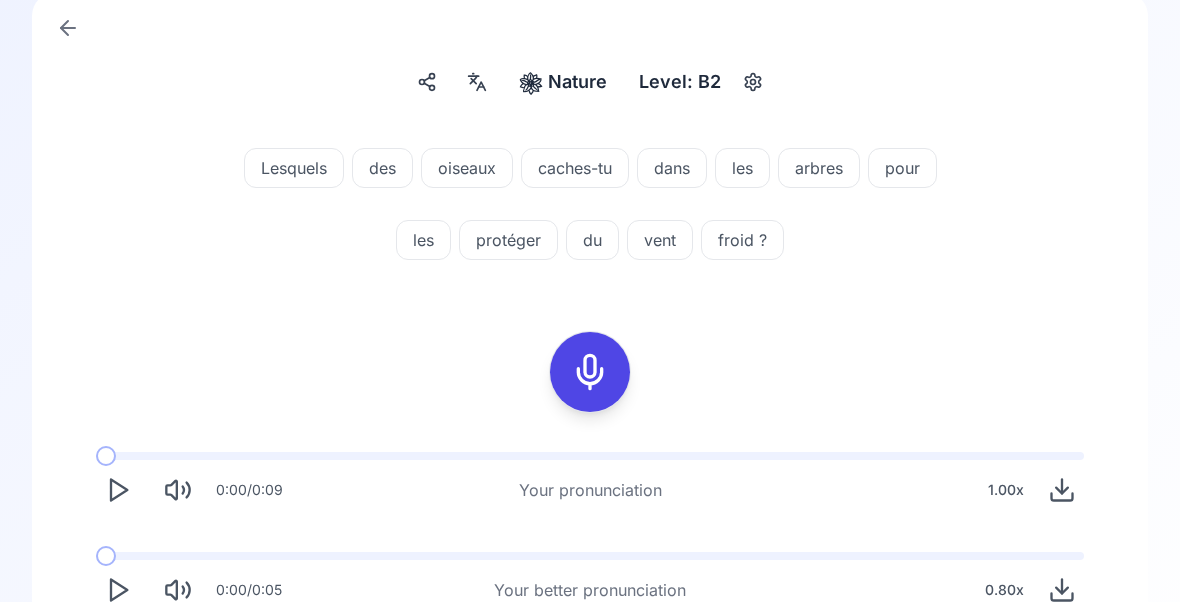 scroll, scrollTop: 134, scrollLeft: 0, axis: vertical 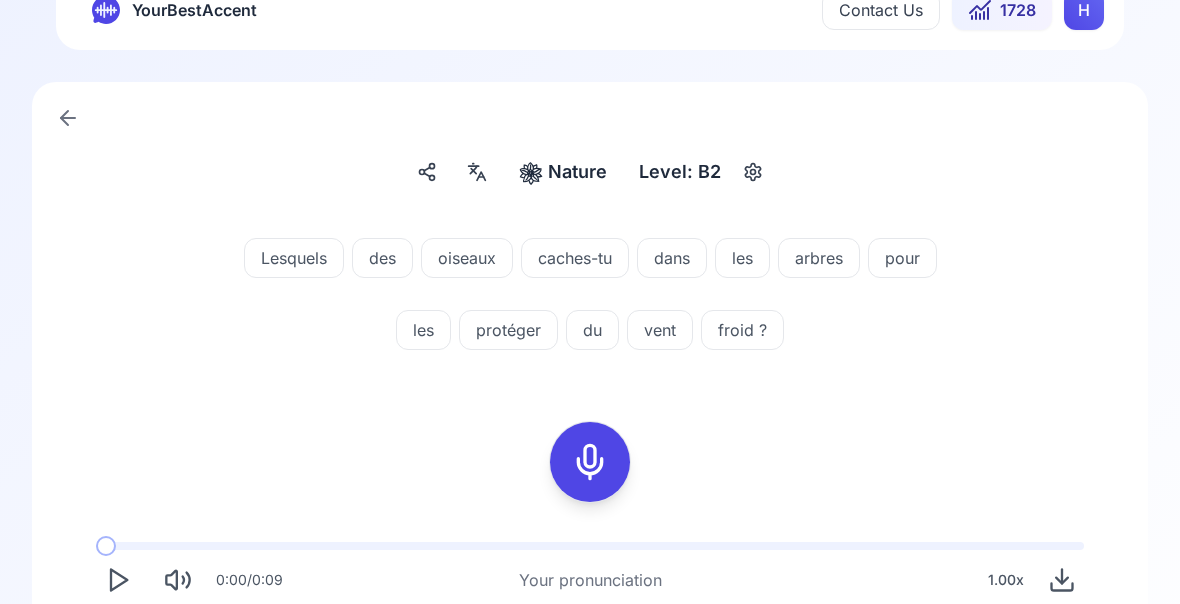 click on "Try another sentence" at bounding box center (604, 758) 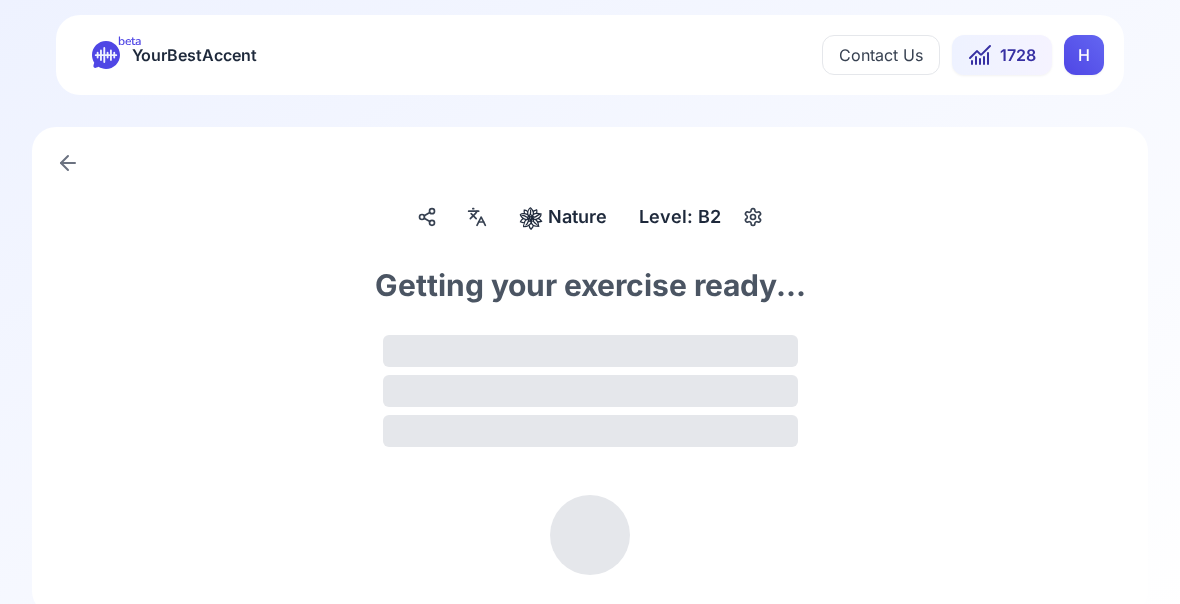 scroll, scrollTop: 0, scrollLeft: 0, axis: both 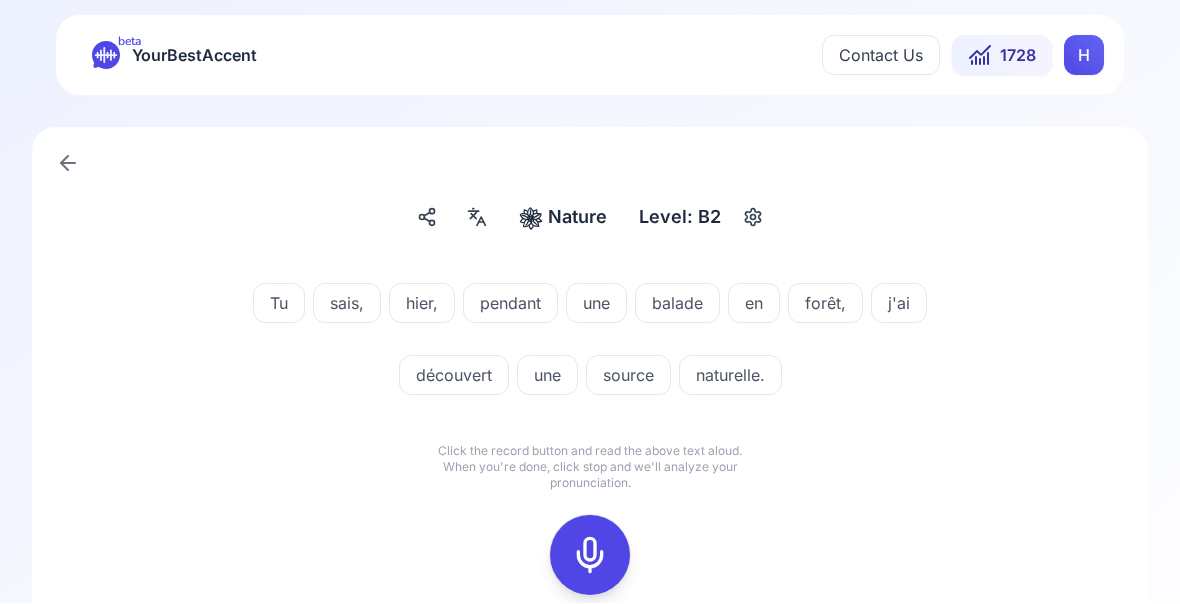 click 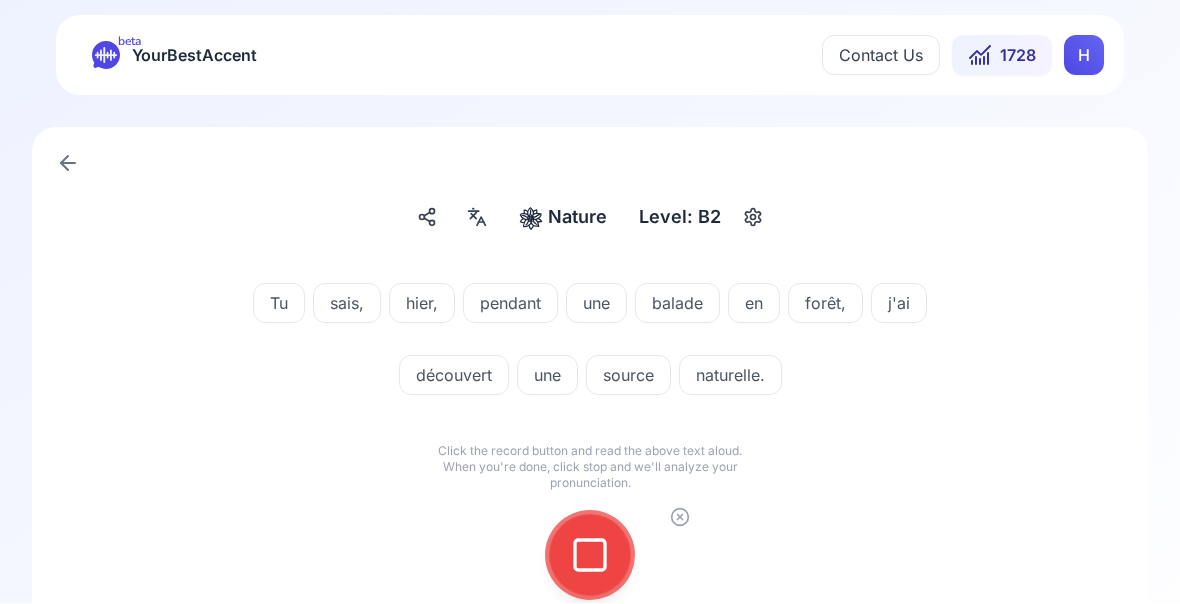 click 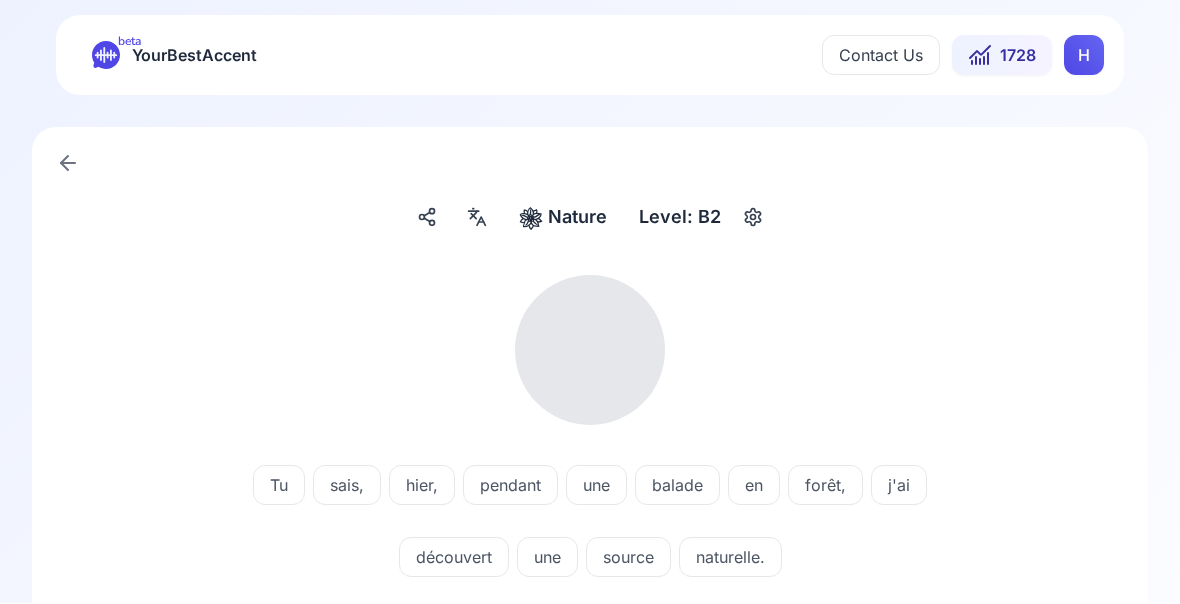 scroll, scrollTop: 1, scrollLeft: 0, axis: vertical 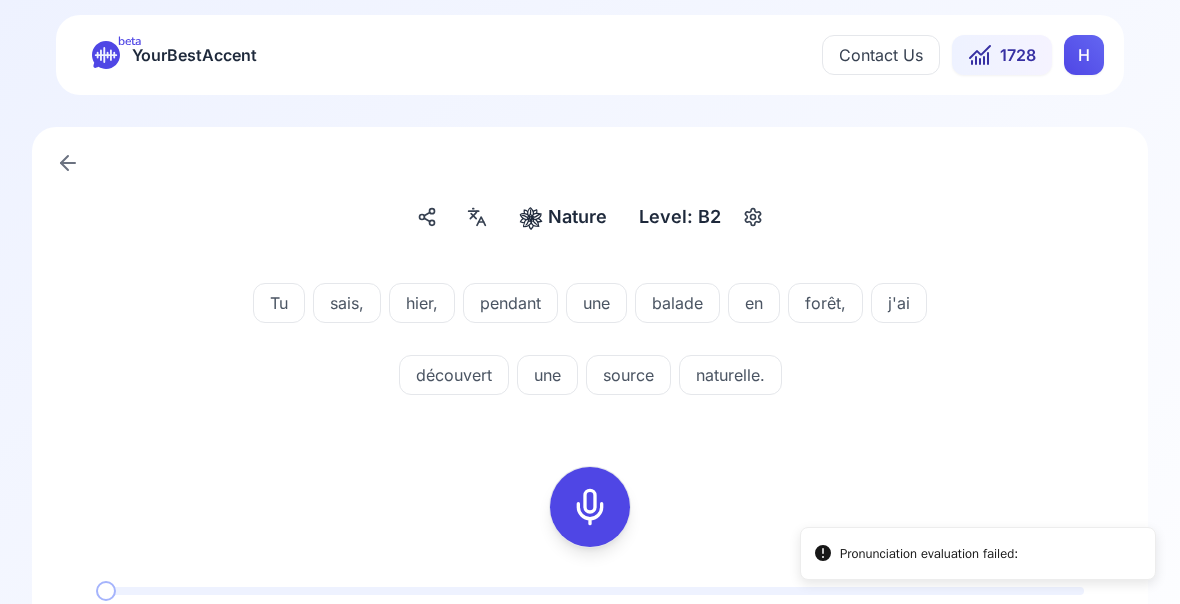 click 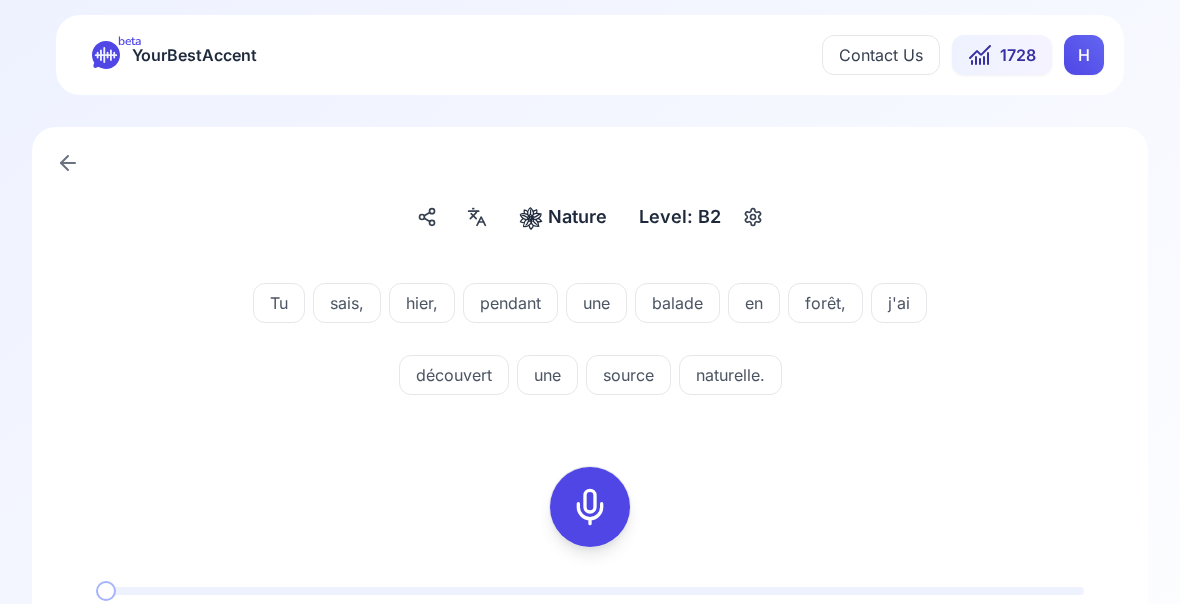 click on "source" at bounding box center [628, 375] 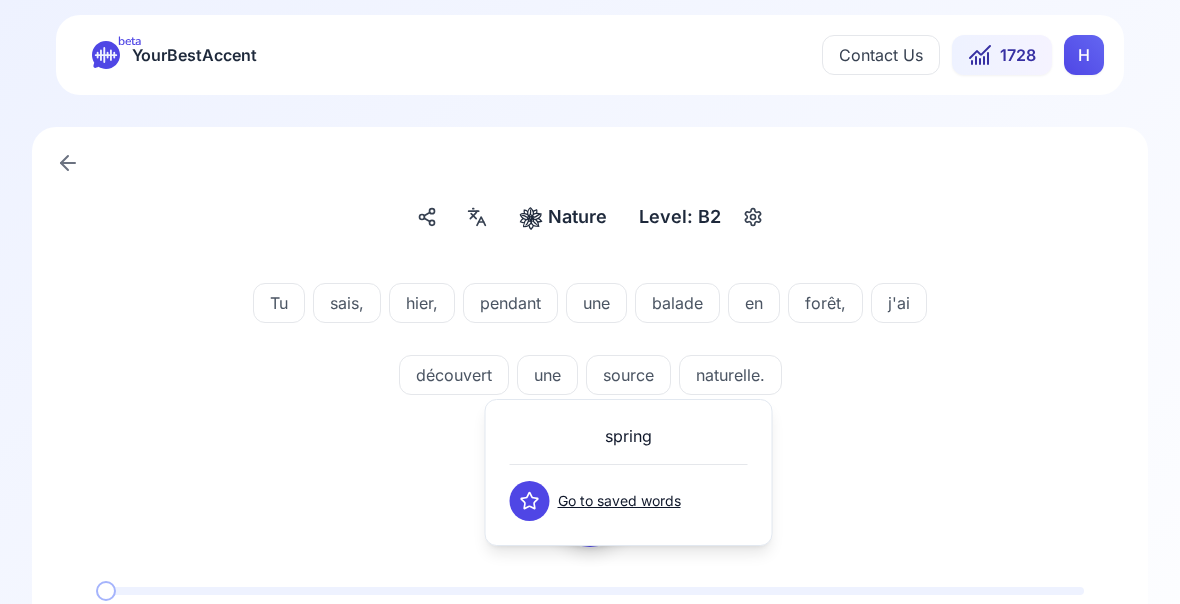 click on "Tu sais, hier, pendant une balade en forêt, j'ai découvert une source naturelle. 0:00  /  0:08 Your pronunciation 1.00 x 0:00  /  0:06 Your better pronunciation 0.80 x" at bounding box center [590, 511] 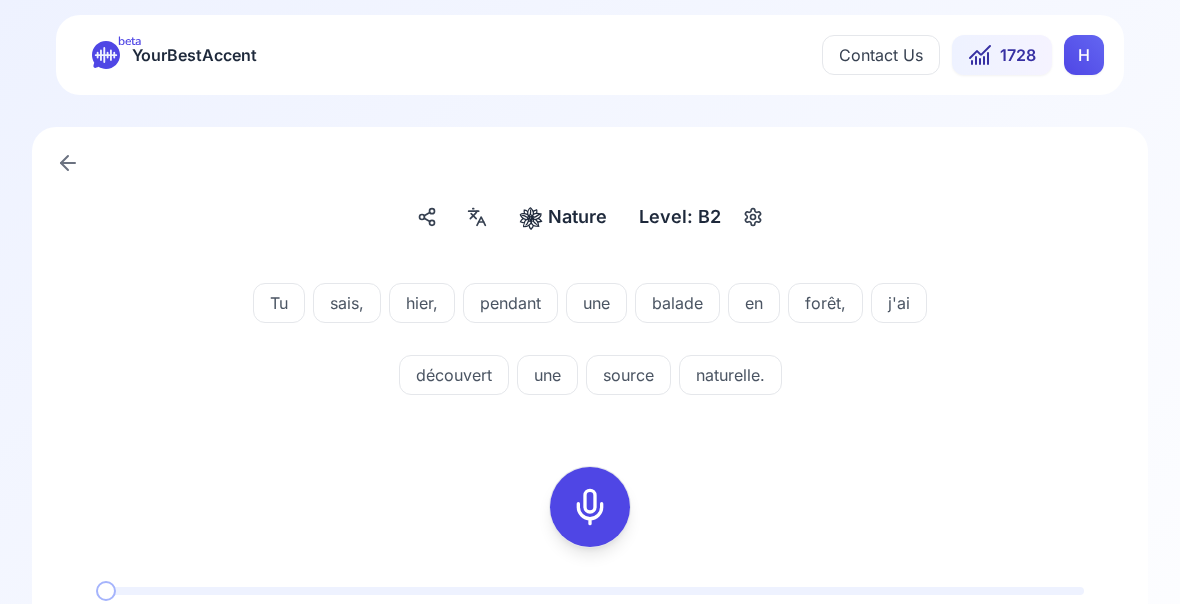 click 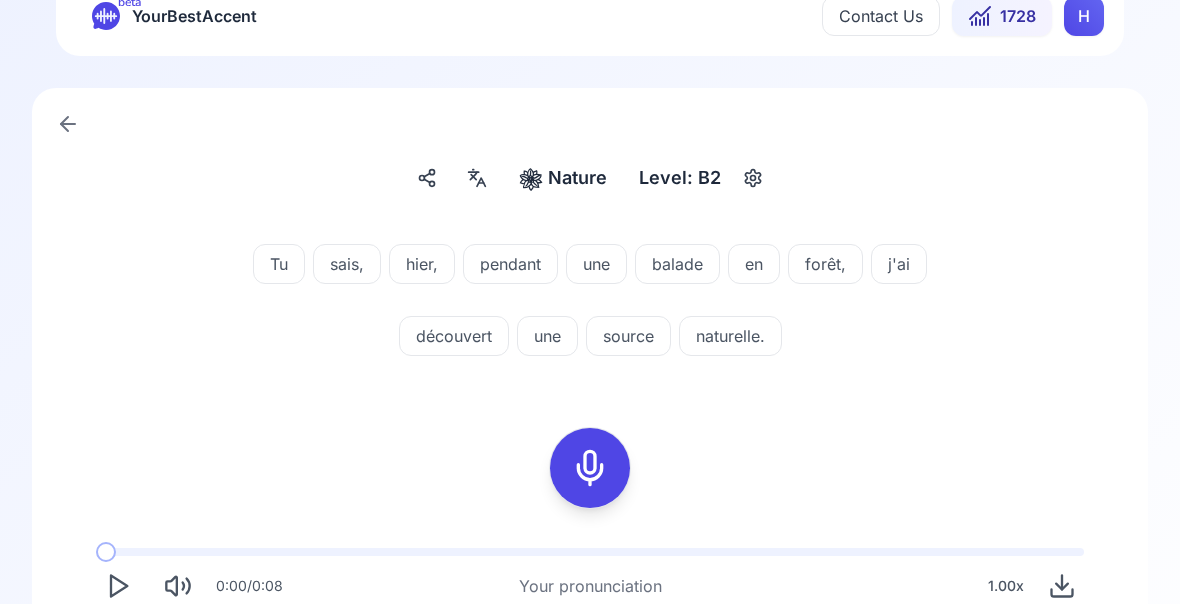 scroll, scrollTop: 134, scrollLeft: 0, axis: vertical 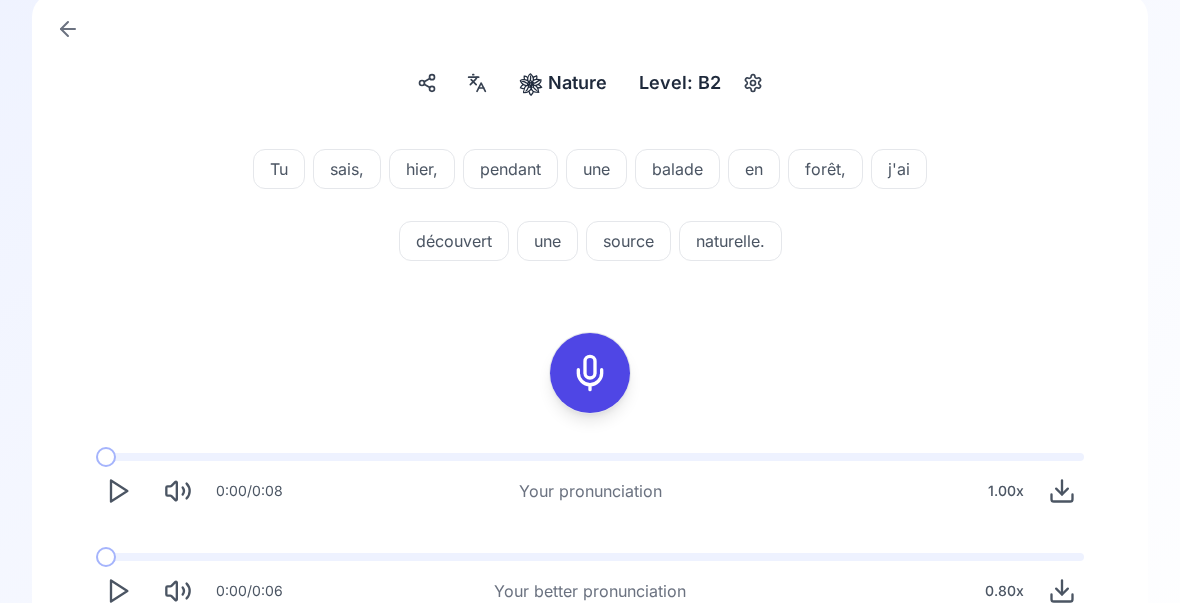 click on "Try another sentence" at bounding box center (590, 670) 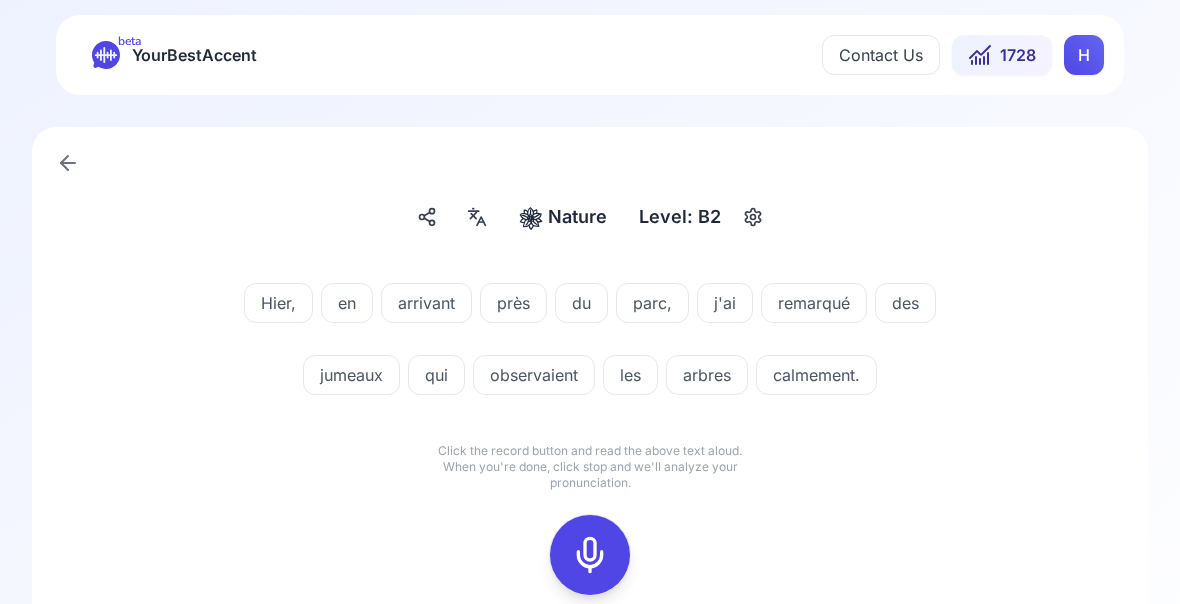 scroll, scrollTop: 0, scrollLeft: 0, axis: both 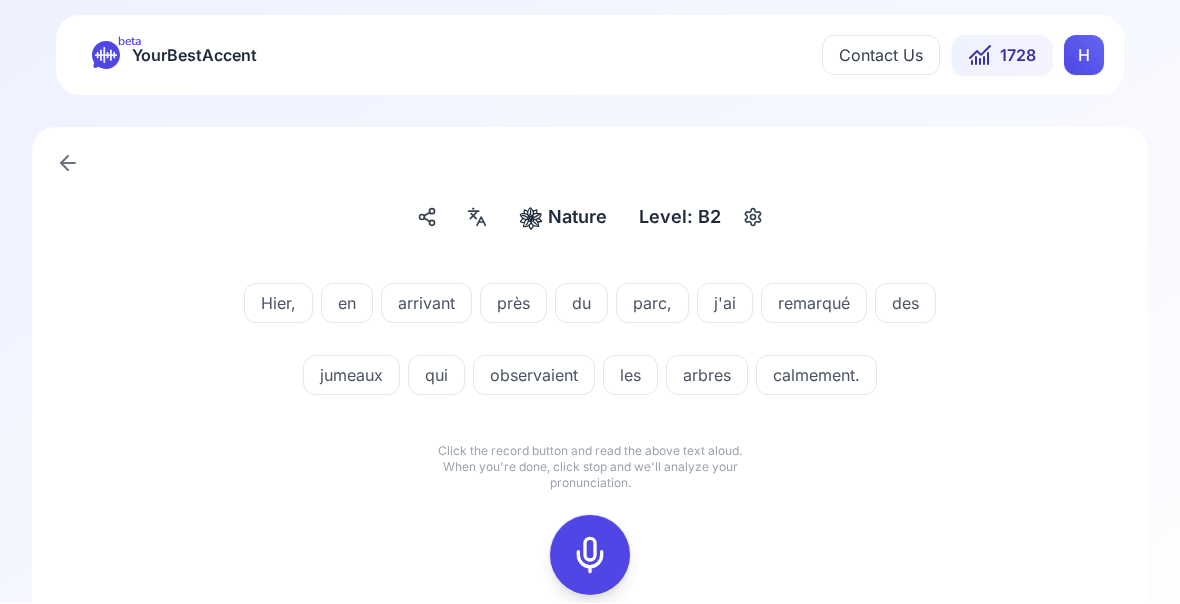 click 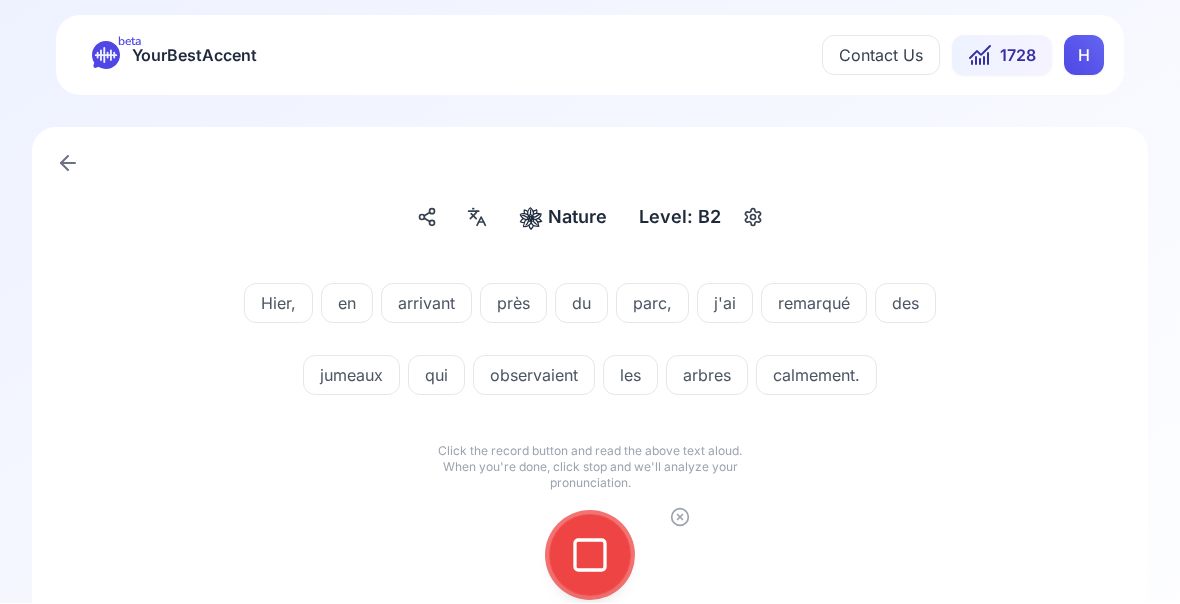 click 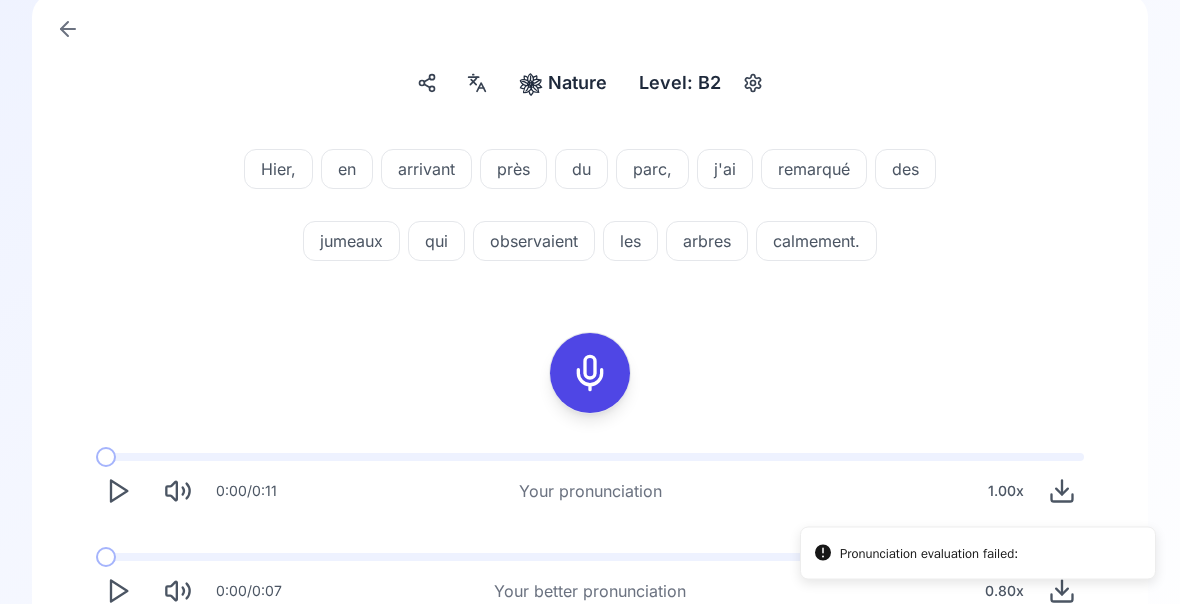scroll, scrollTop: 134, scrollLeft: 0, axis: vertical 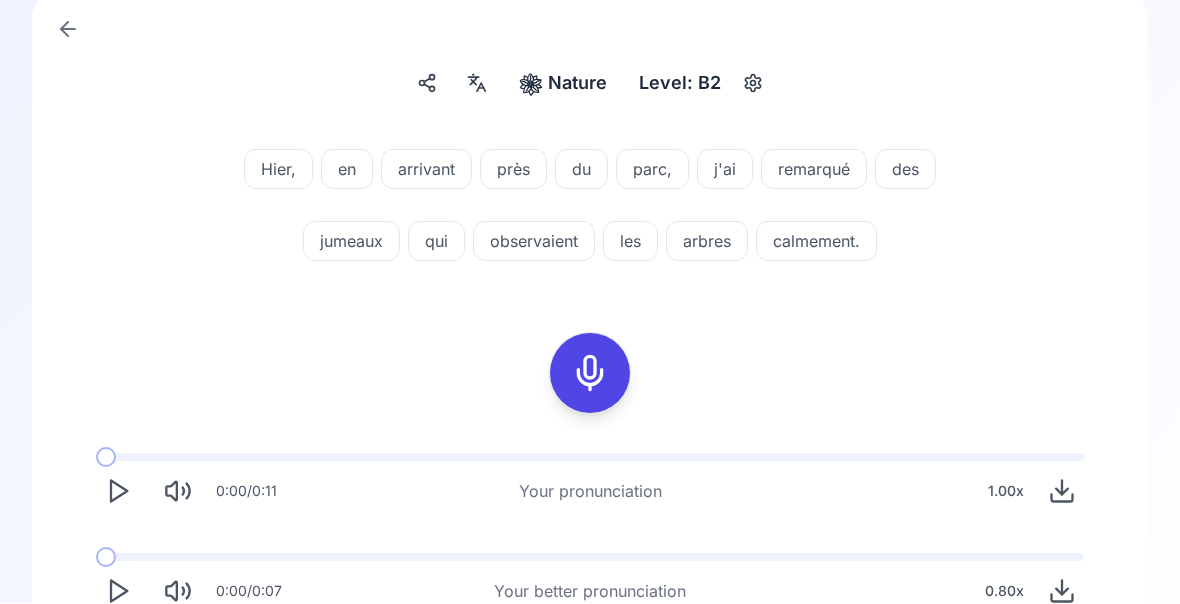 click 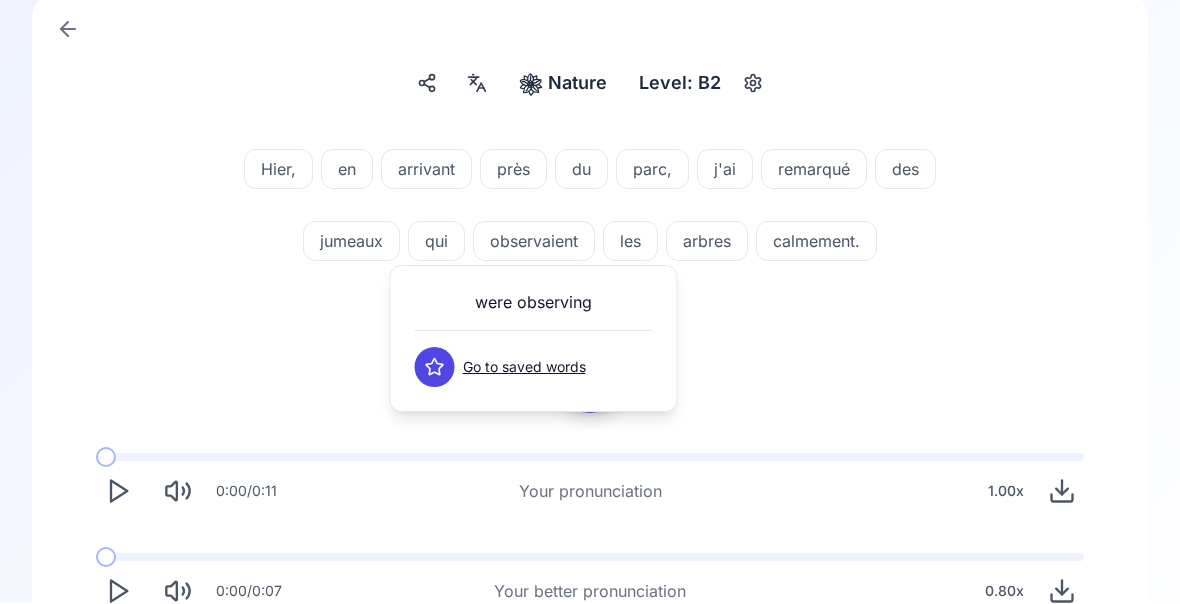 click on "Hier, en arrivant près du parc, j'ai remarqué des jumeaux qui observaient les arbres calmement. 0:00  /  0:11 Your pronunciation 1.00 x 0:00  /  0:07 Your better pronunciation 0.80 x" at bounding box center [590, 378] 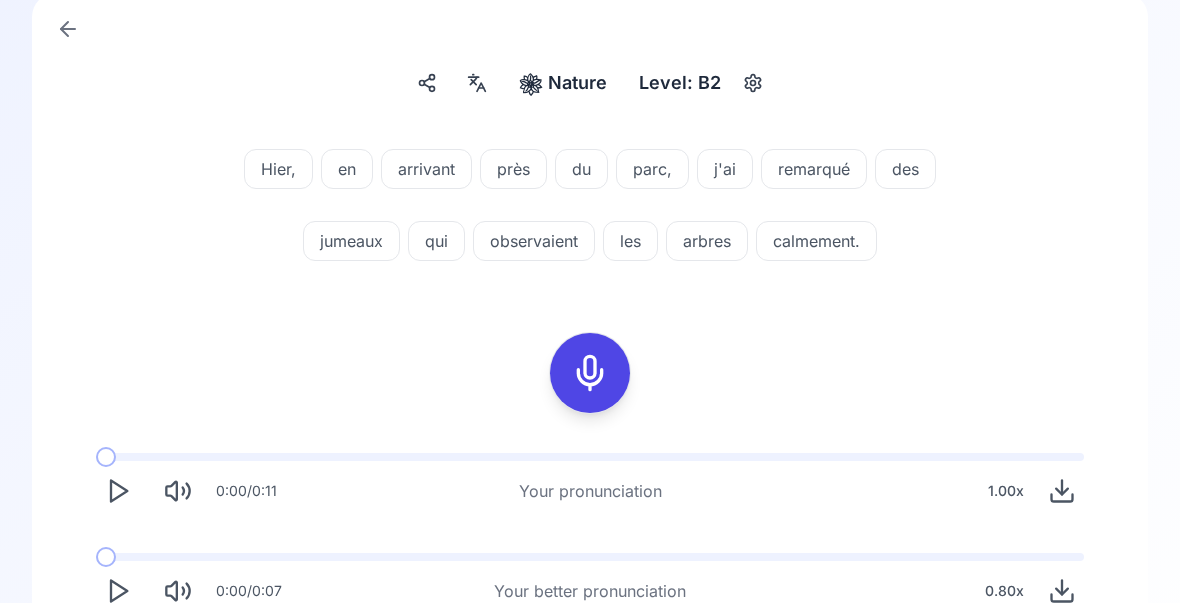 click on "calmement." at bounding box center (816, 242) 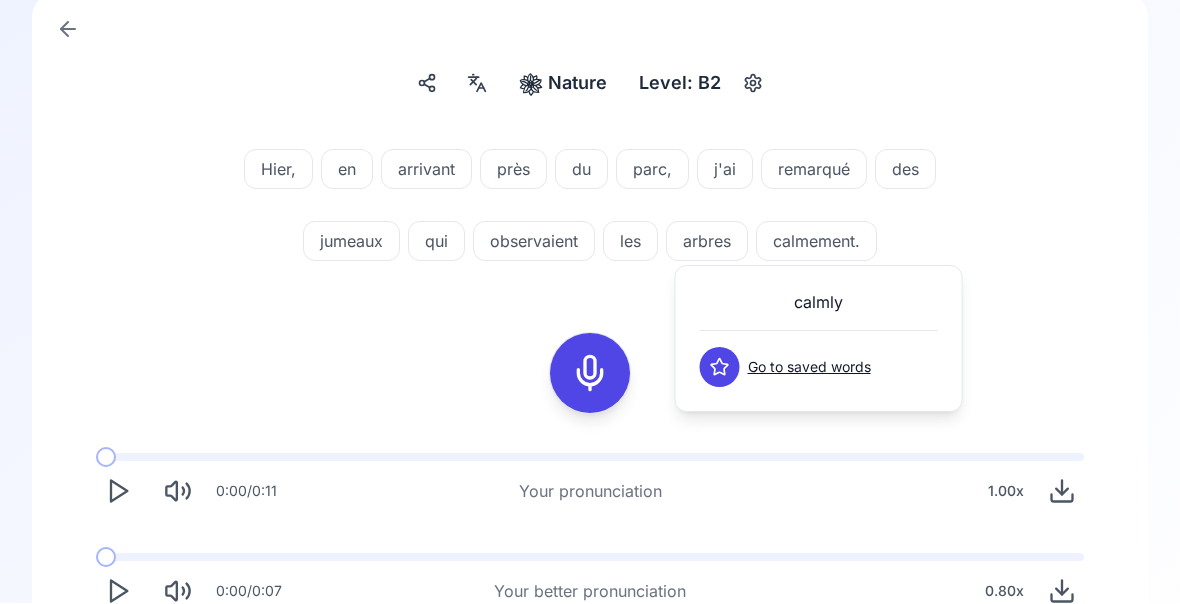 click on "Hier, en arrivant près du [LOCATION], j'ai remarqué des jumeaux qui observaient les arbres calmement." at bounding box center (590, 210) 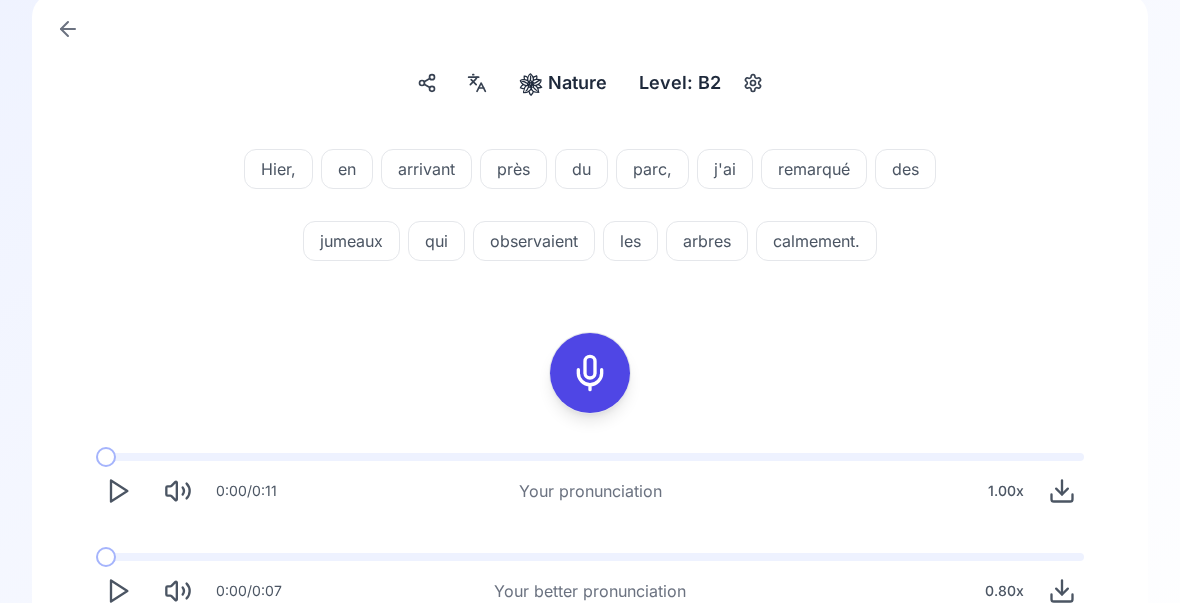 click 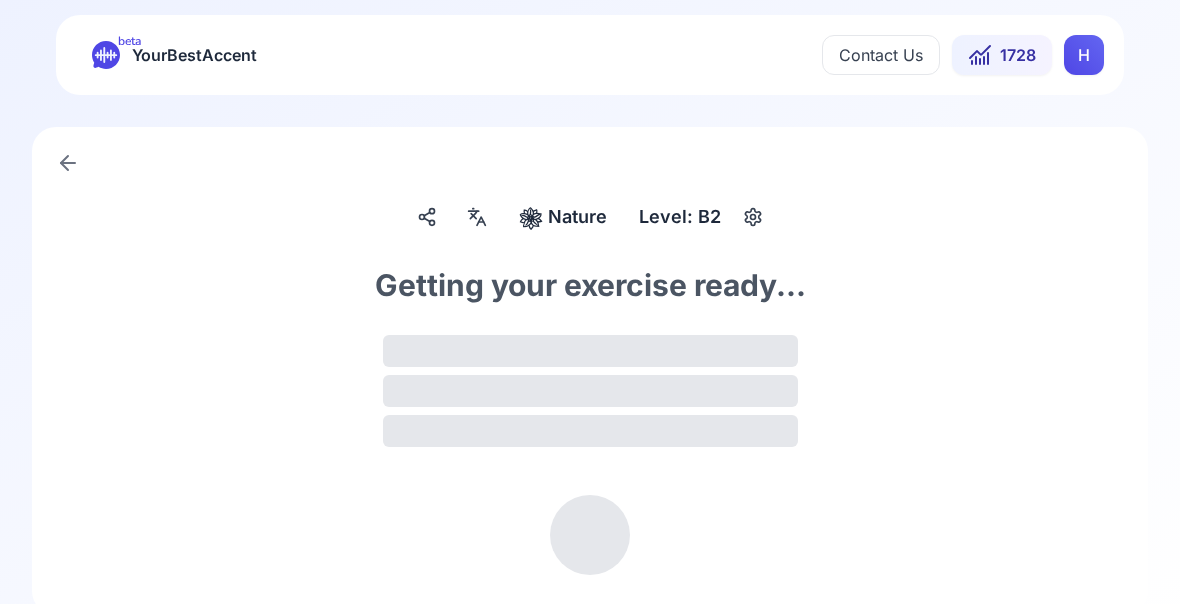 scroll, scrollTop: 0, scrollLeft: 0, axis: both 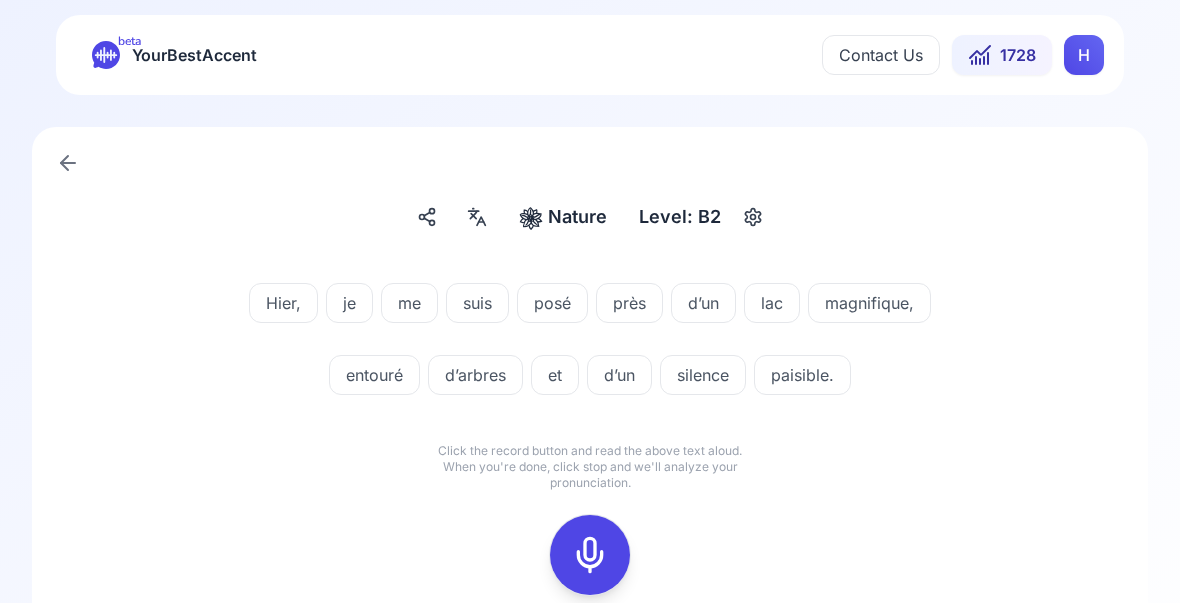 click 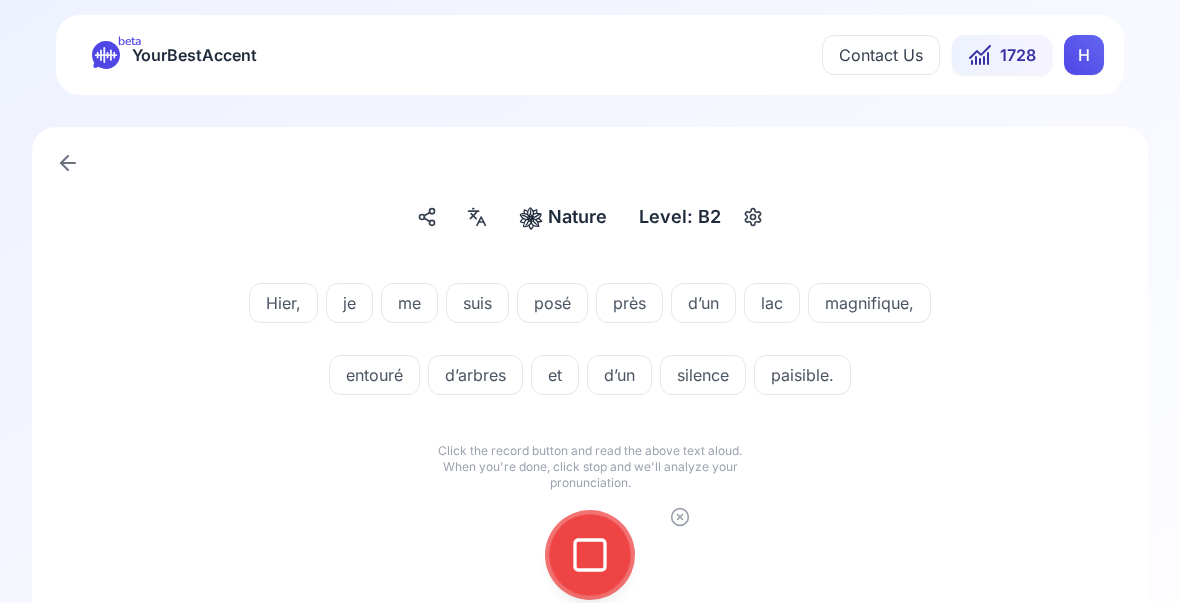 click 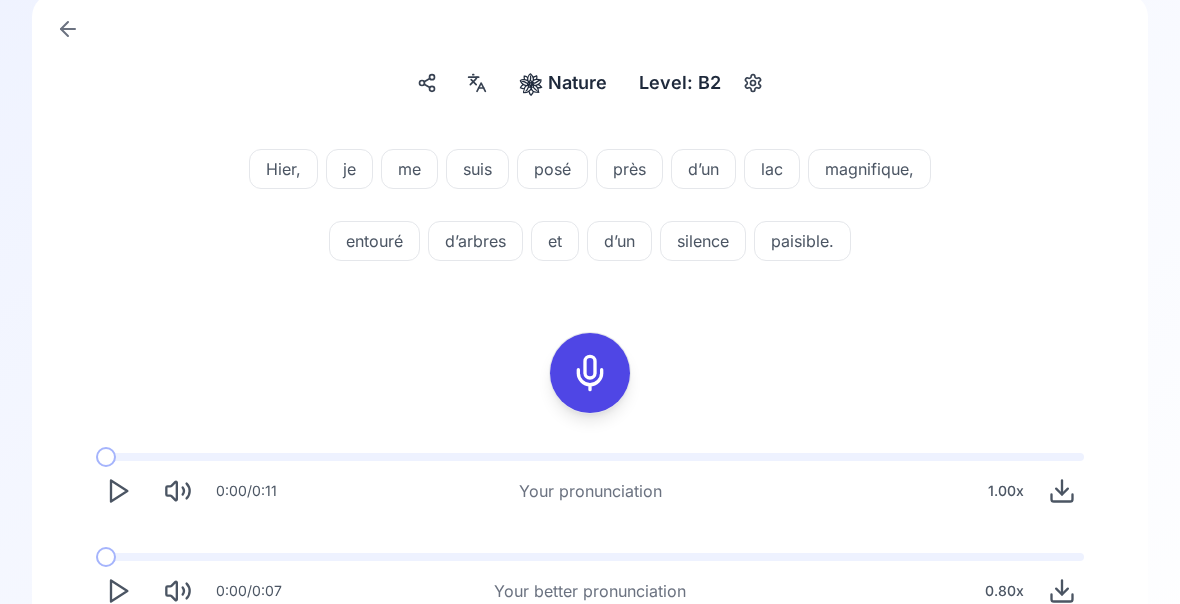 scroll, scrollTop: 134, scrollLeft: 0, axis: vertical 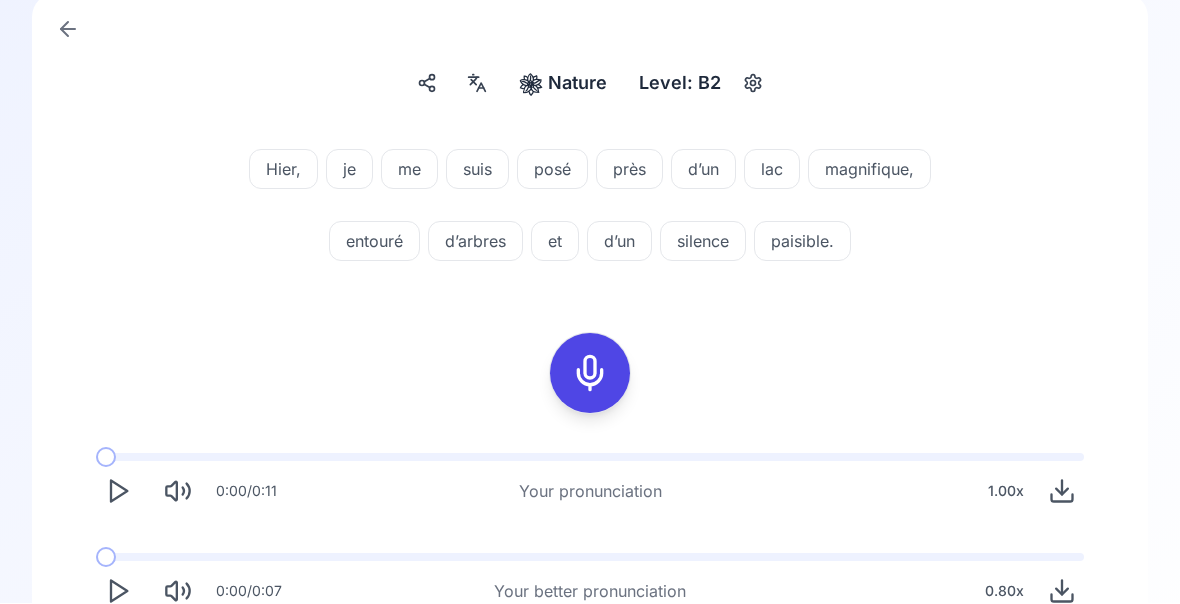 click on "posé" at bounding box center [552, 170] 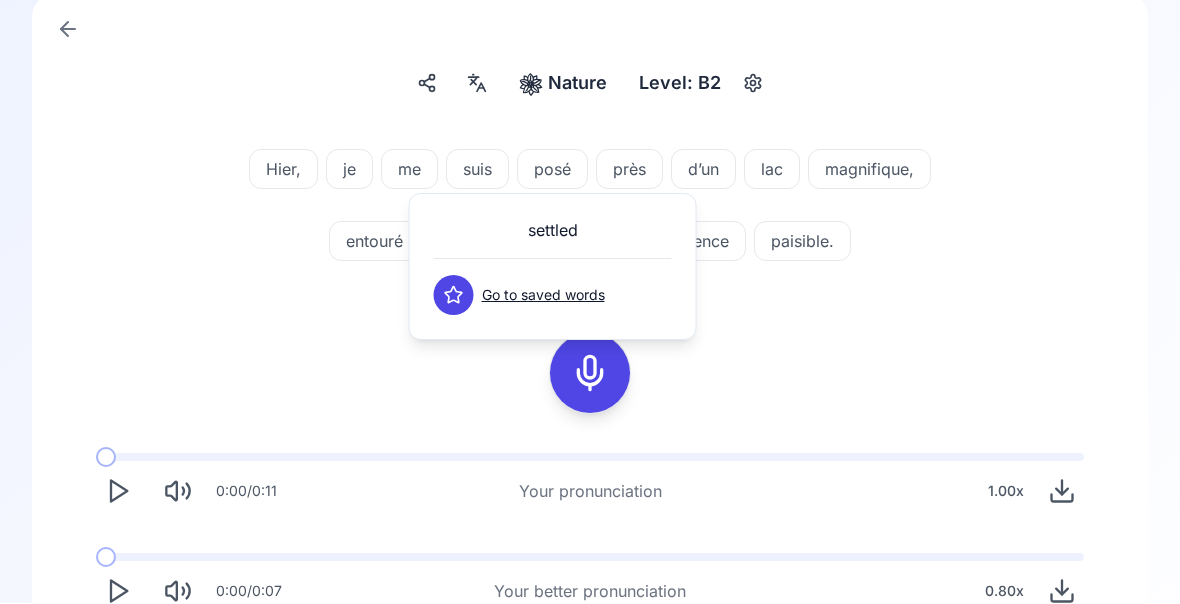 click on "Hier, je me suis posé près d’un lac magnifique, entouré d’arbres et d’un silence paisible." at bounding box center (590, 210) 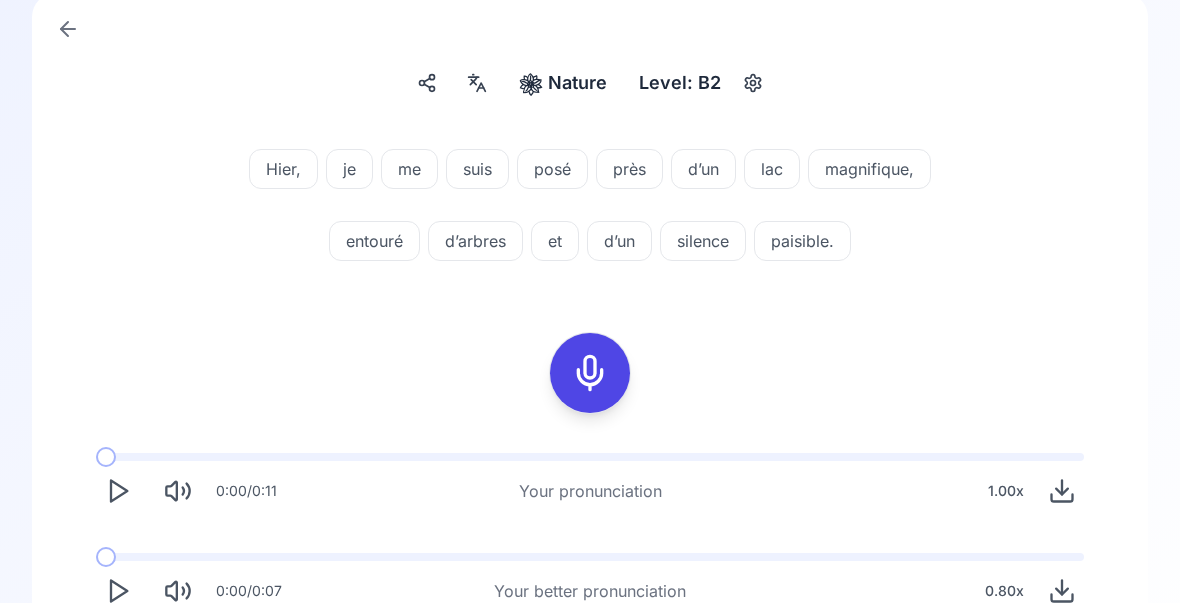 click on "entouré" at bounding box center (374, 242) 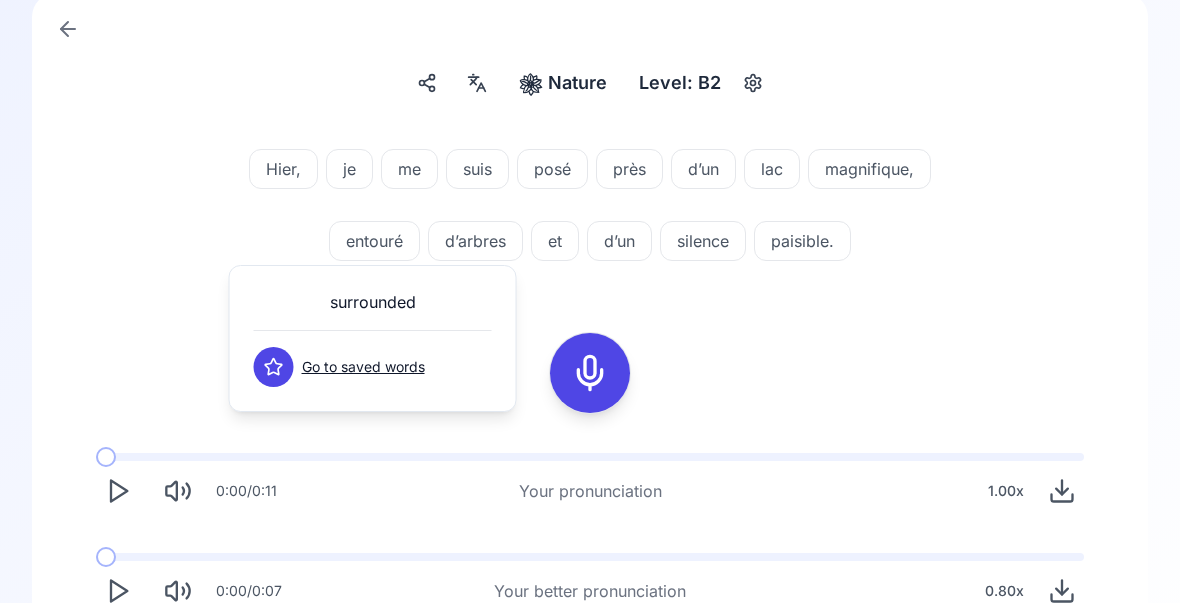 click at bounding box center [118, 592] 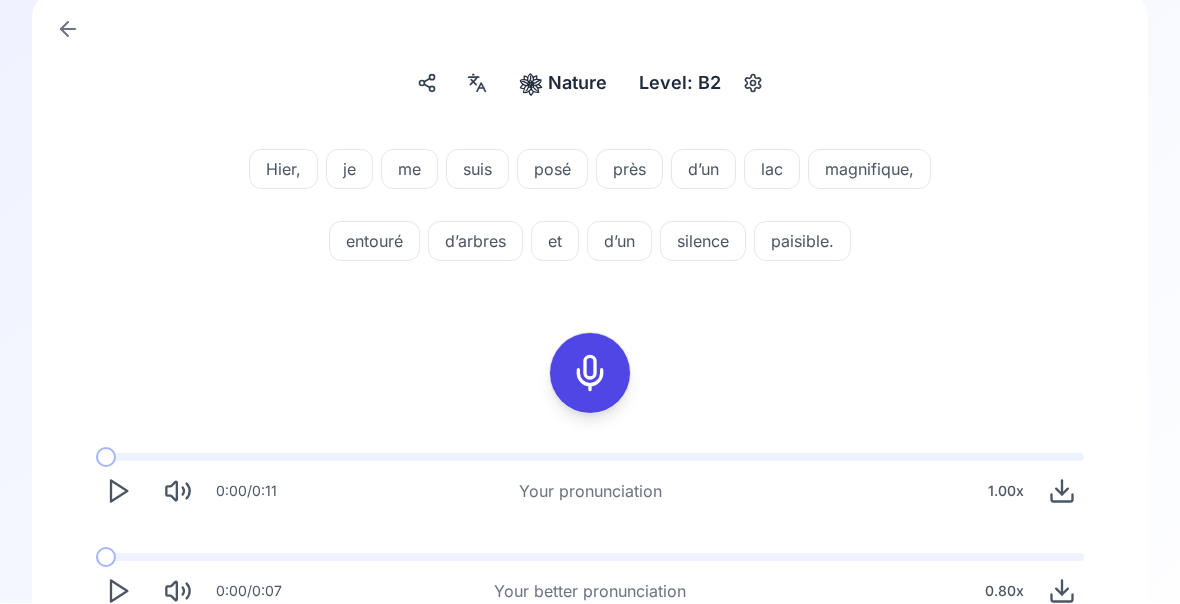 click 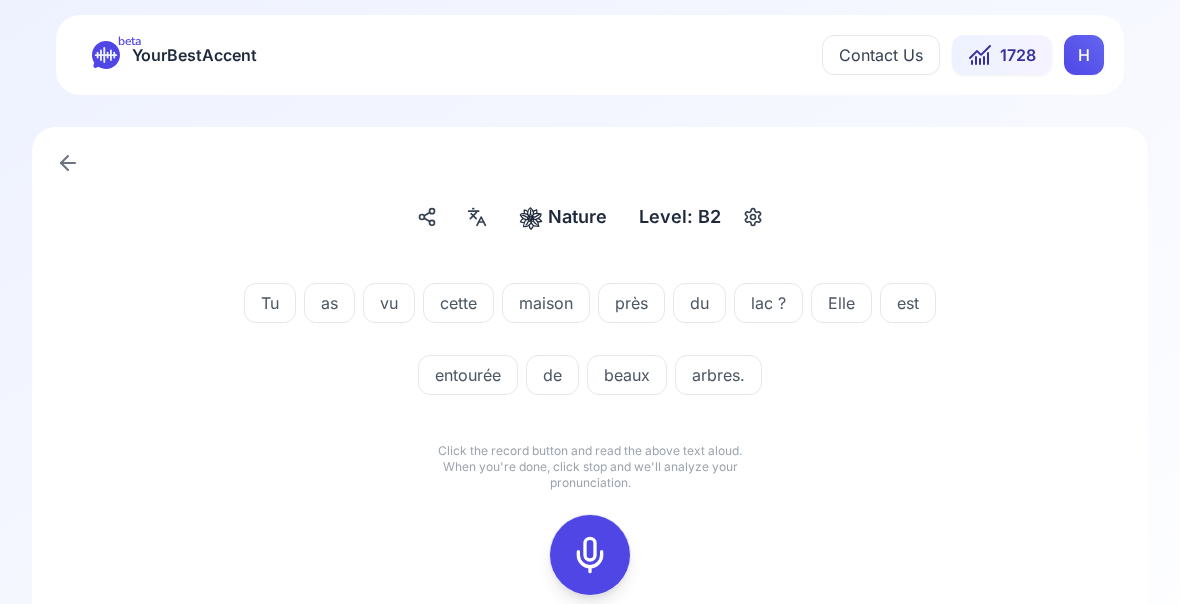 scroll, scrollTop: 0, scrollLeft: 0, axis: both 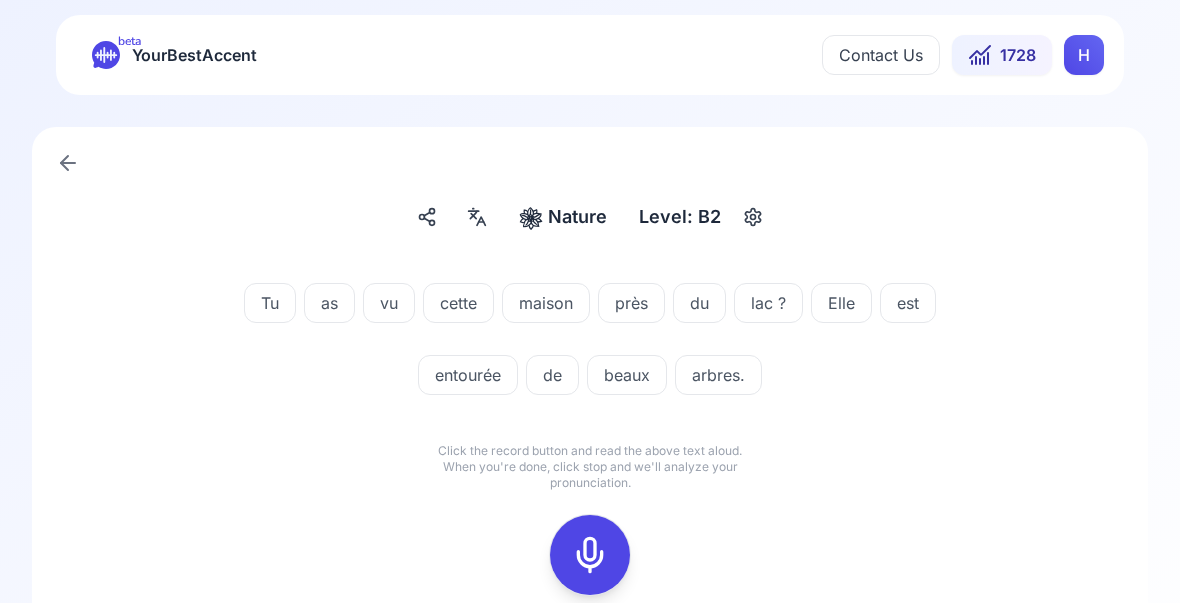 click 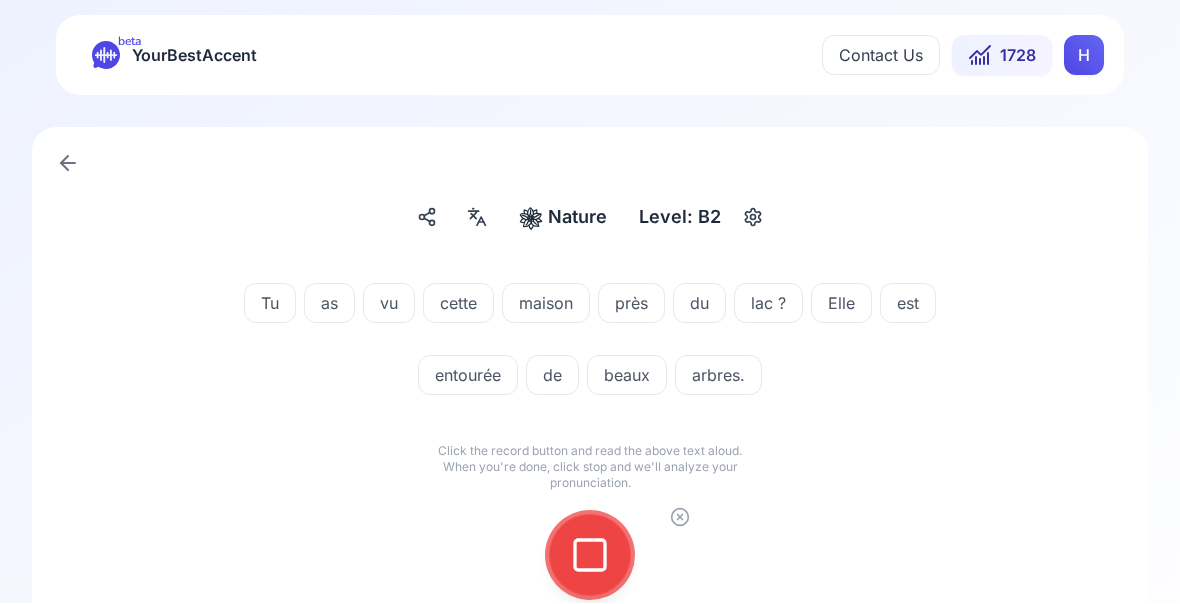 click 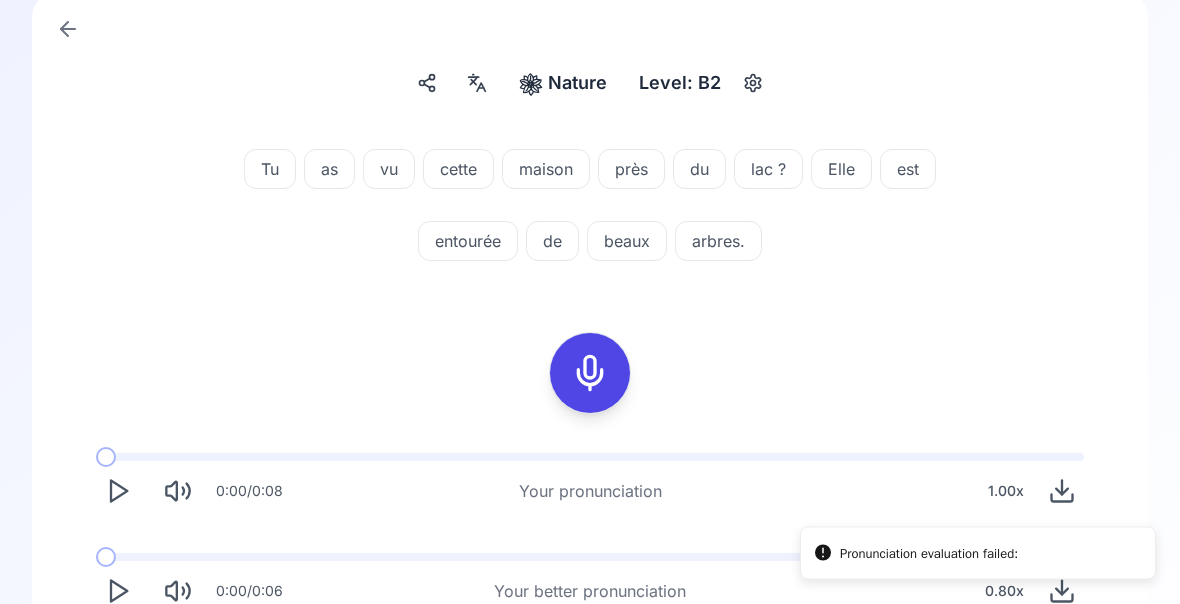 click 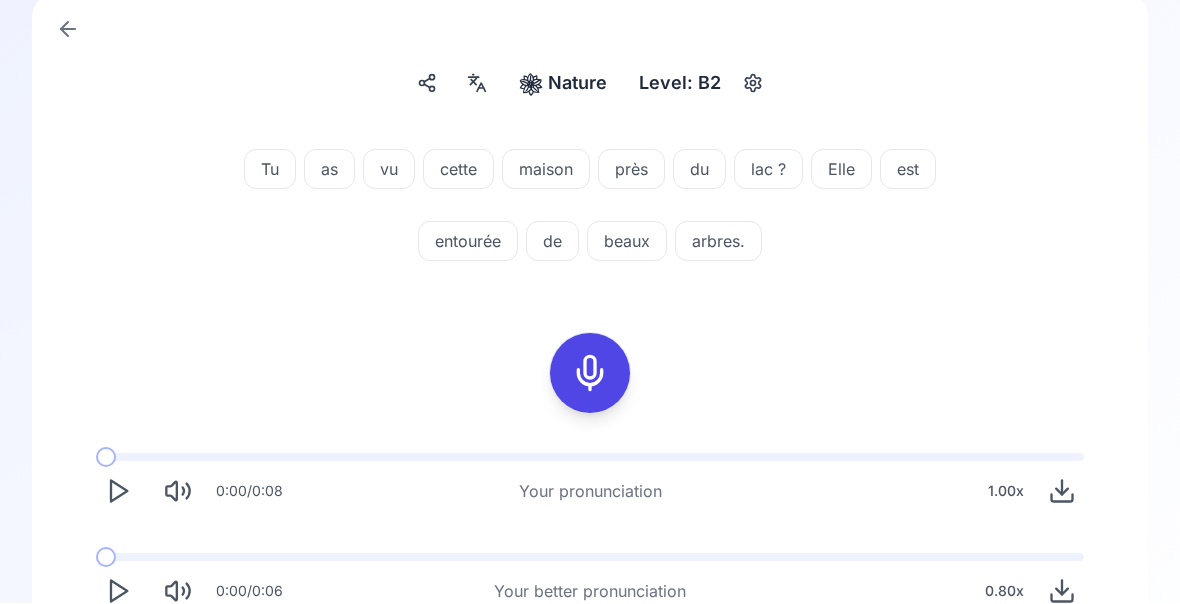 click 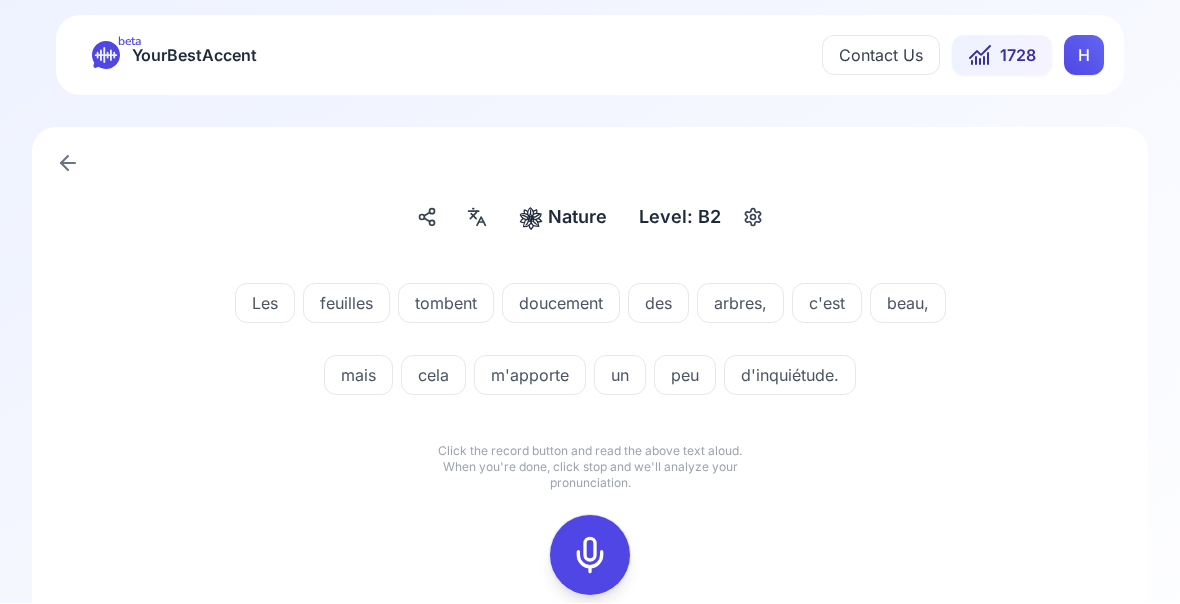 click 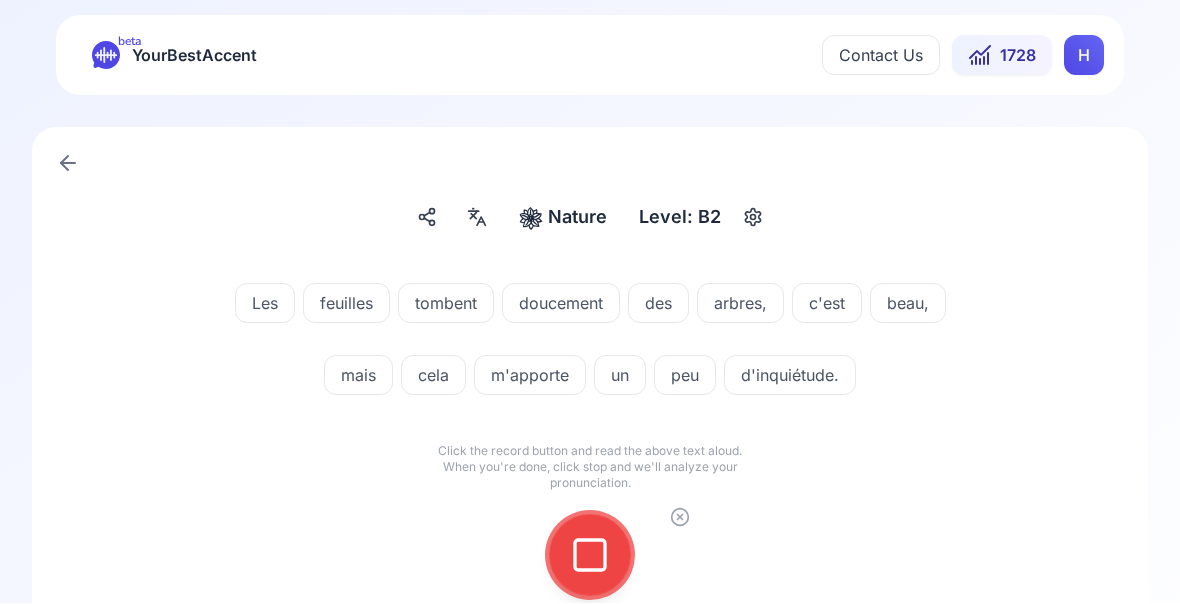 click 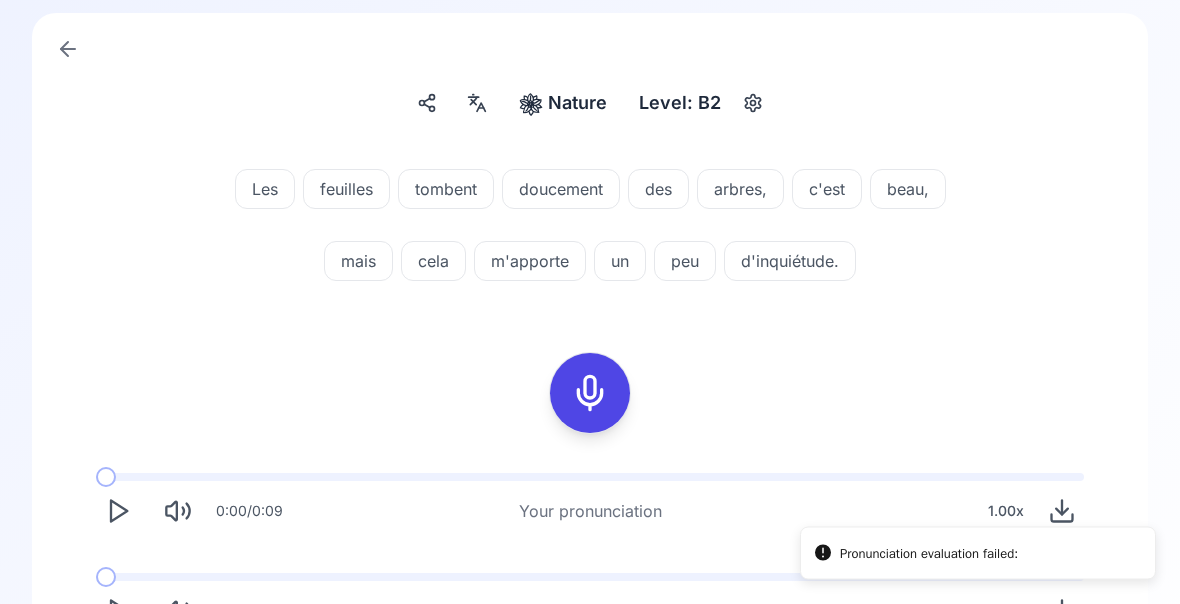 click 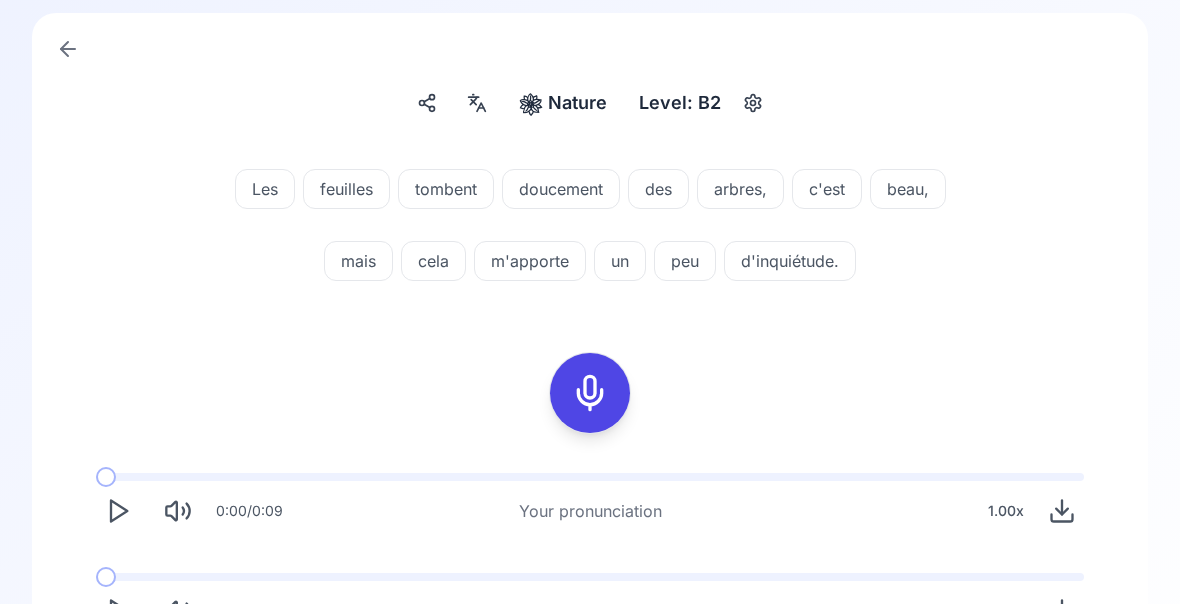 click on "cela" at bounding box center [433, 261] 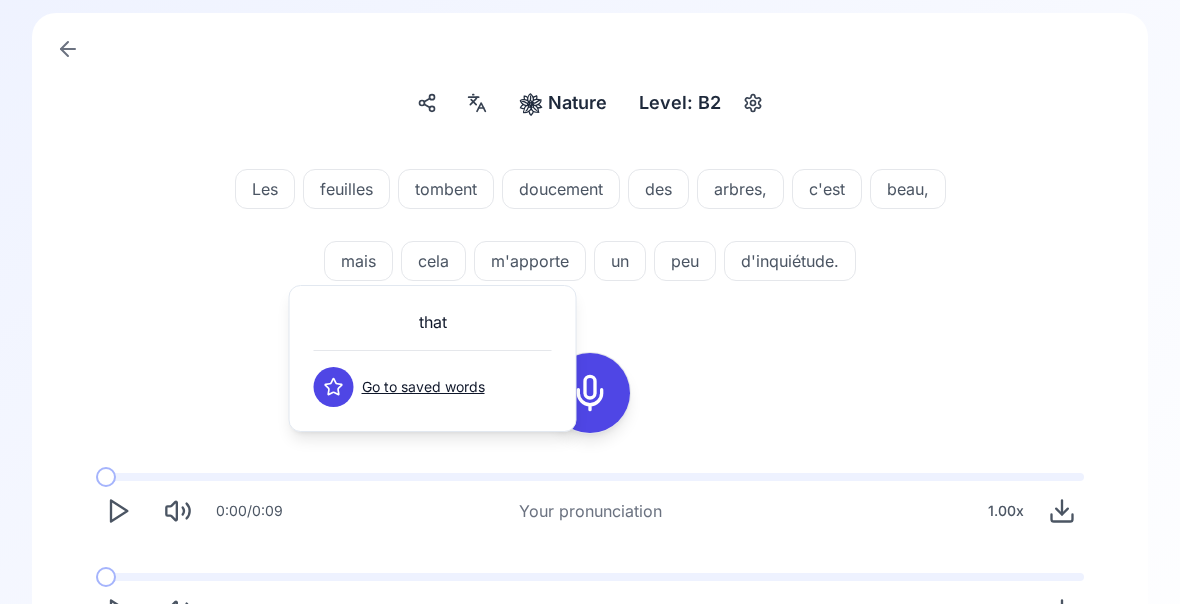 click on "Les feuilles tombent doucement des arbres, c'est beau, mais cela m'apporte un peu d'inquiétude. 0:00  /  0:09 Your pronunciation 1.00 x 0:00  /  0:06 Your better pronunciation 0.80 x" at bounding box center (590, 397) 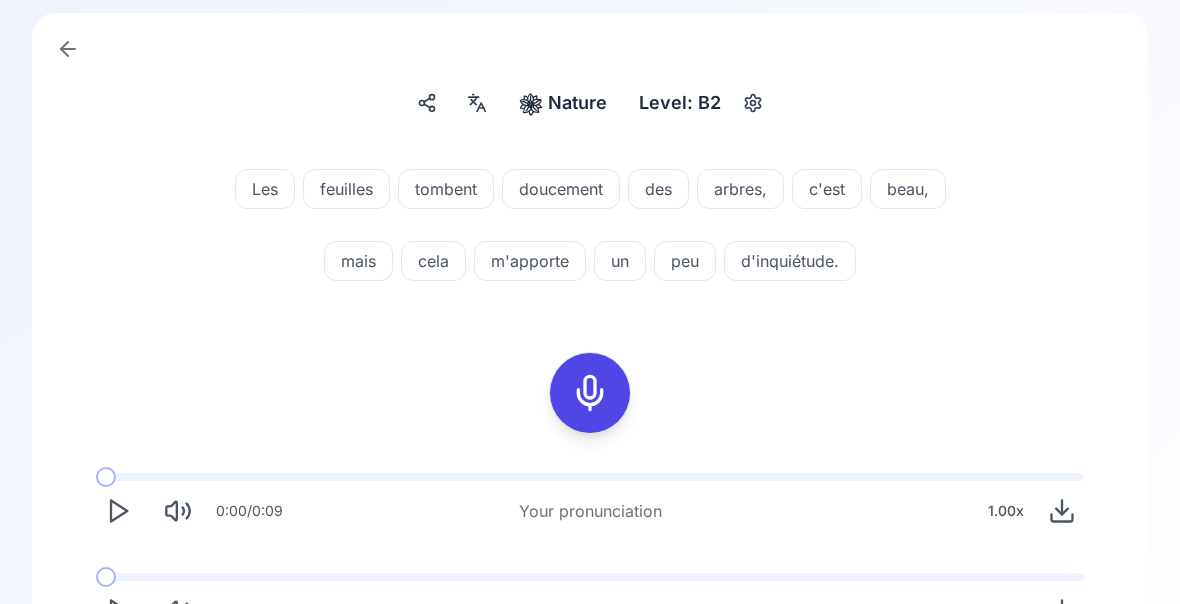 click on "m'apporte" at bounding box center (530, 261) 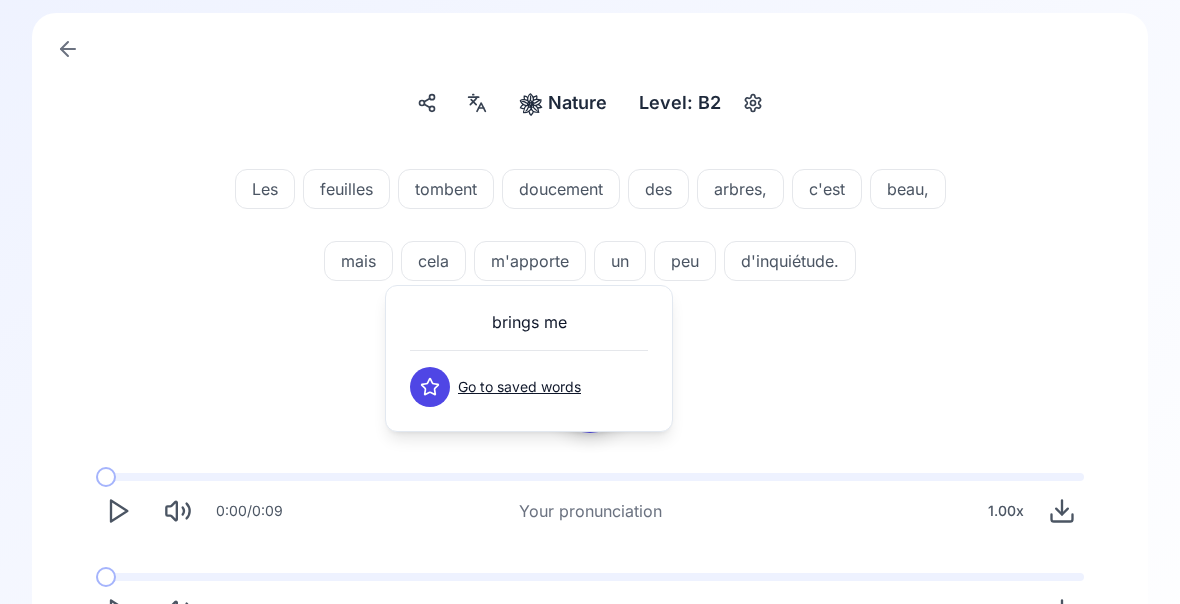 click on "Les feuilles tombent doucement des arbres, c'est beau, mais cela m'apporte un peu d'inquiétude. 0:00  /  0:09 Your pronunciation 1.00 x 0:00  /  0:06 Your better pronunciation 0.80 x" at bounding box center [590, 397] 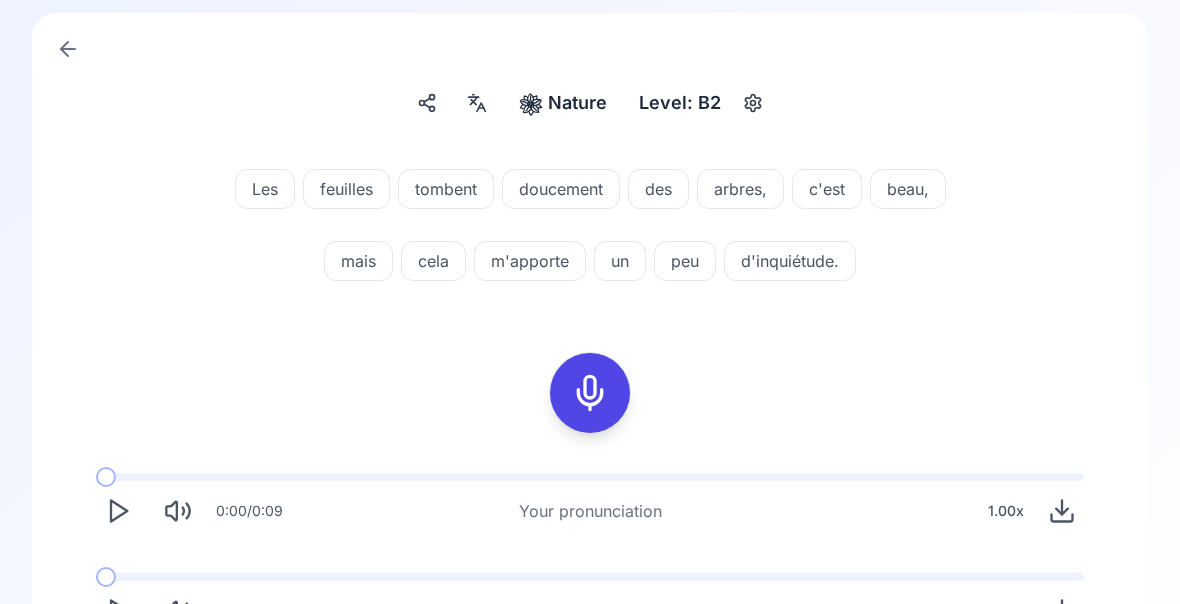 click on "d'inquiétude." at bounding box center (790, 261) 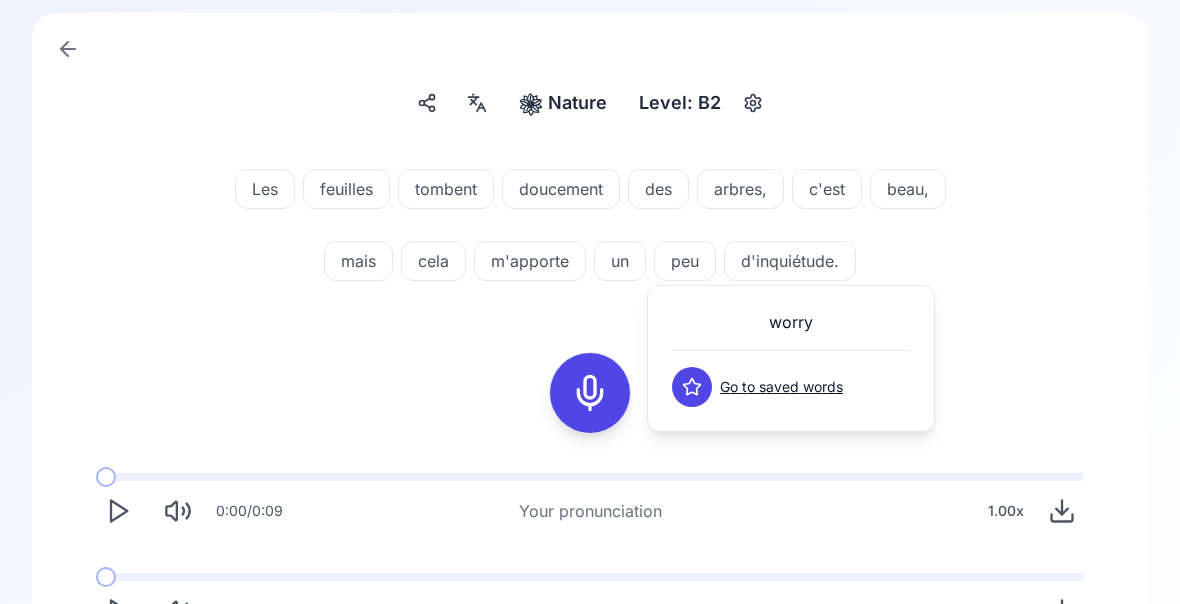 click on "Les feuilles tombent doucement des arbres, c'est beau, mais cela m'apporte un peu d'inquiétude." at bounding box center [590, 229] 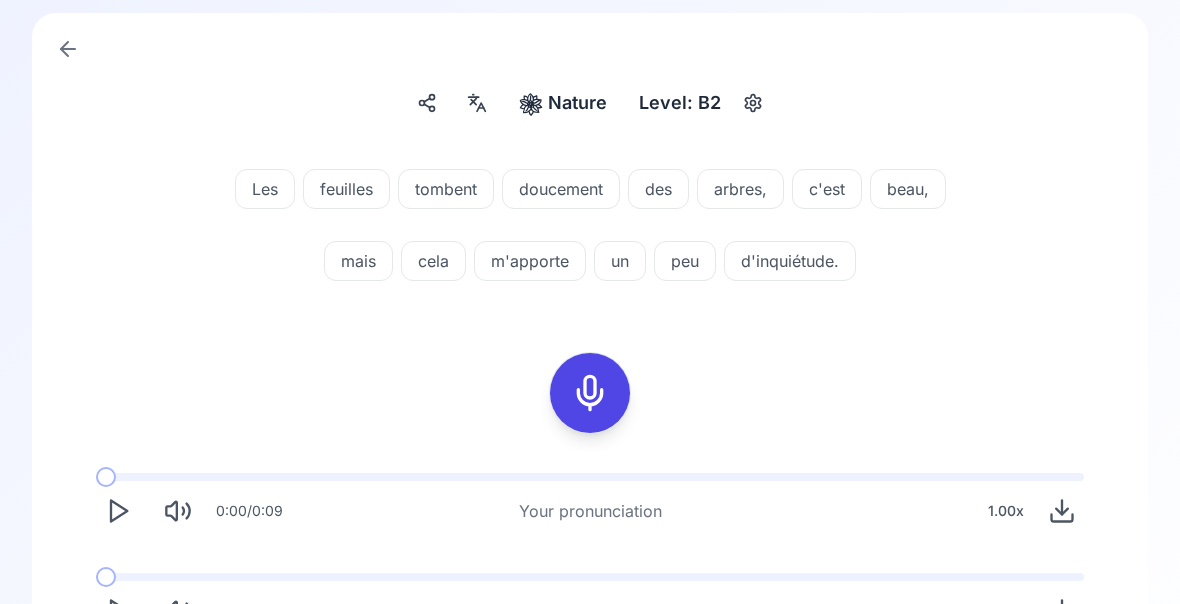 click 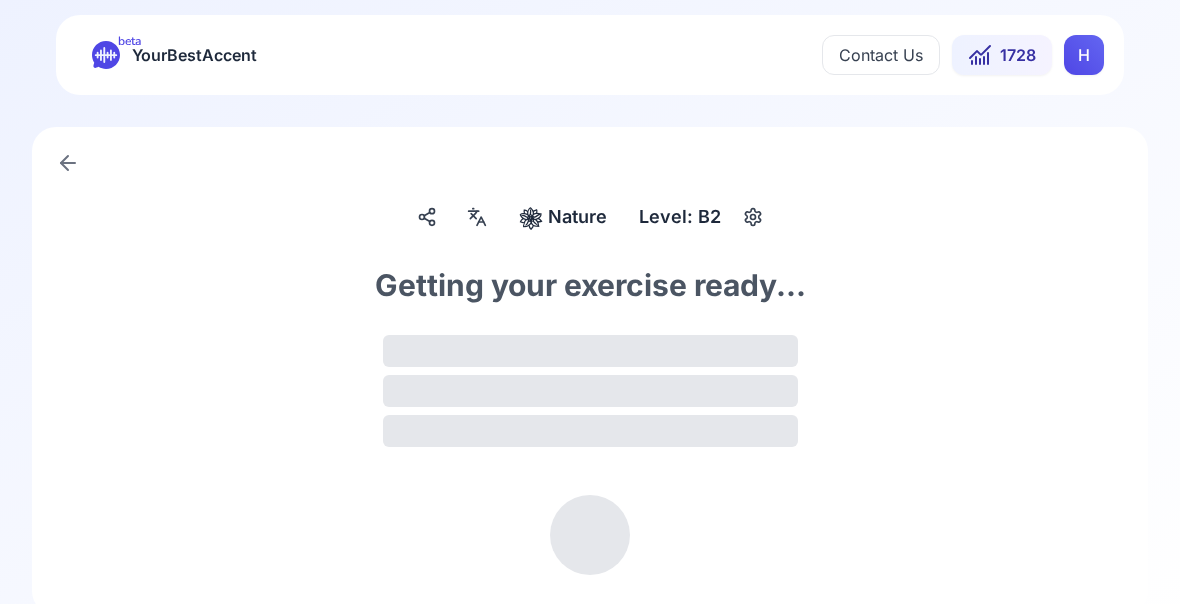 scroll, scrollTop: 0, scrollLeft: 0, axis: both 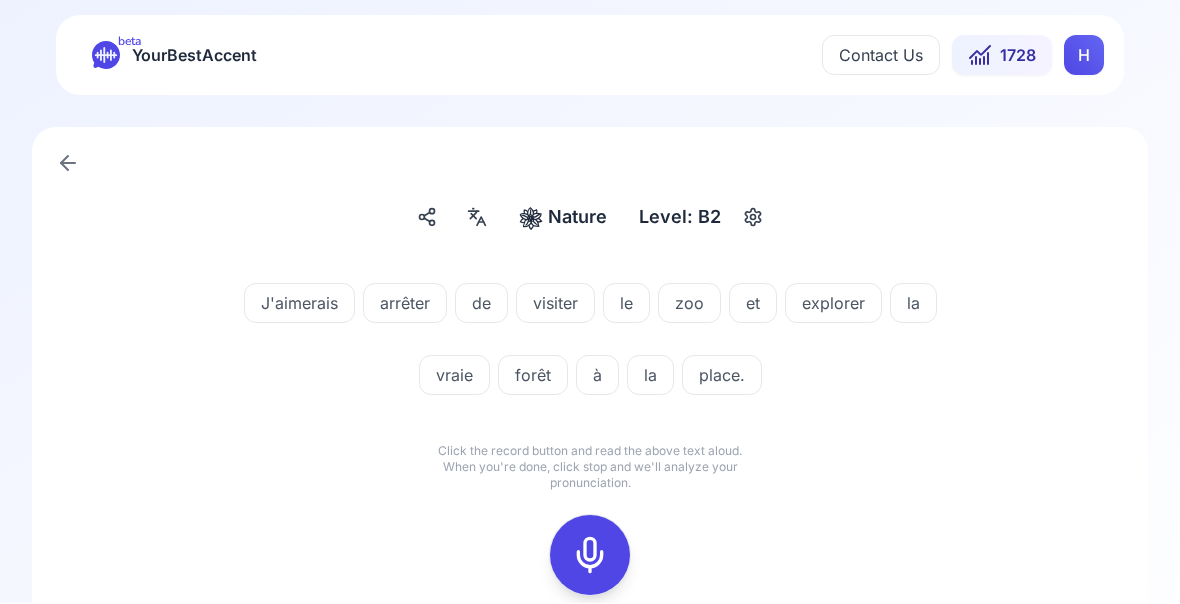 click 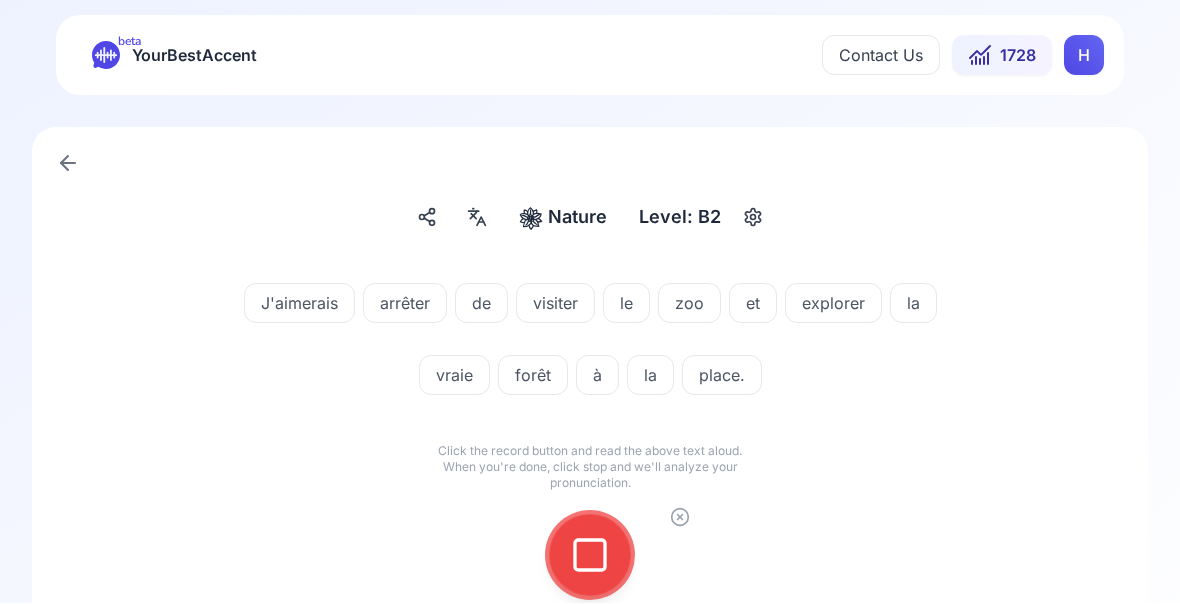 click 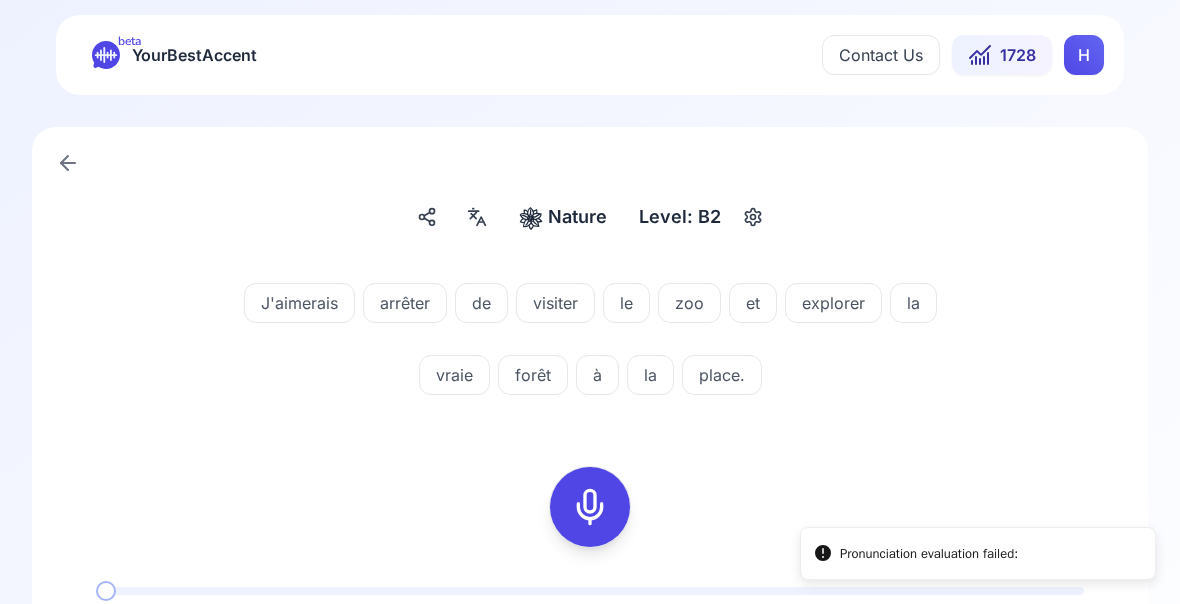 click 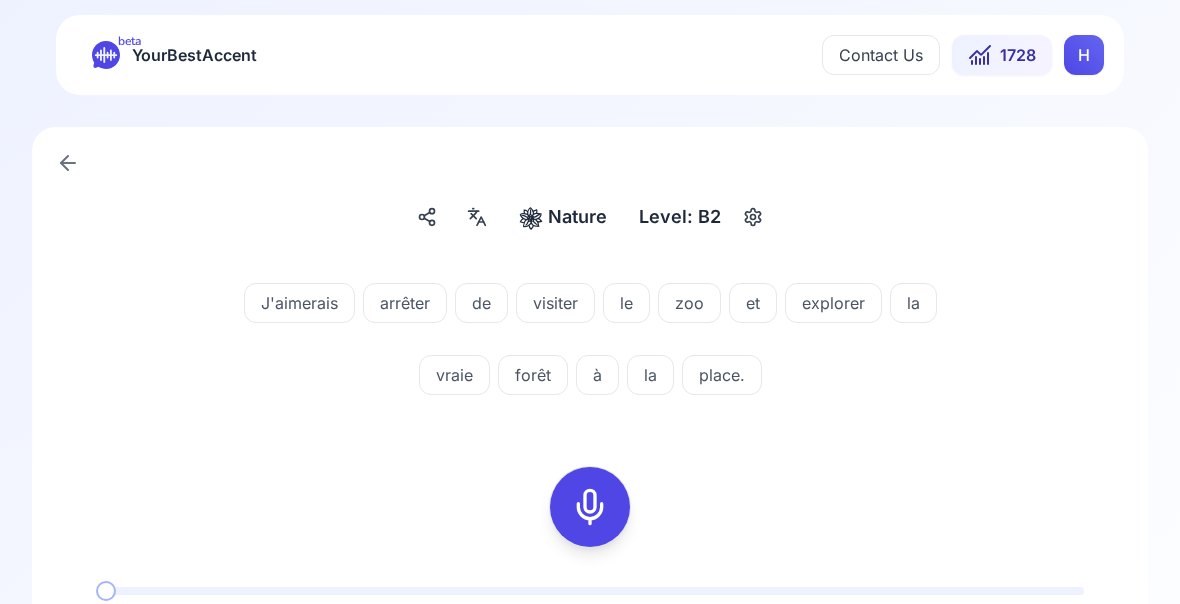 click 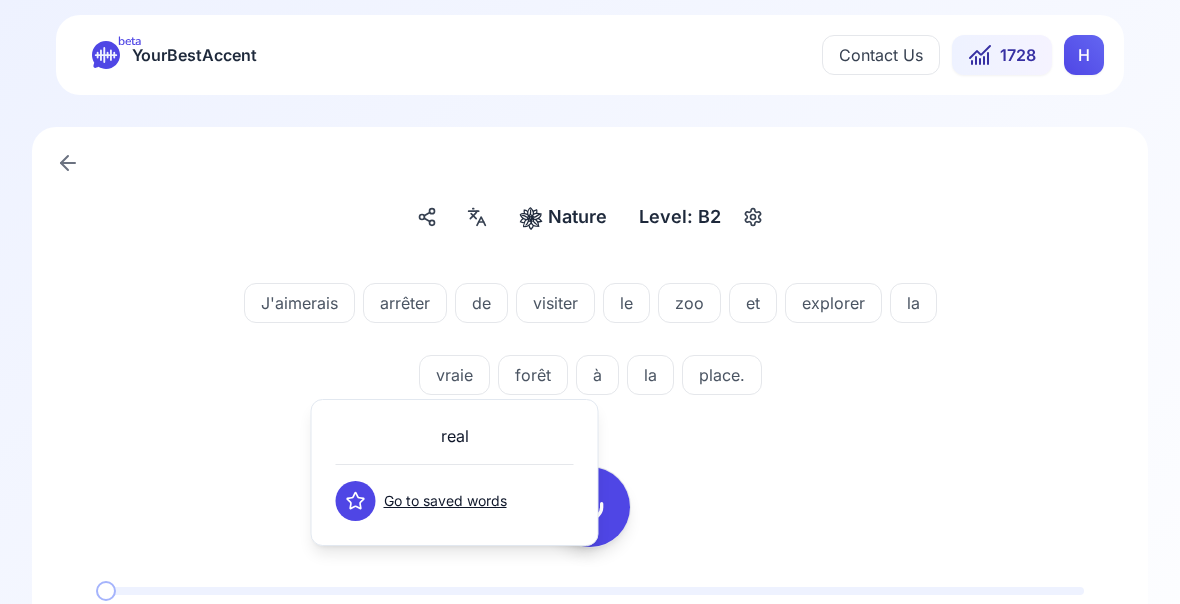 click on "J'aimerais arrêter de visiter le zoo et explorer la vraie forêt à la place. 0:00  /  0:08 Your pronunciation 1.00 x 0:00  /  0:05 Your better pronunciation 0.80 x" at bounding box center [590, 511] 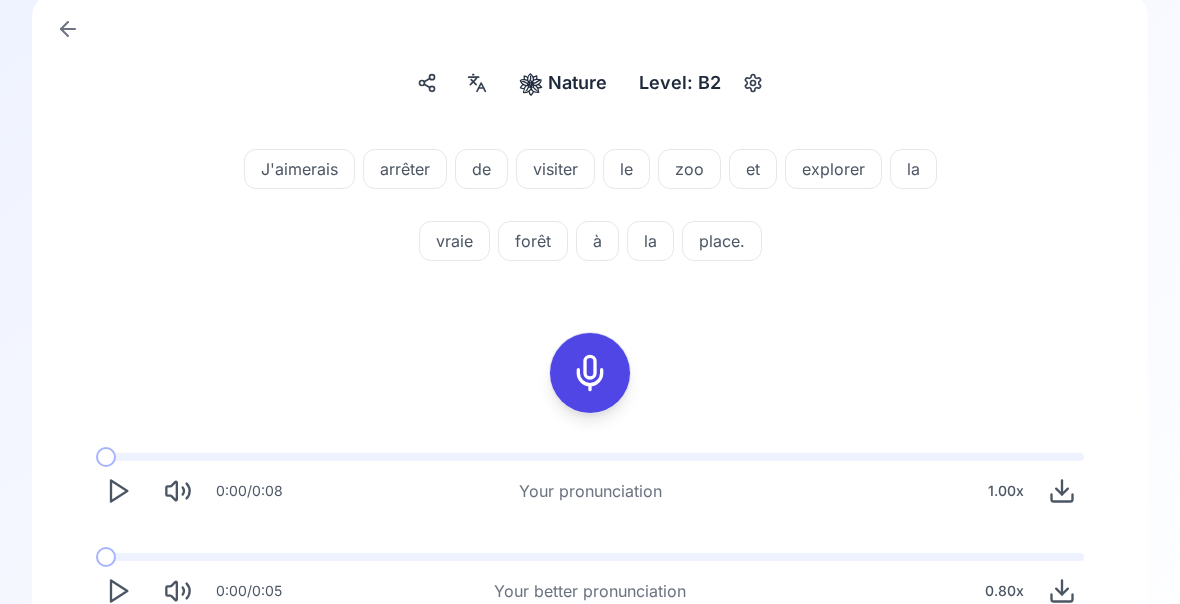 click 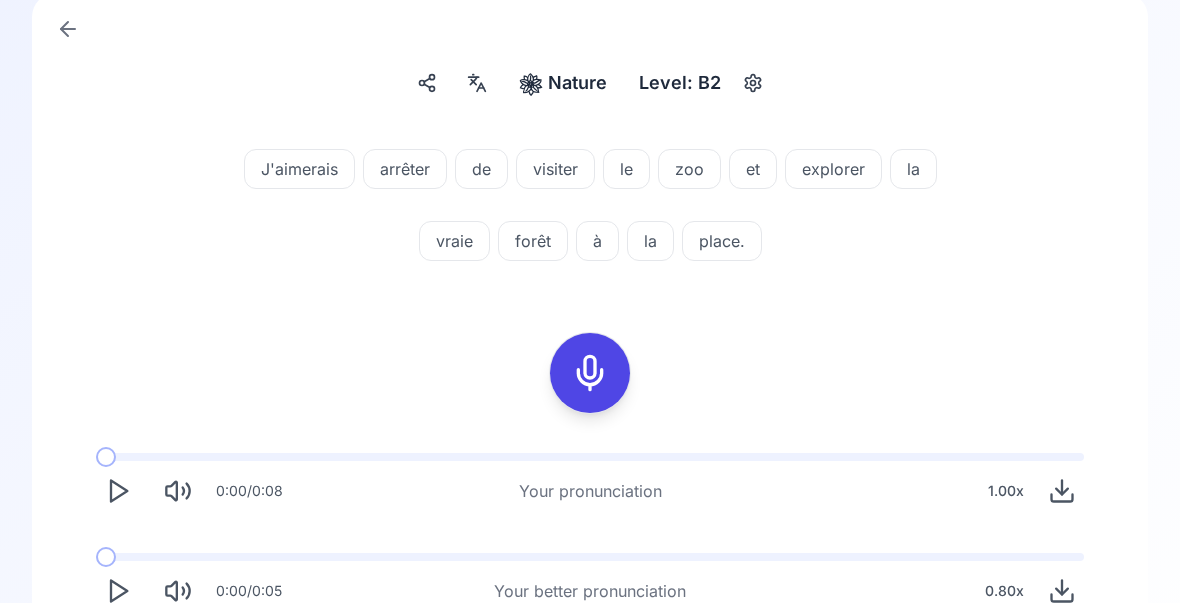 click on "Try another sentence" at bounding box center (604, 670) 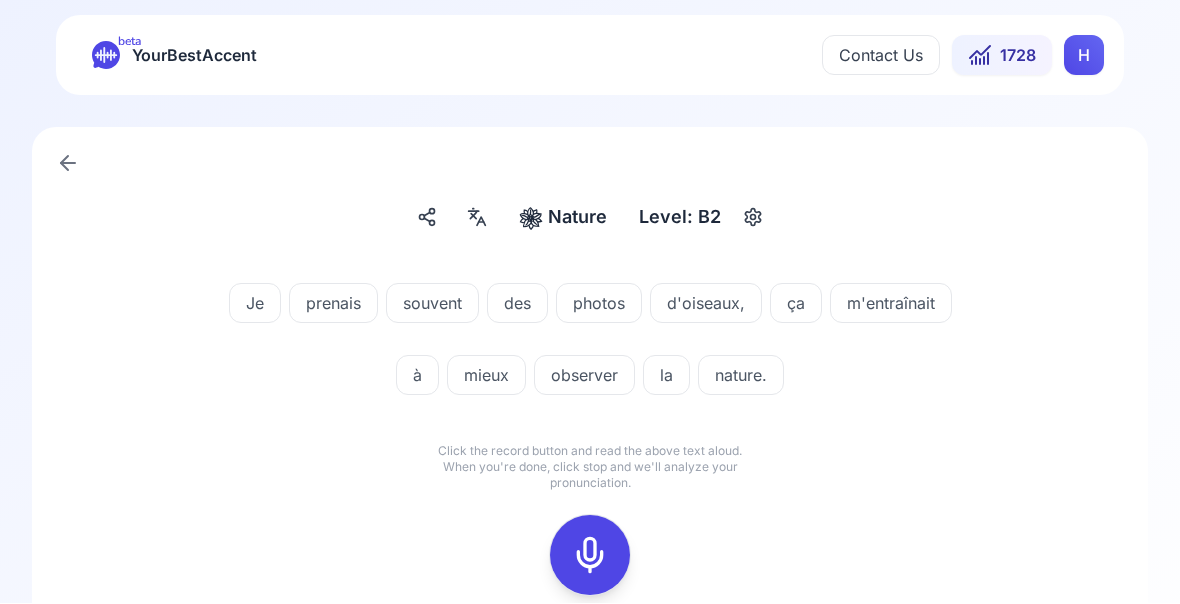 click 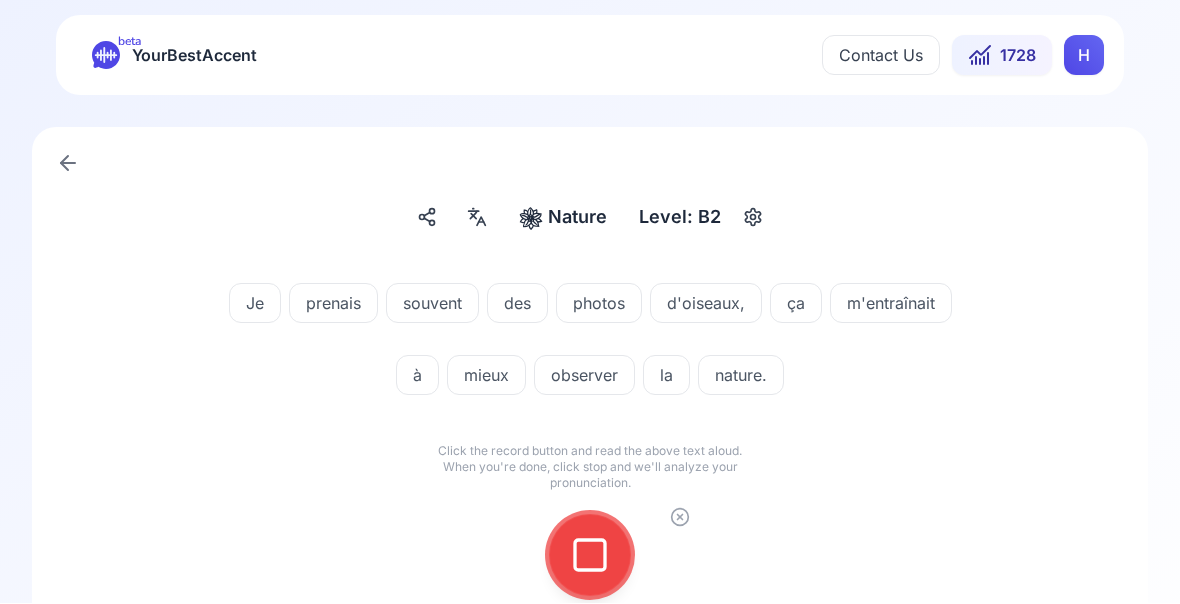 click 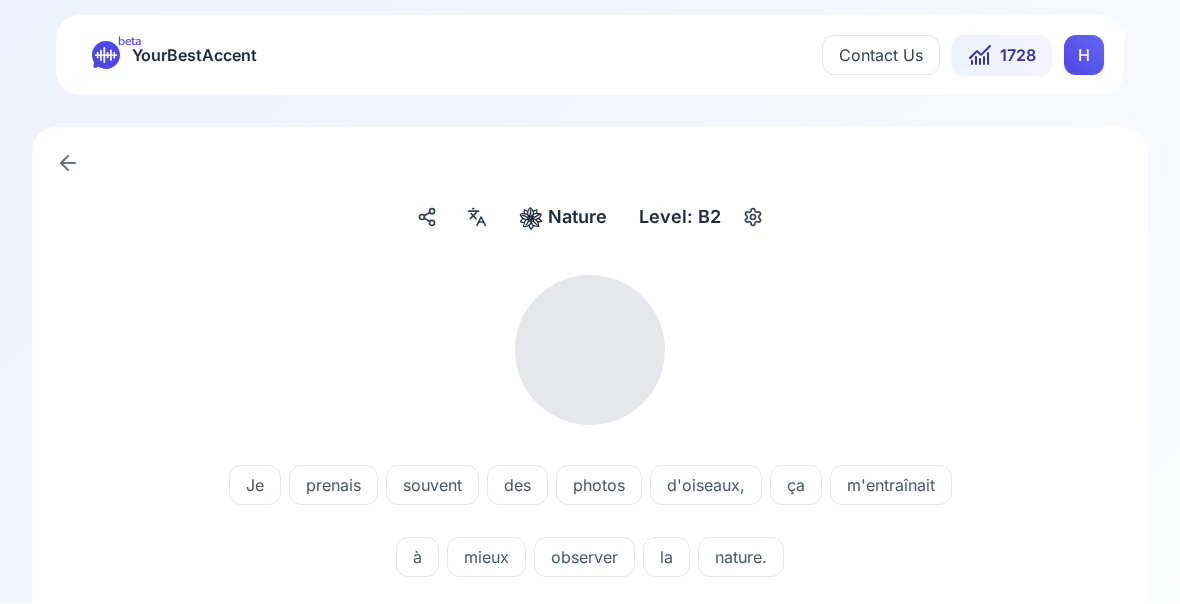 scroll, scrollTop: 1, scrollLeft: 0, axis: vertical 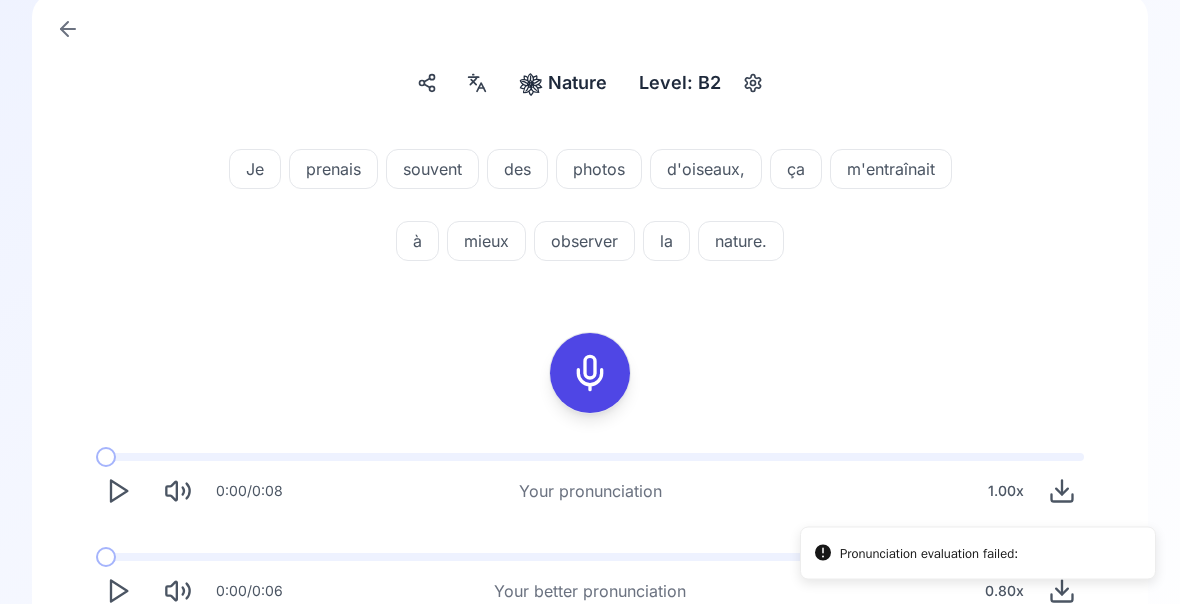 click 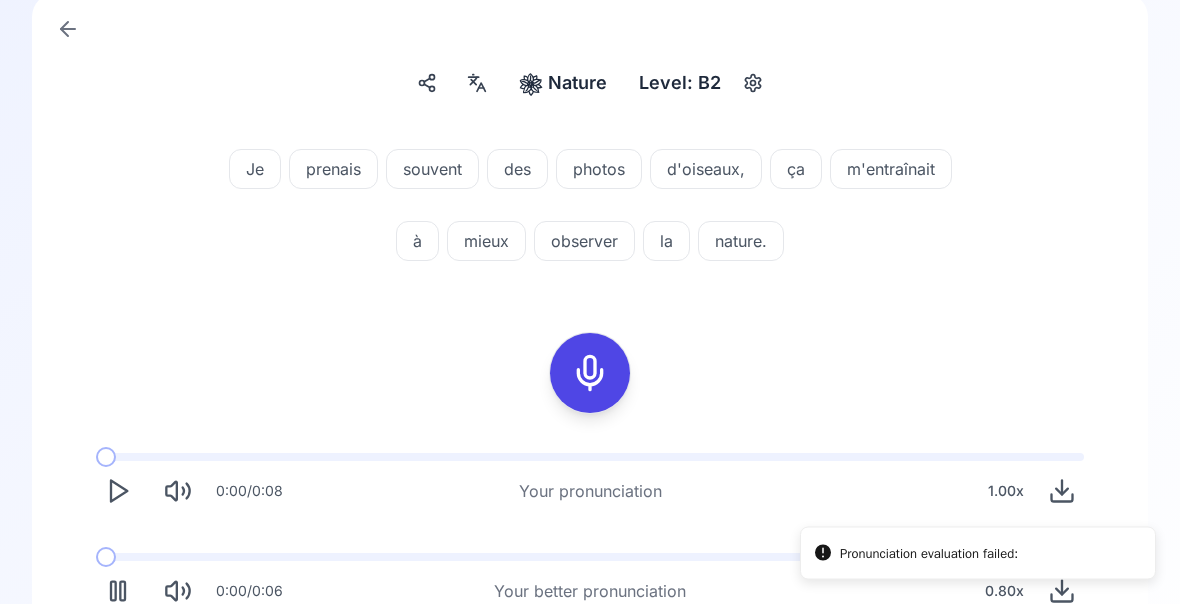 scroll, scrollTop: 134, scrollLeft: 0, axis: vertical 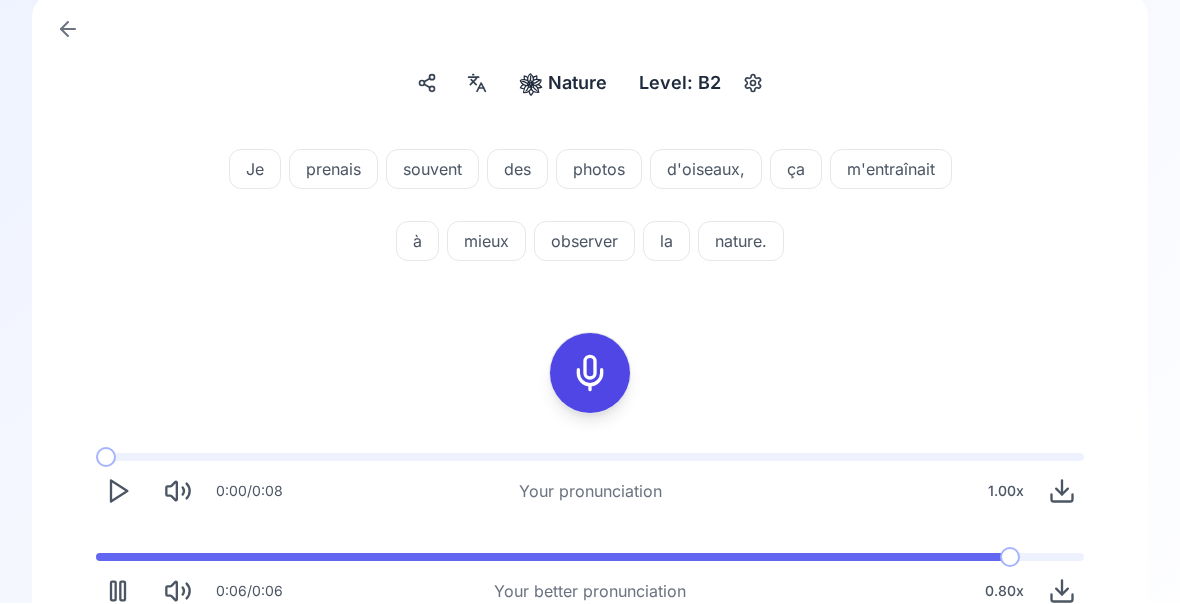click on "m'entraînait" at bounding box center [891, 170] 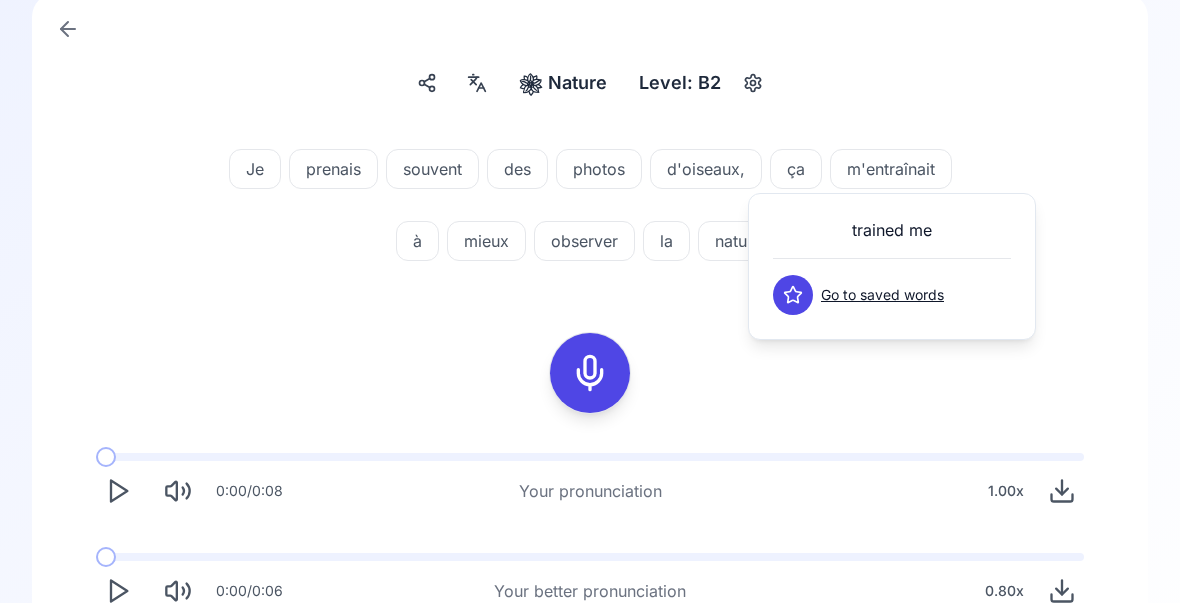 click on "Je prenais souvent des photos d'oiseaux, ça m'entraînait à mieux observer la nature." at bounding box center (590, 210) 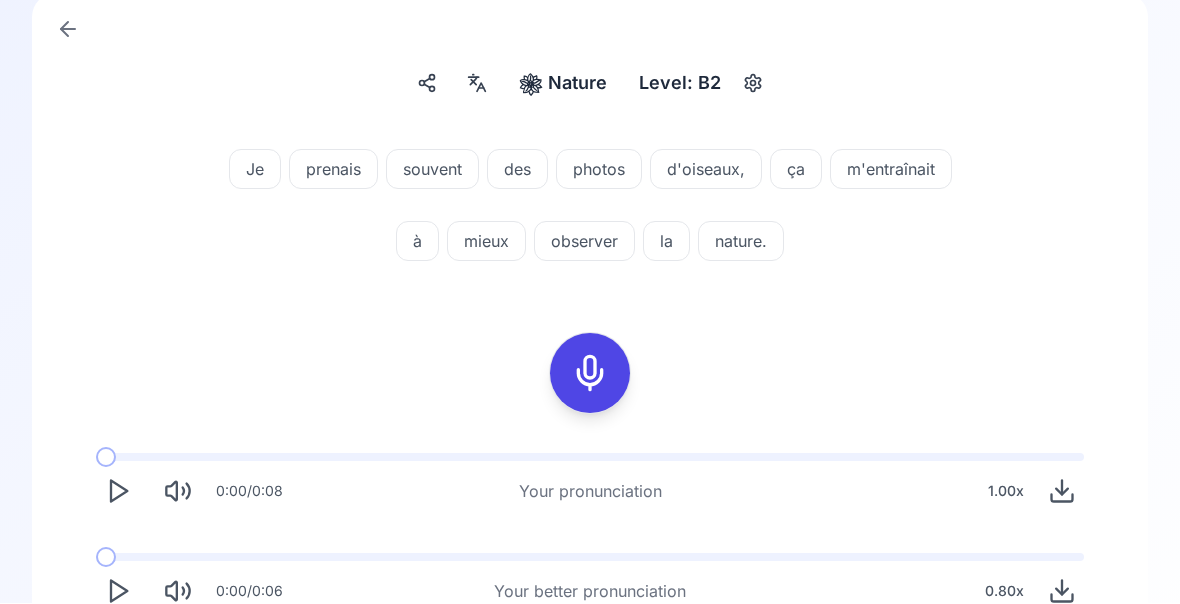 click on "mieux" at bounding box center [486, 242] 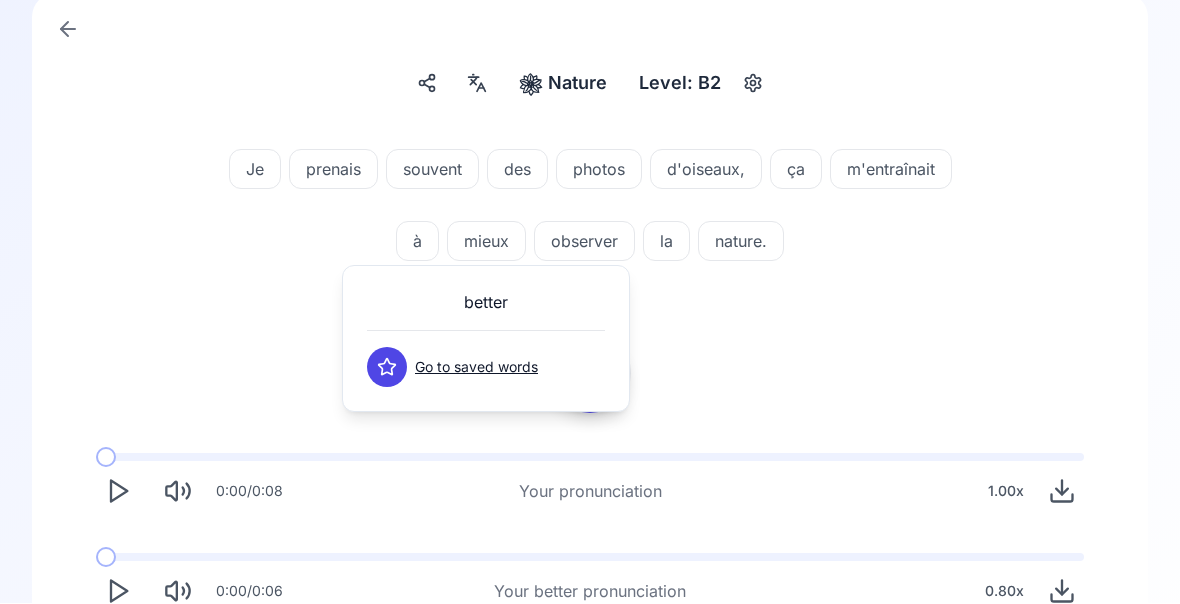 click on "Je prenais souvent des photos d'oiseaux, ça m'entraînait à mieux observer la nature. 0:00  /  0:08 Your pronunciation 1.00 x 0:00  /  0:06 Your better pronunciation 0.80 x" at bounding box center [590, 378] 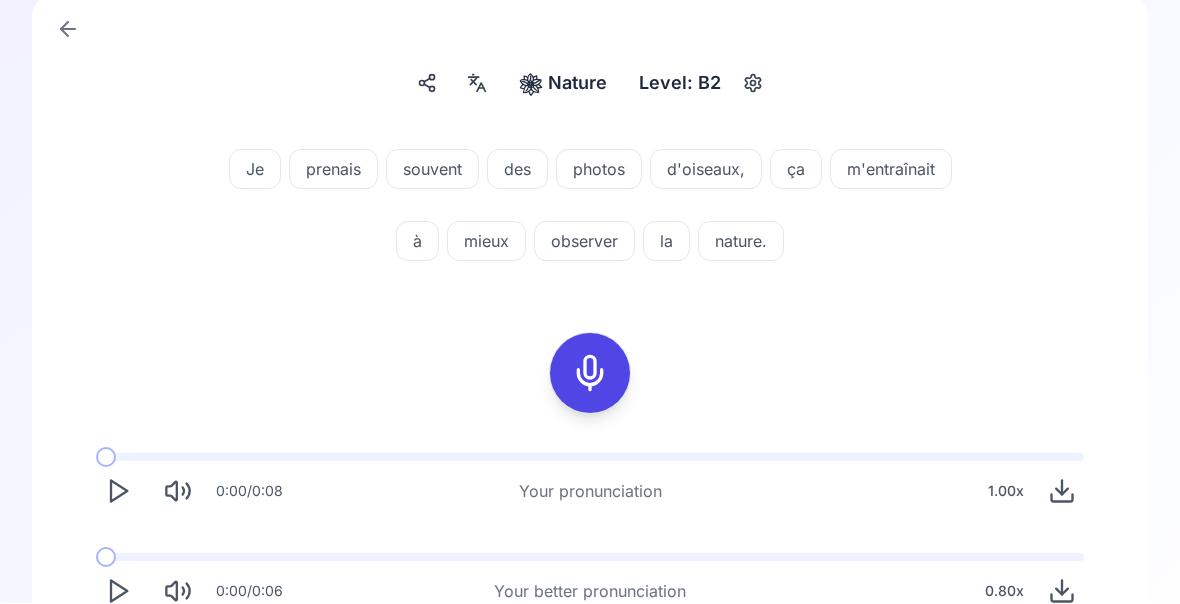 click 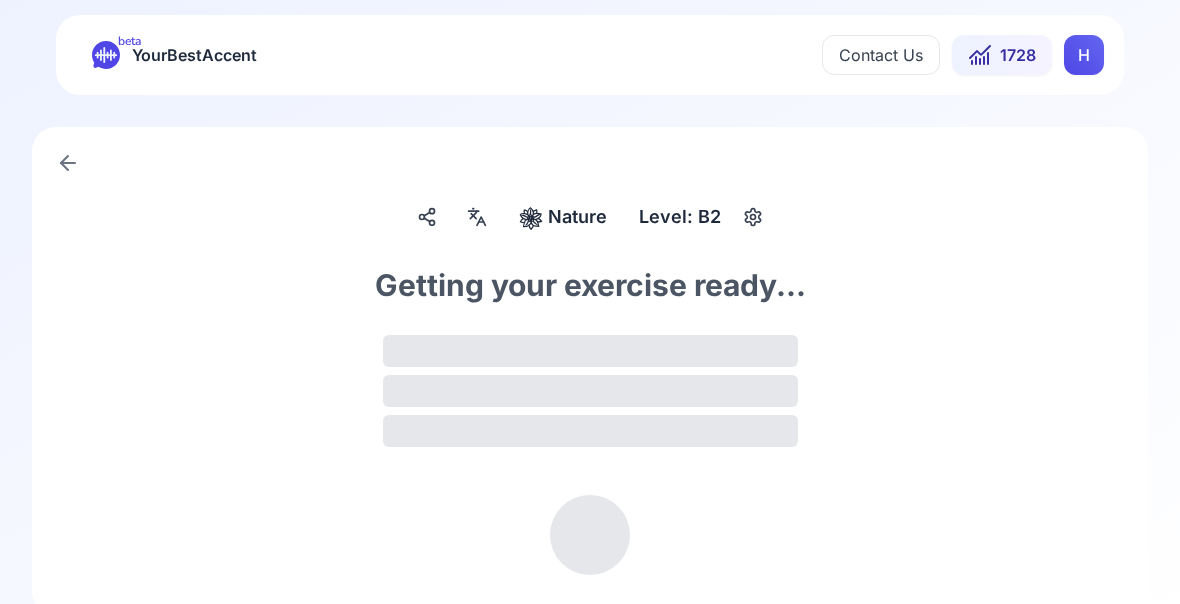 scroll, scrollTop: 0, scrollLeft: 0, axis: both 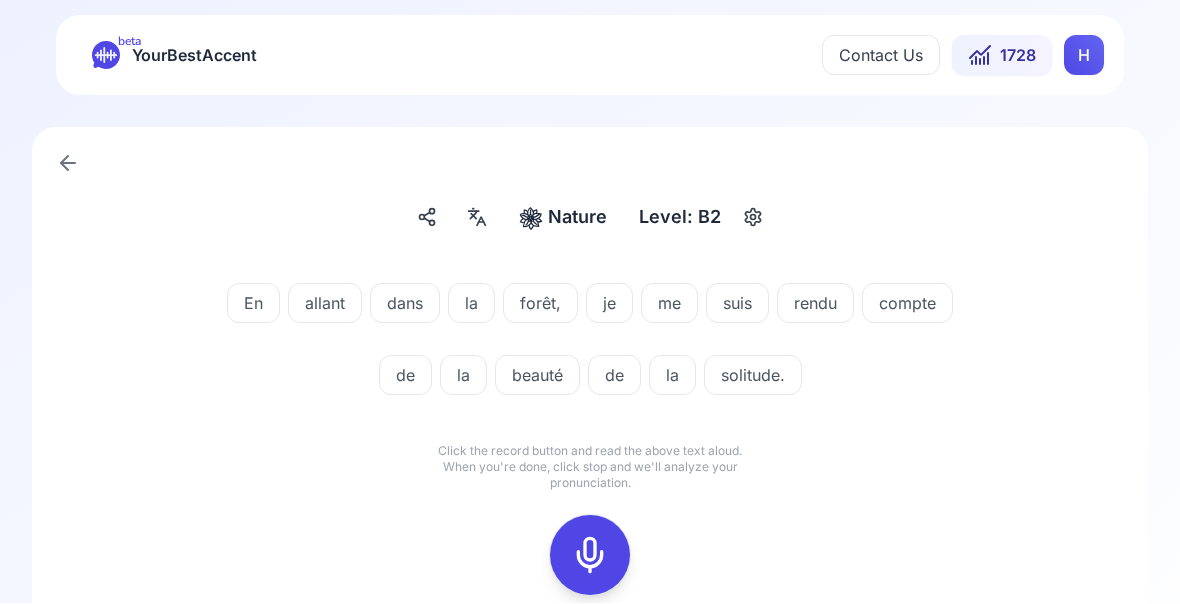 click 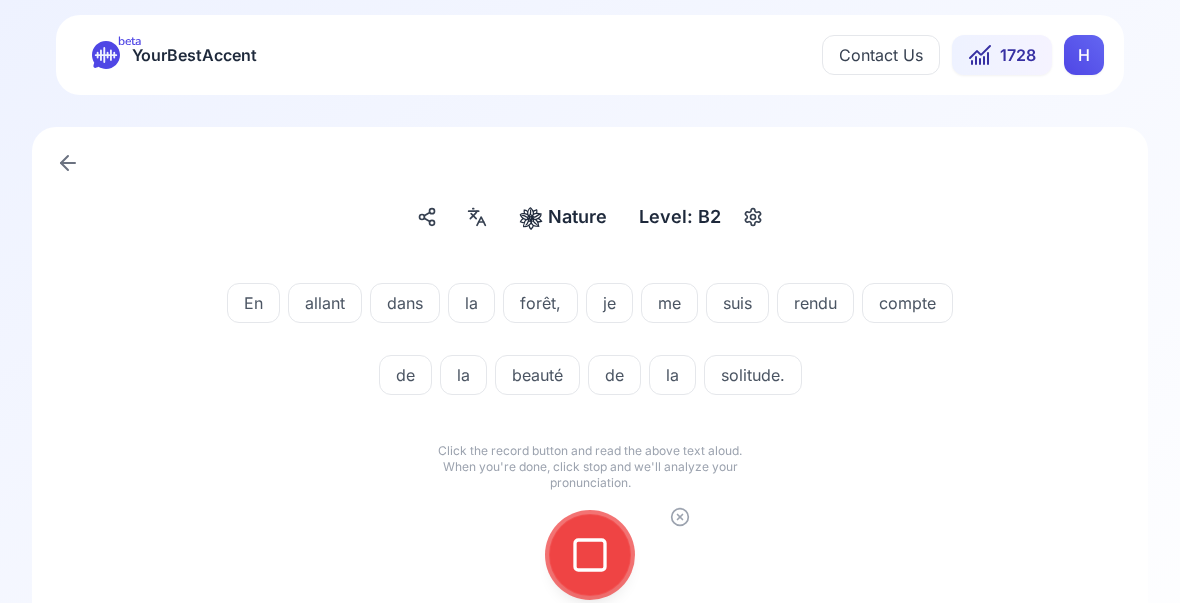 click 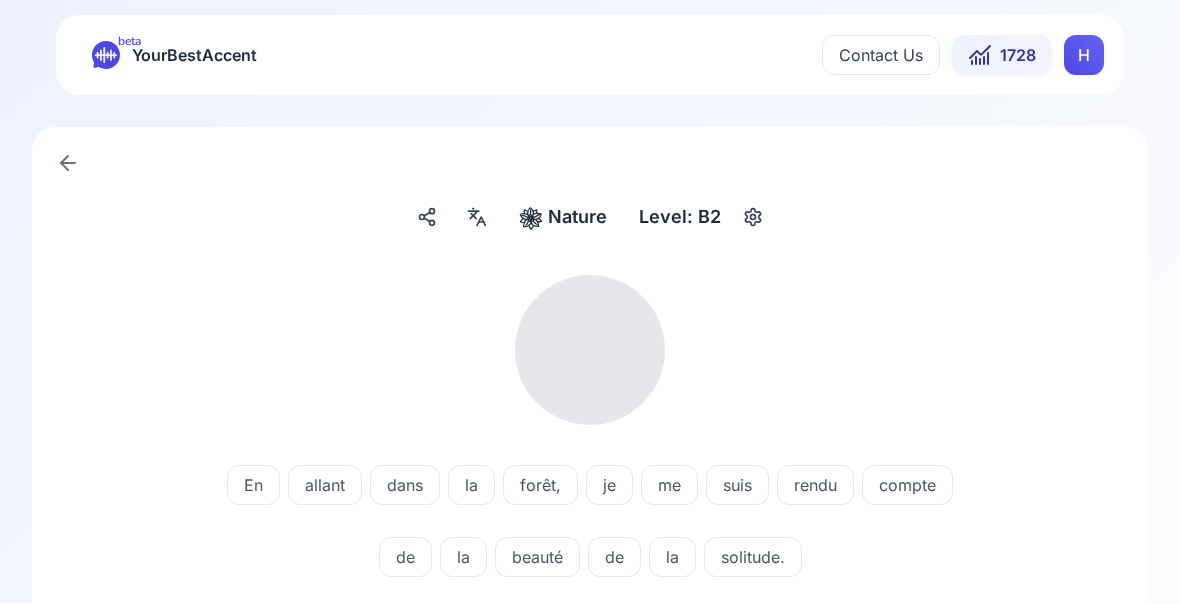 scroll, scrollTop: 1, scrollLeft: 0, axis: vertical 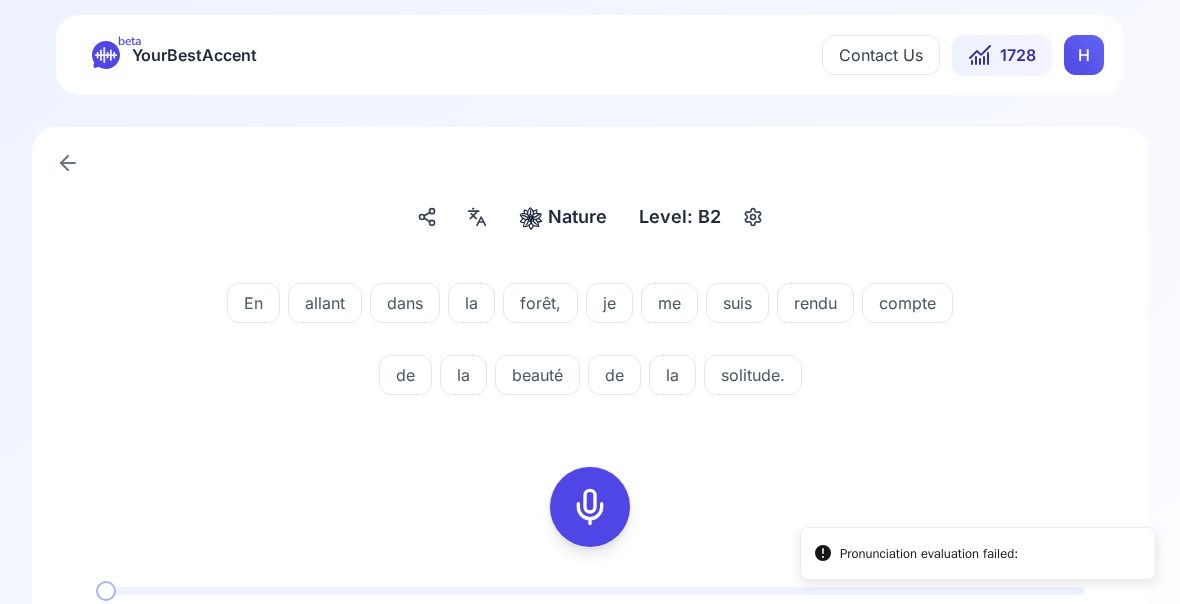 click 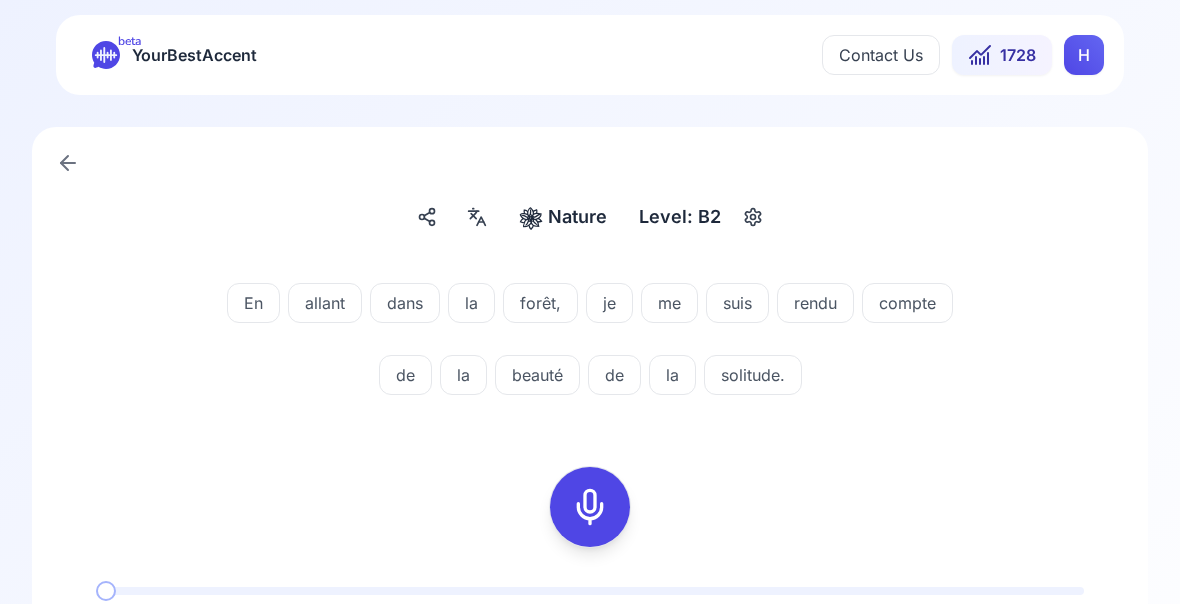 click 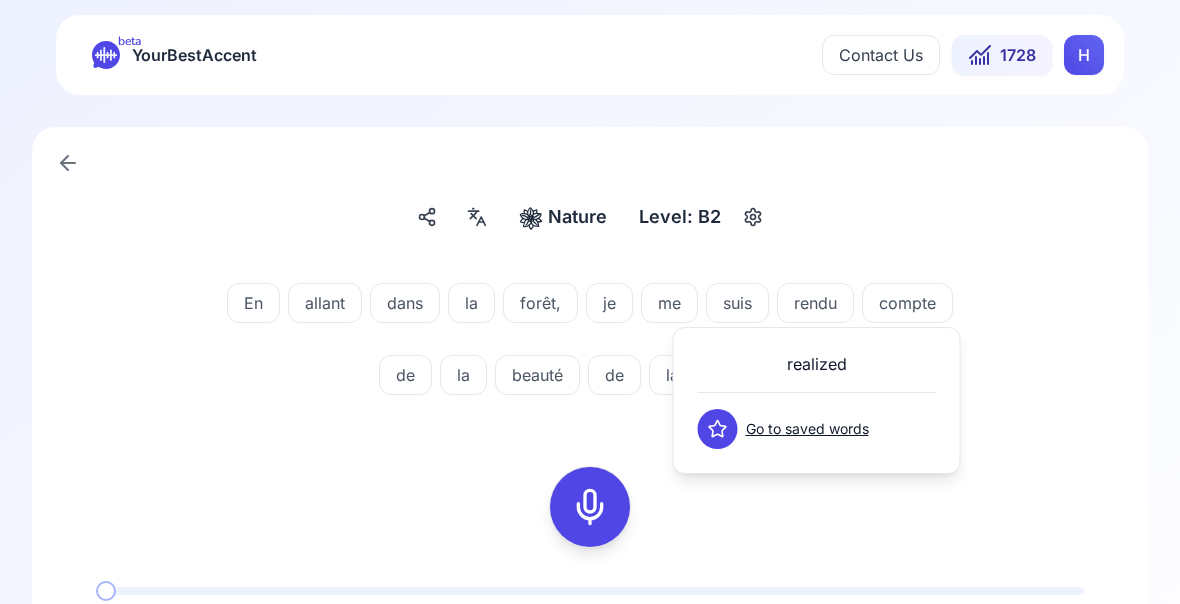 click on "compte" at bounding box center [907, 303] 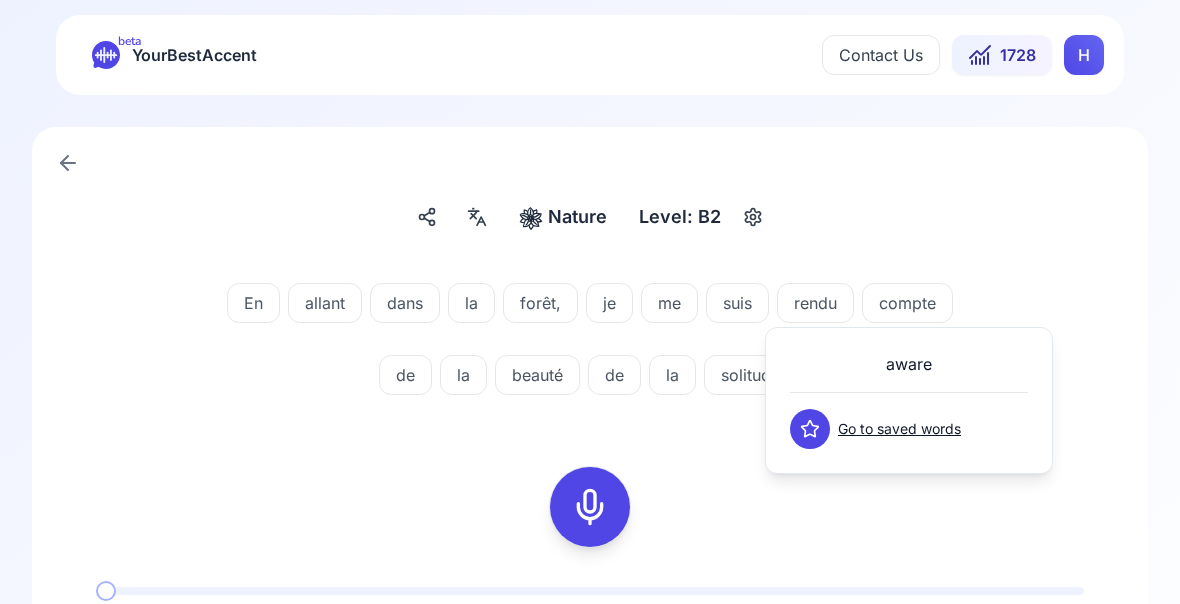 click on "En allant dans la forêt, je me suis rendu compte de la beauté de la solitude. 0:00  /  0:08 Your pronunciation 1.00 x 0:00  /  0:05 Your better pronunciation 0.80 x" at bounding box center [590, 511] 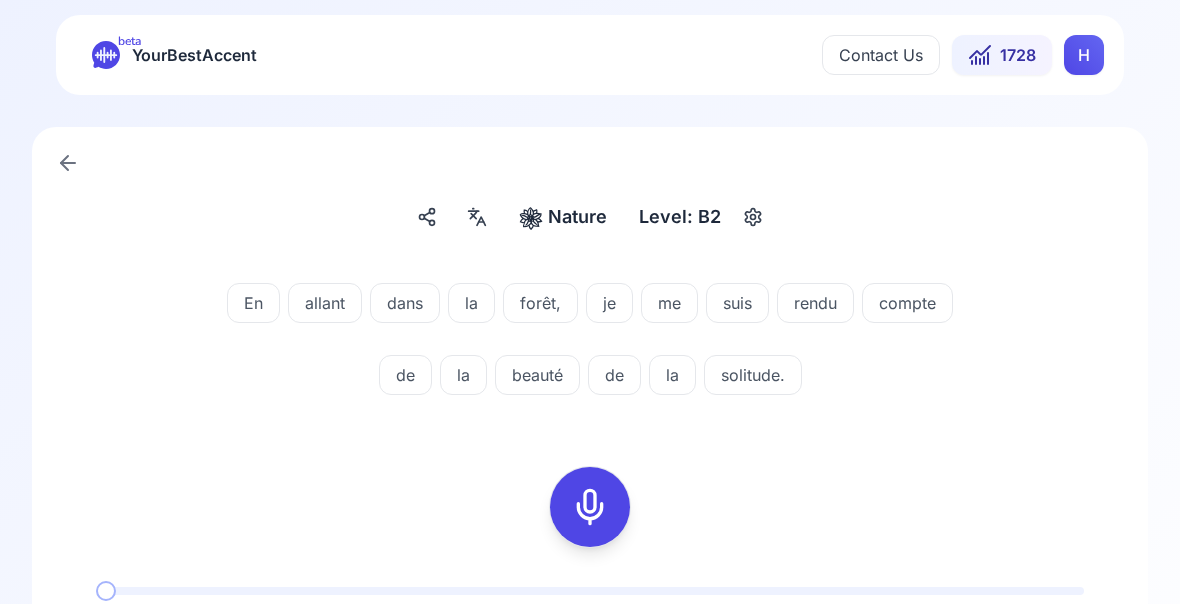 click 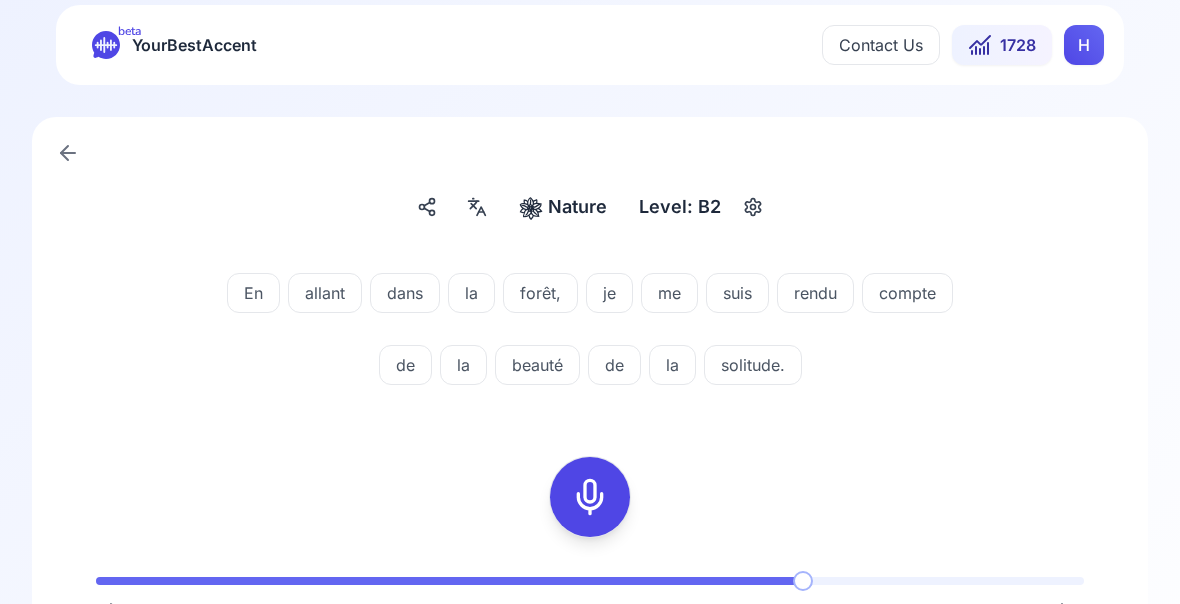 scroll, scrollTop: 134, scrollLeft: 0, axis: vertical 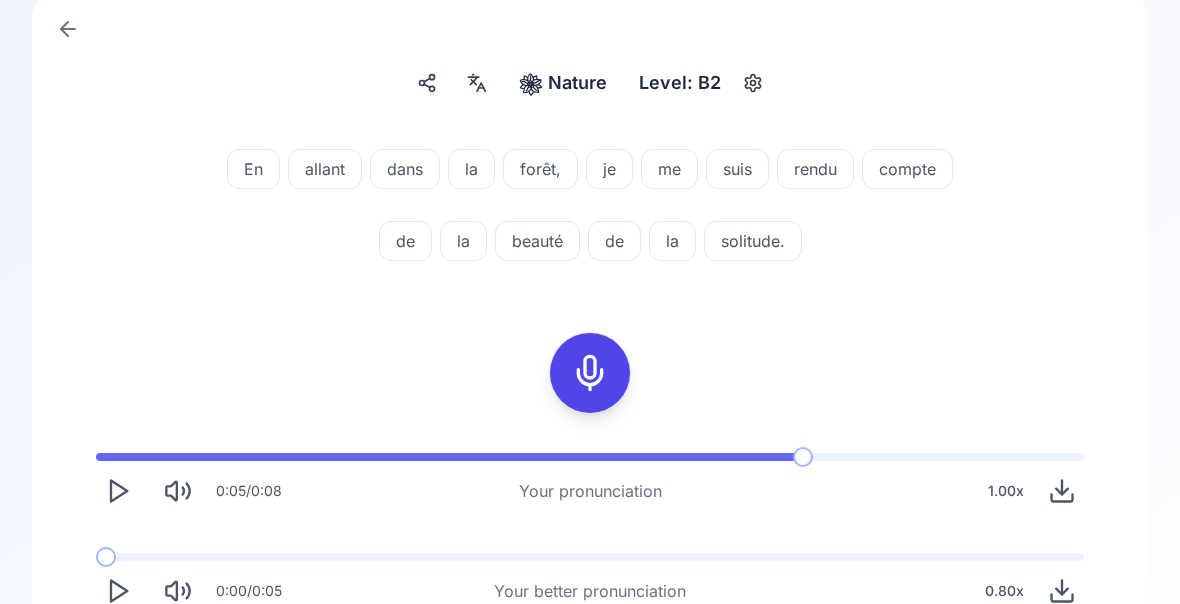 click 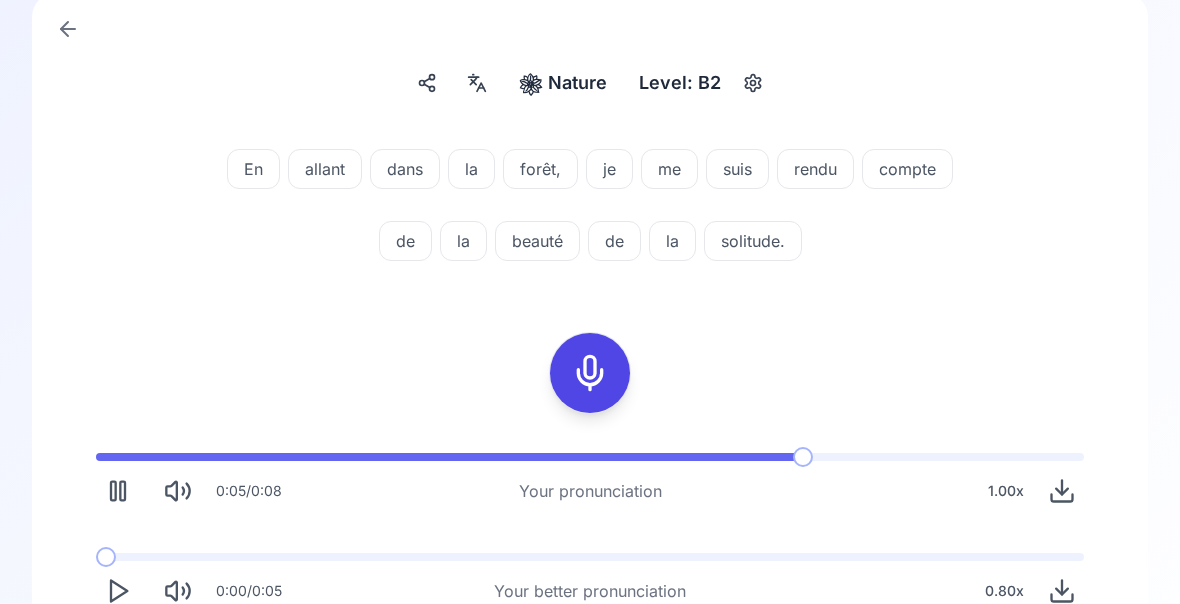scroll, scrollTop: 134, scrollLeft: 0, axis: vertical 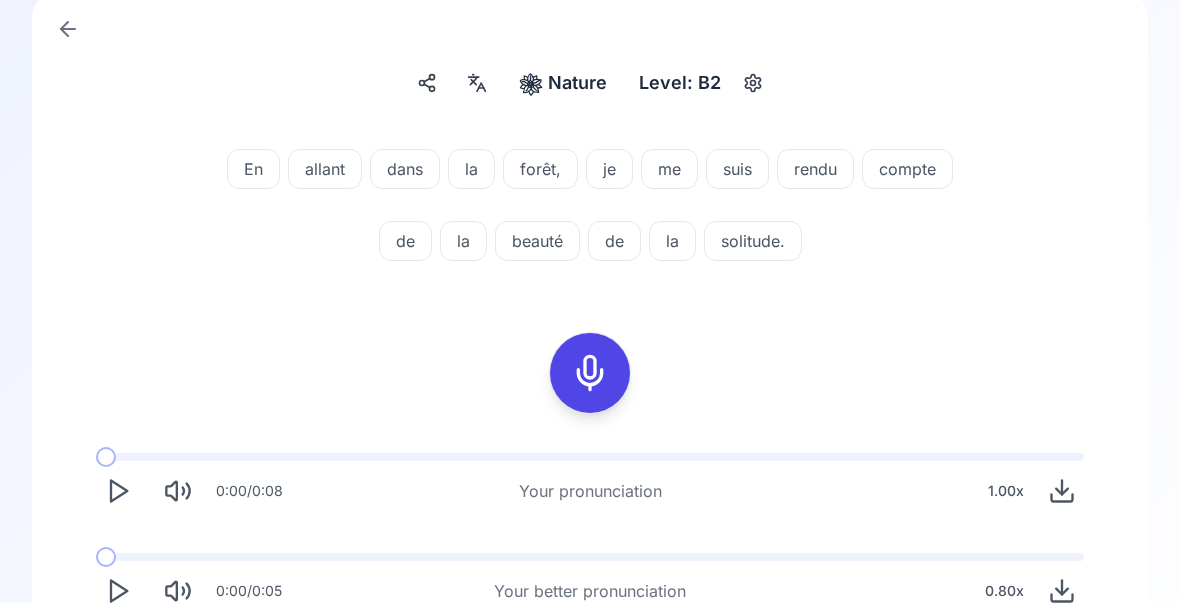 click 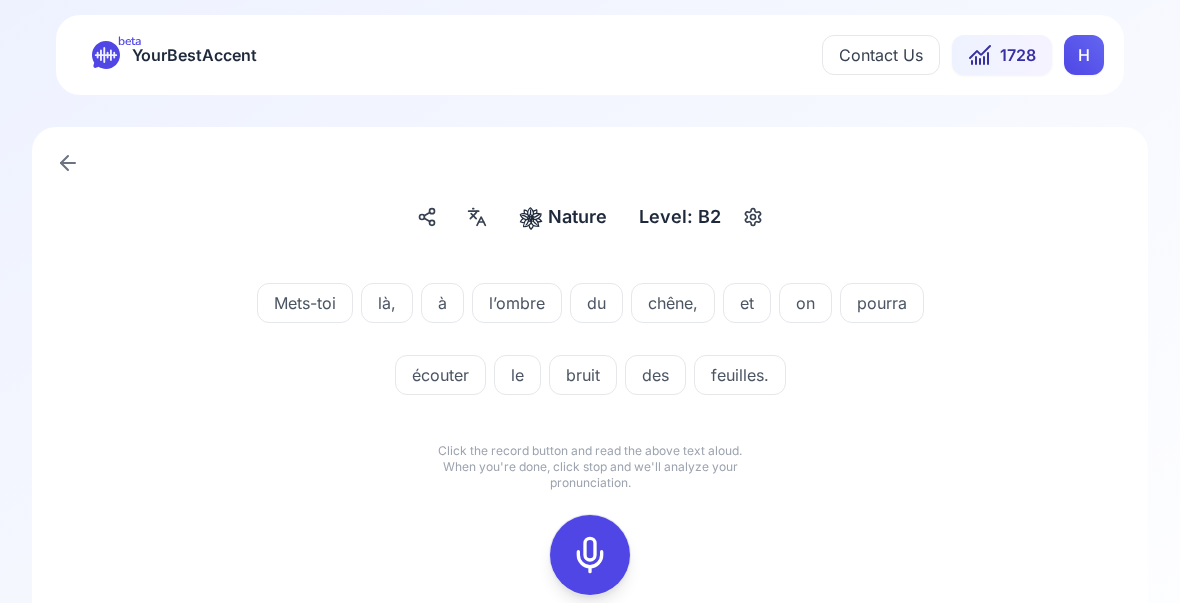 scroll, scrollTop: 0, scrollLeft: 0, axis: both 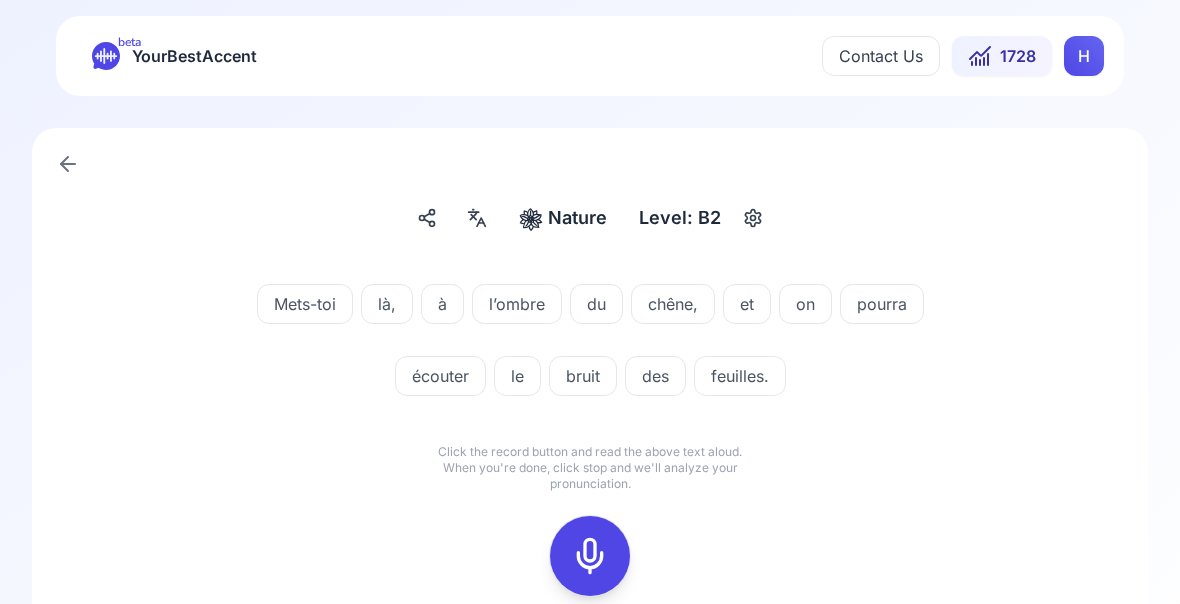 click on "YourBestAccent" at bounding box center [194, 56] 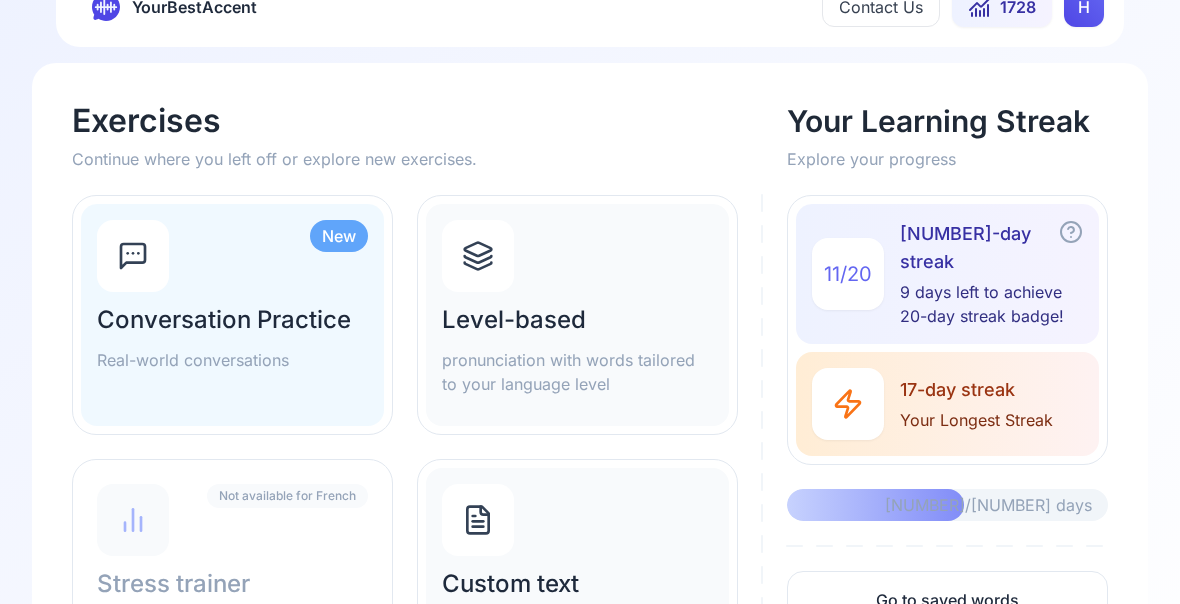 scroll, scrollTop: 0, scrollLeft: 0, axis: both 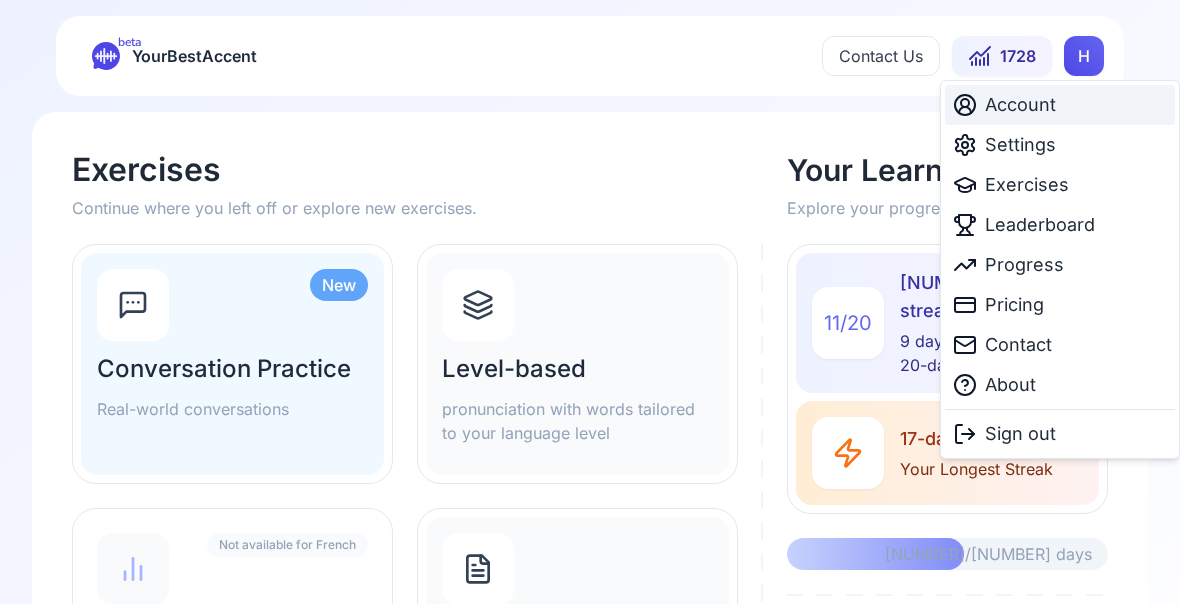 click on "Account" at bounding box center [1020, 105] 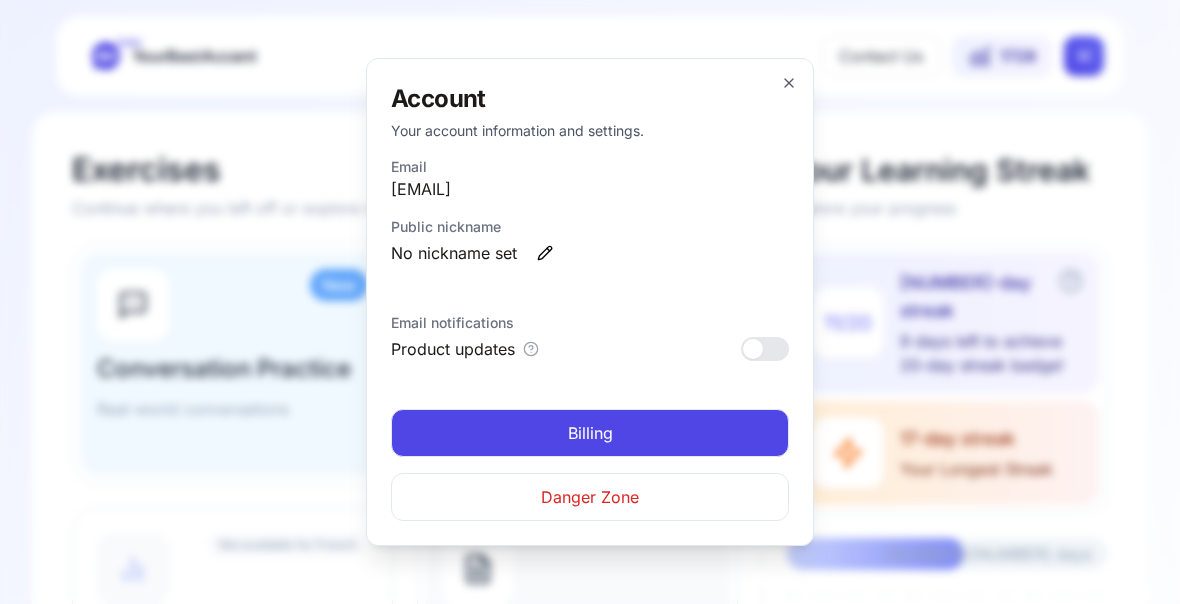 click on "No nickname set" at bounding box center (454, 253) 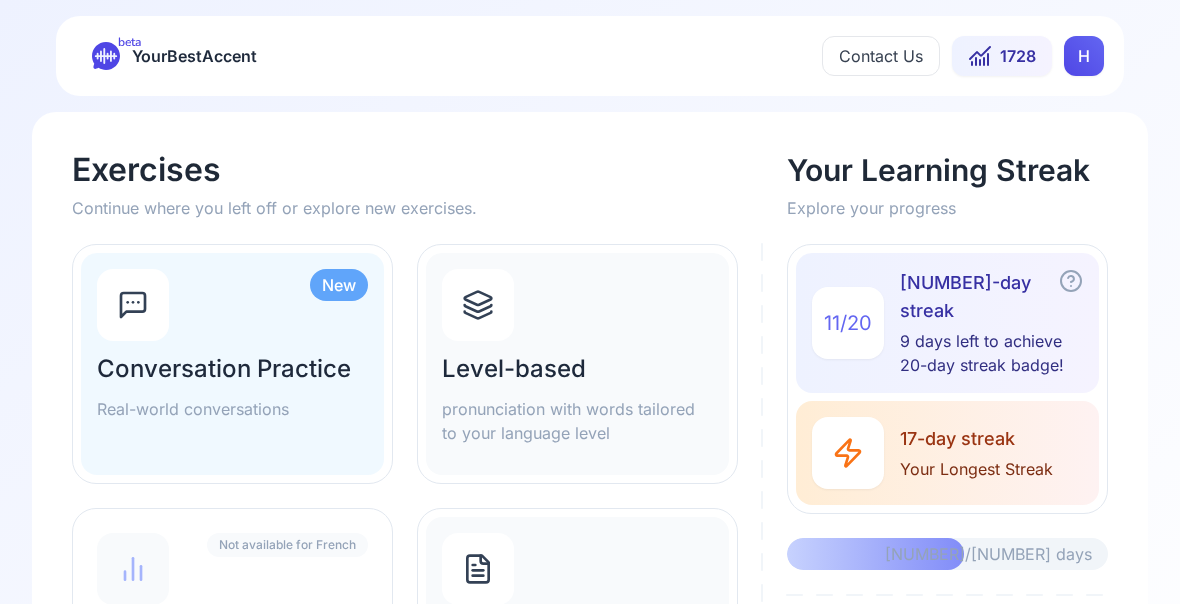 click on "1728" at bounding box center (1018, 56) 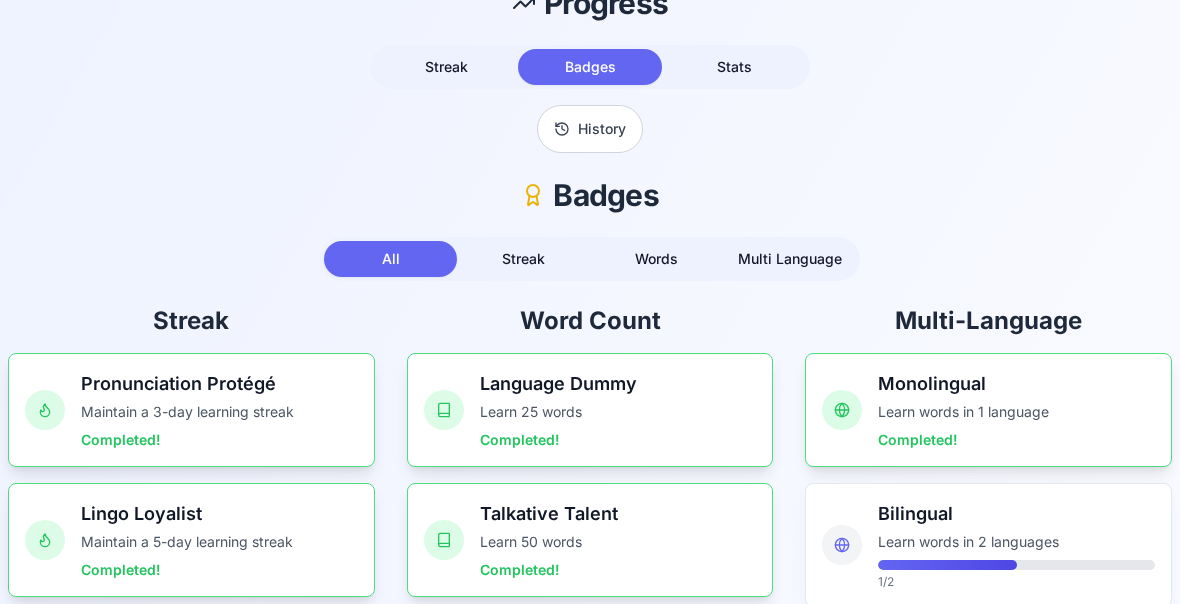 scroll, scrollTop: 0, scrollLeft: 0, axis: both 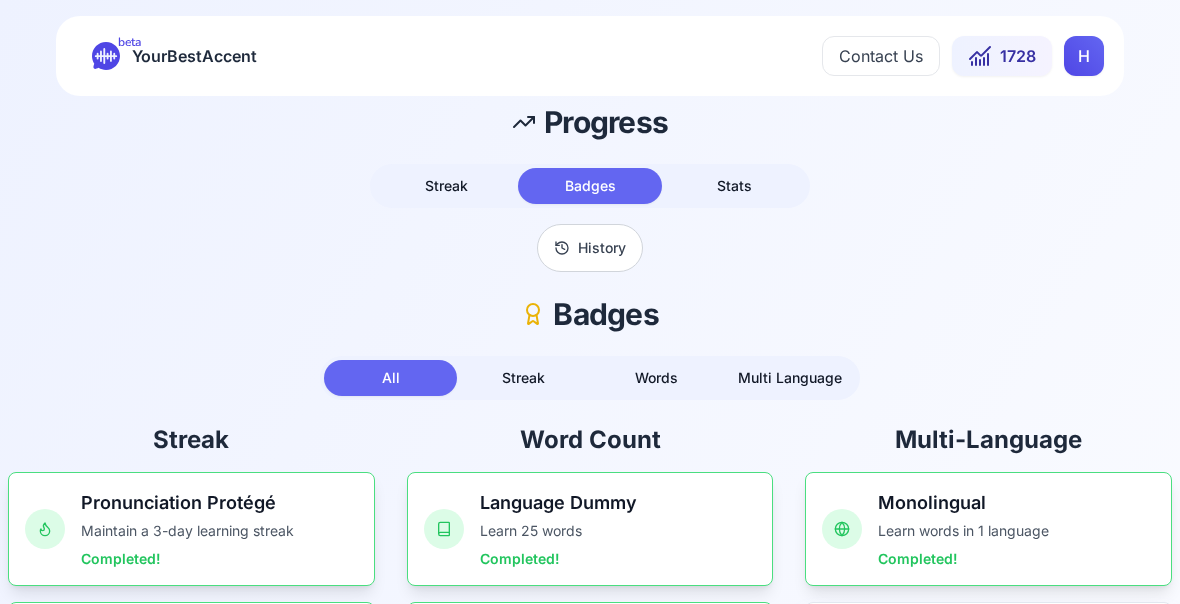 click on "Stats" at bounding box center [734, 185] 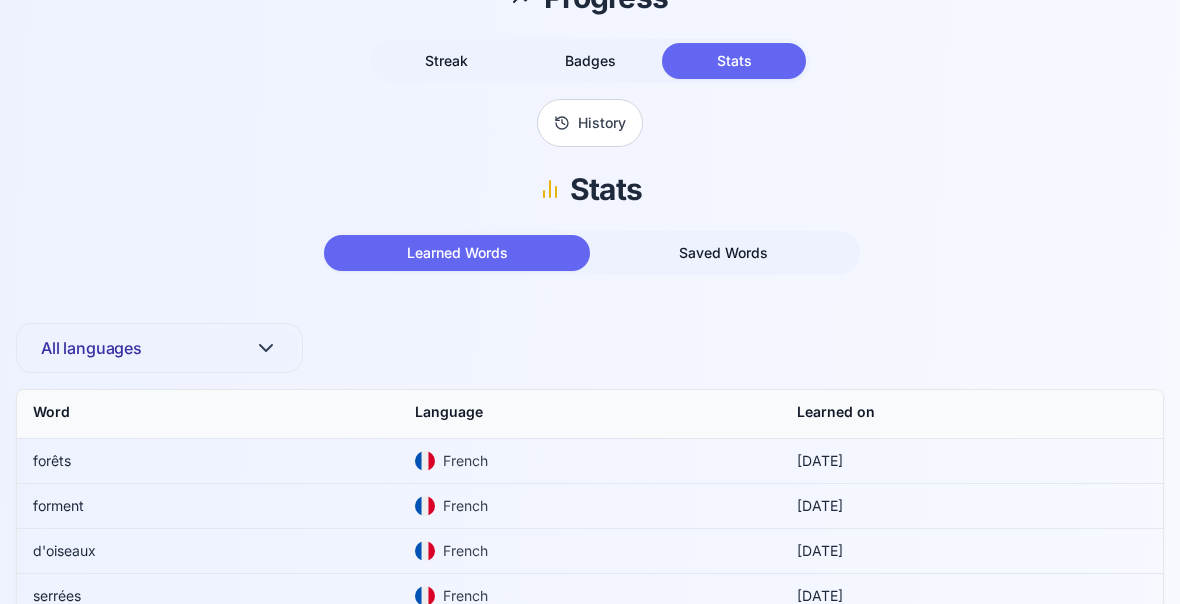 scroll, scrollTop: 0, scrollLeft: 0, axis: both 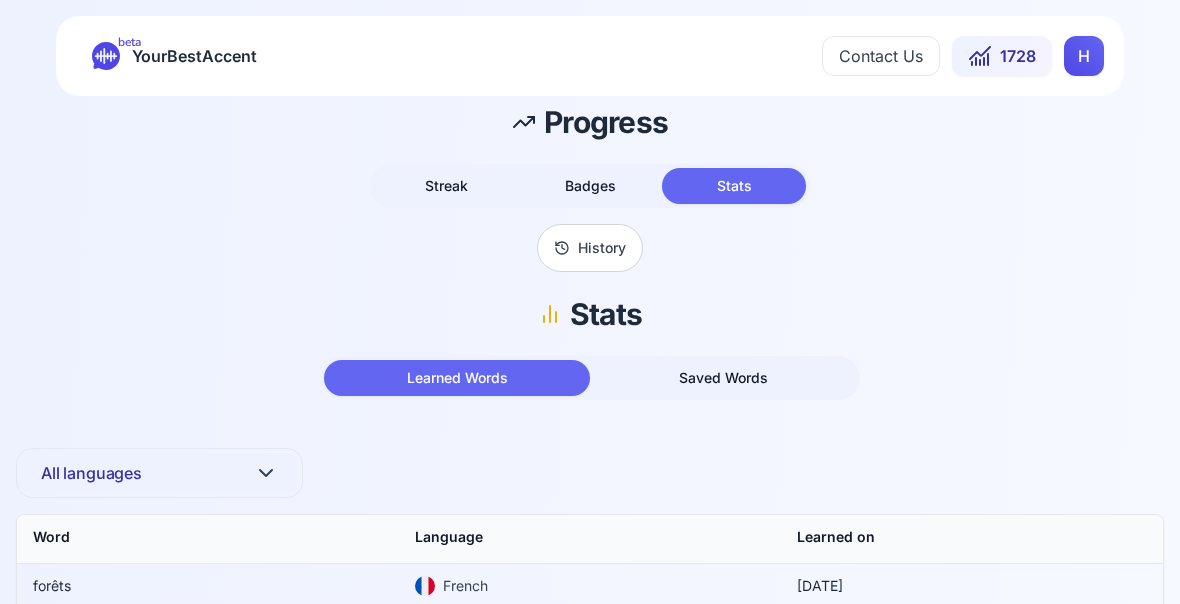 click on "Streak" at bounding box center (446, 185) 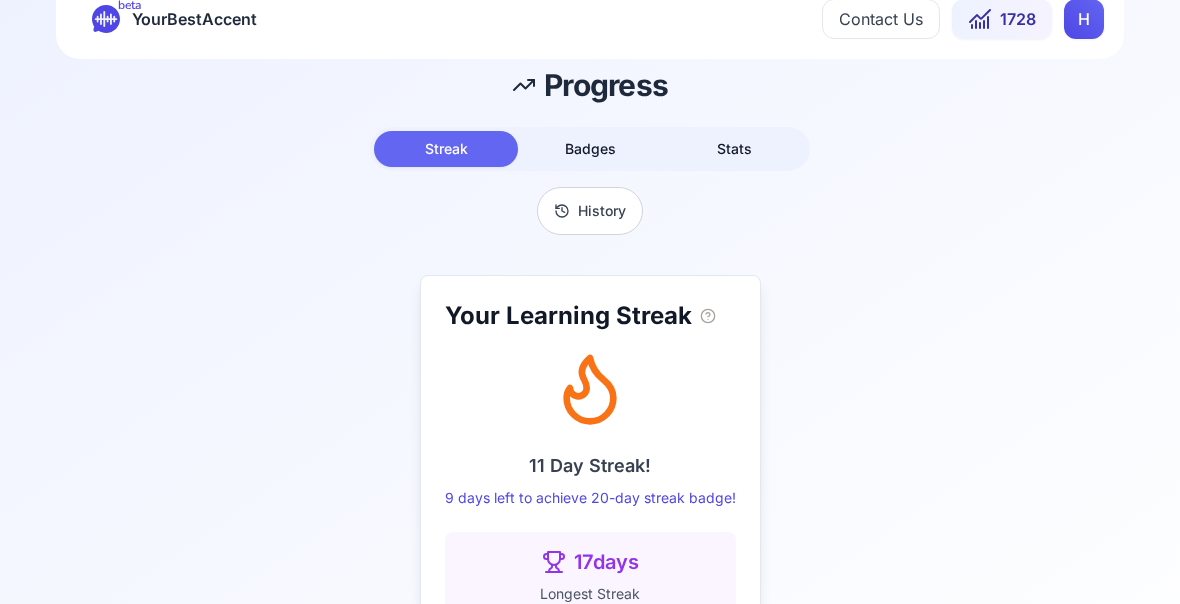 scroll, scrollTop: 0, scrollLeft: 0, axis: both 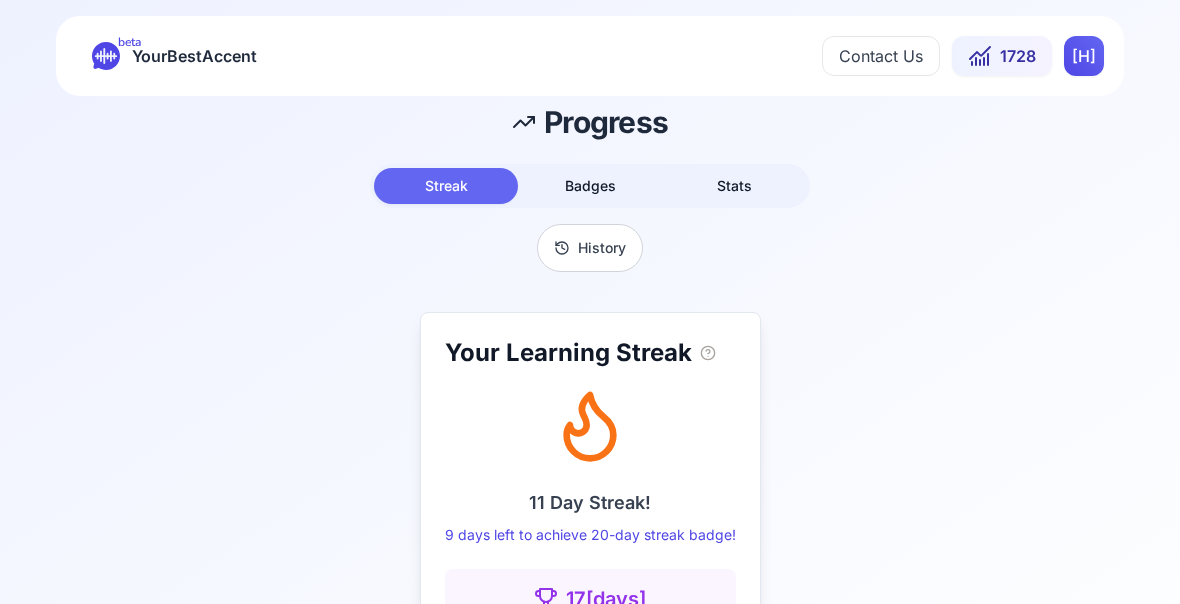 click on "YourBestAccent" at bounding box center [194, 56] 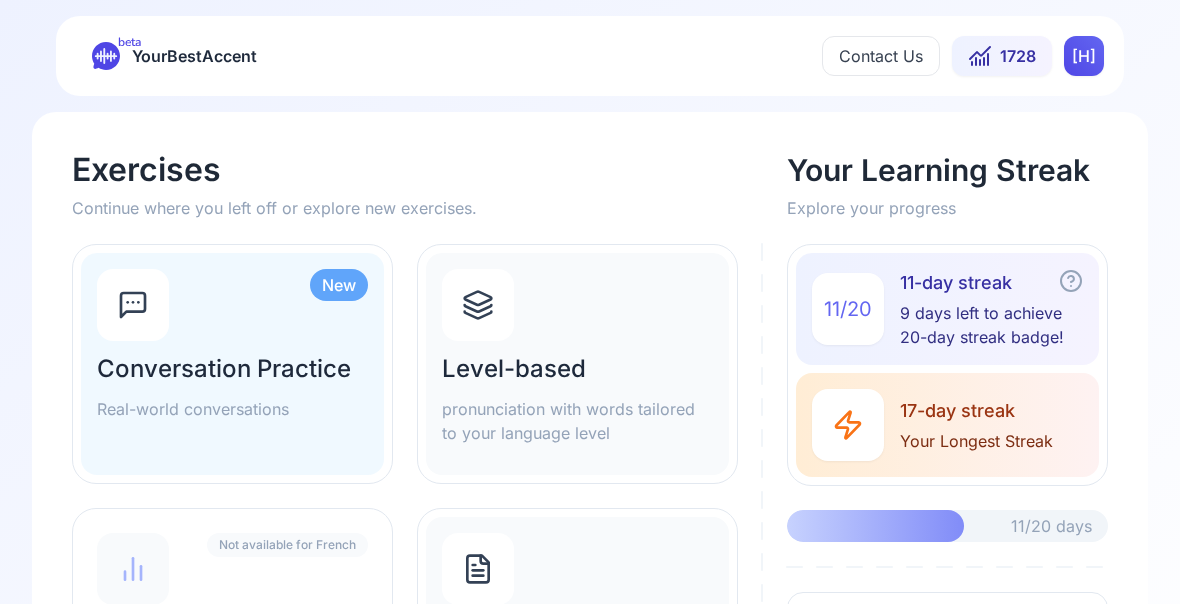 click on "Level-based" at bounding box center [577, 369] 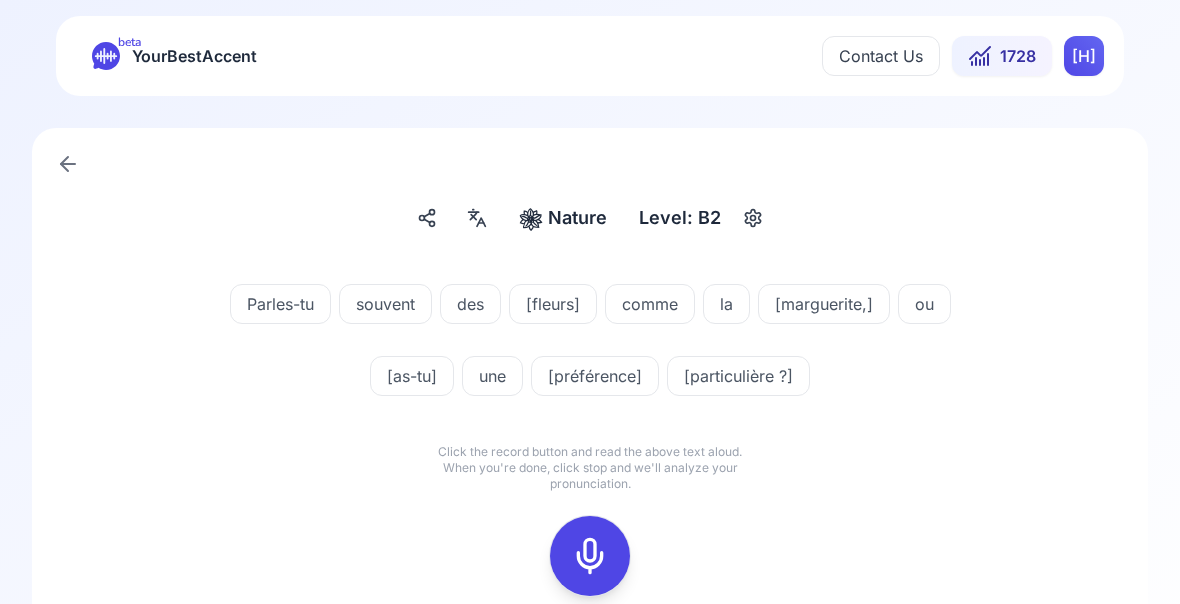 click 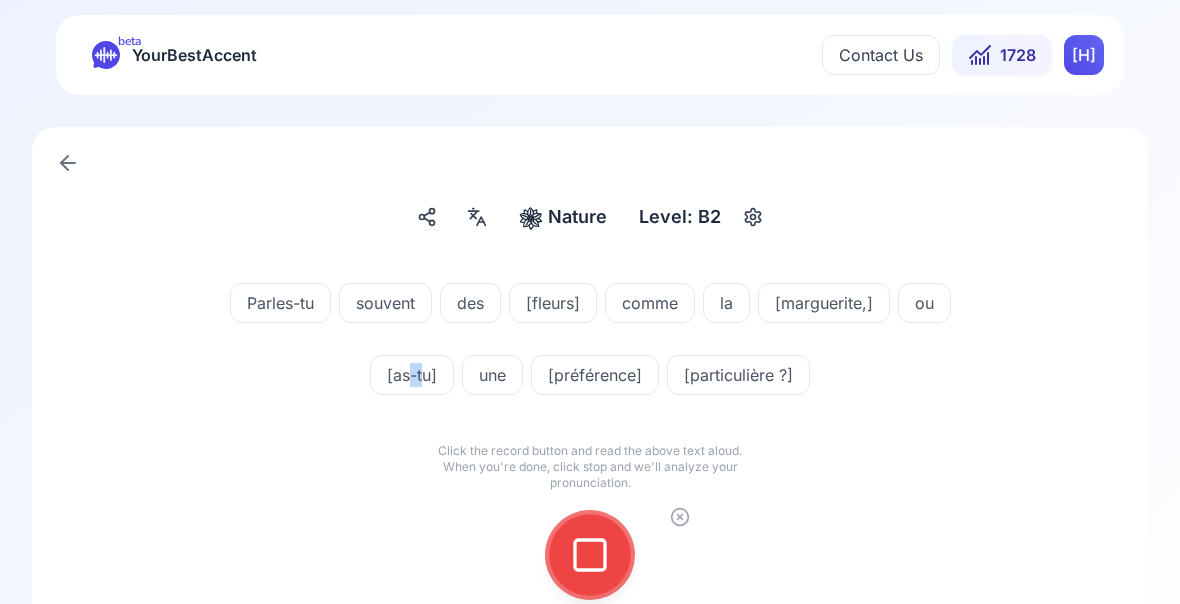 scroll, scrollTop: 0, scrollLeft: 0, axis: both 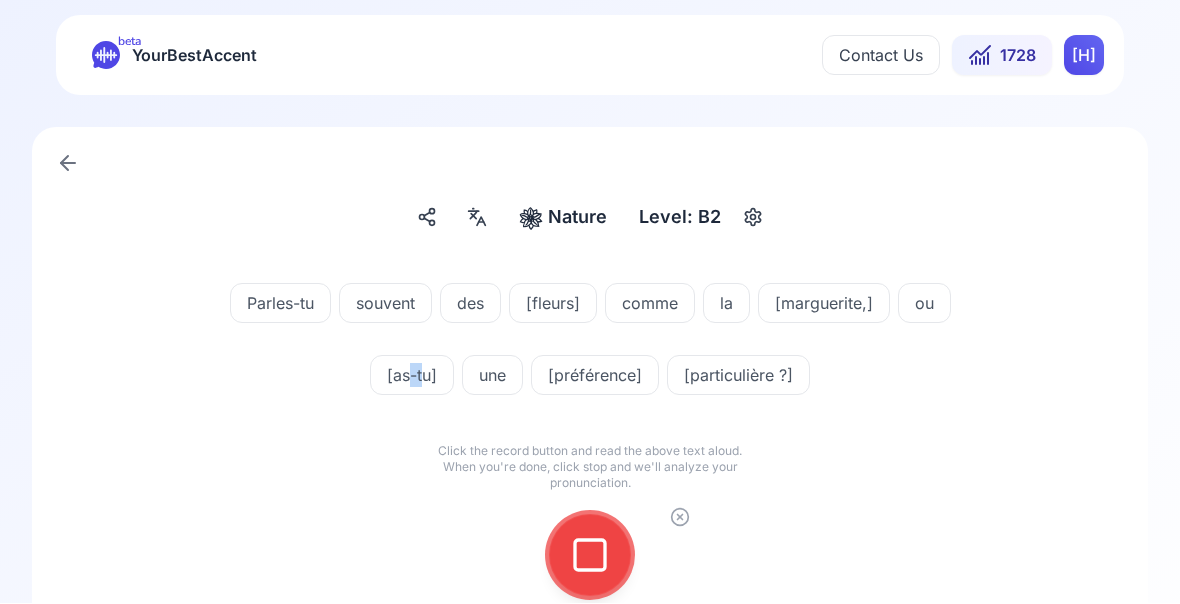 click 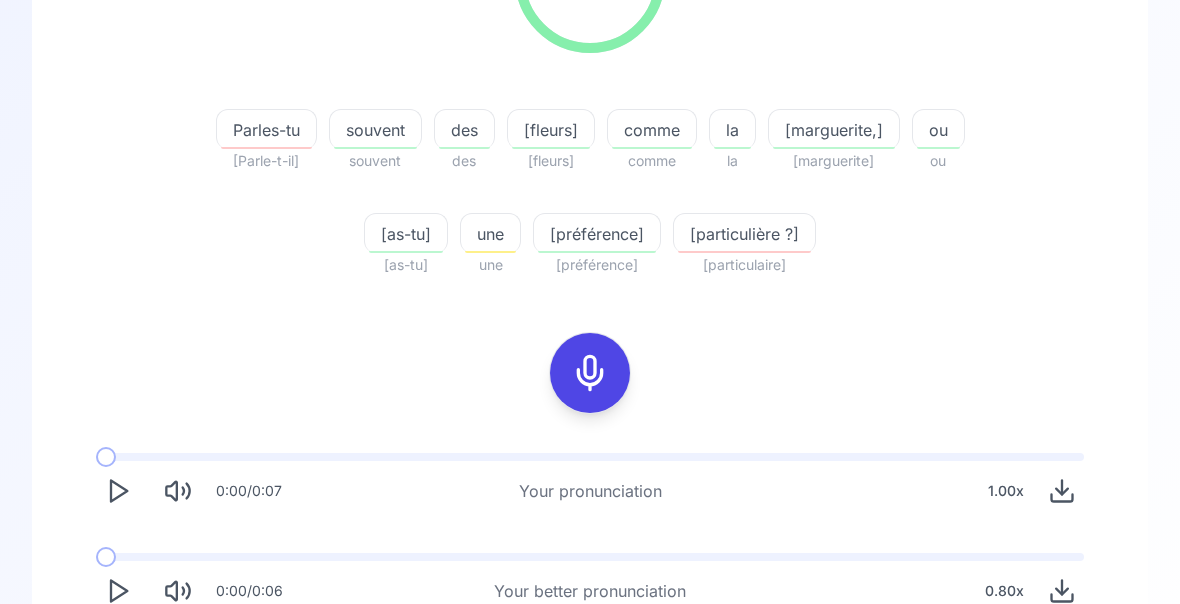 scroll, scrollTop: 372, scrollLeft: 0, axis: vertical 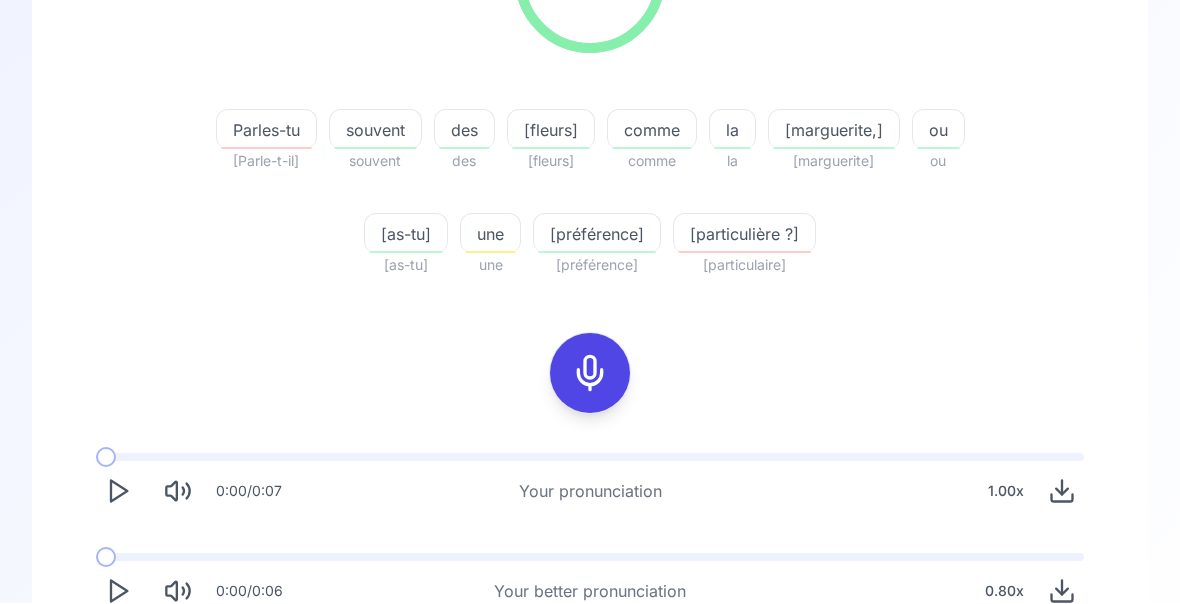 click 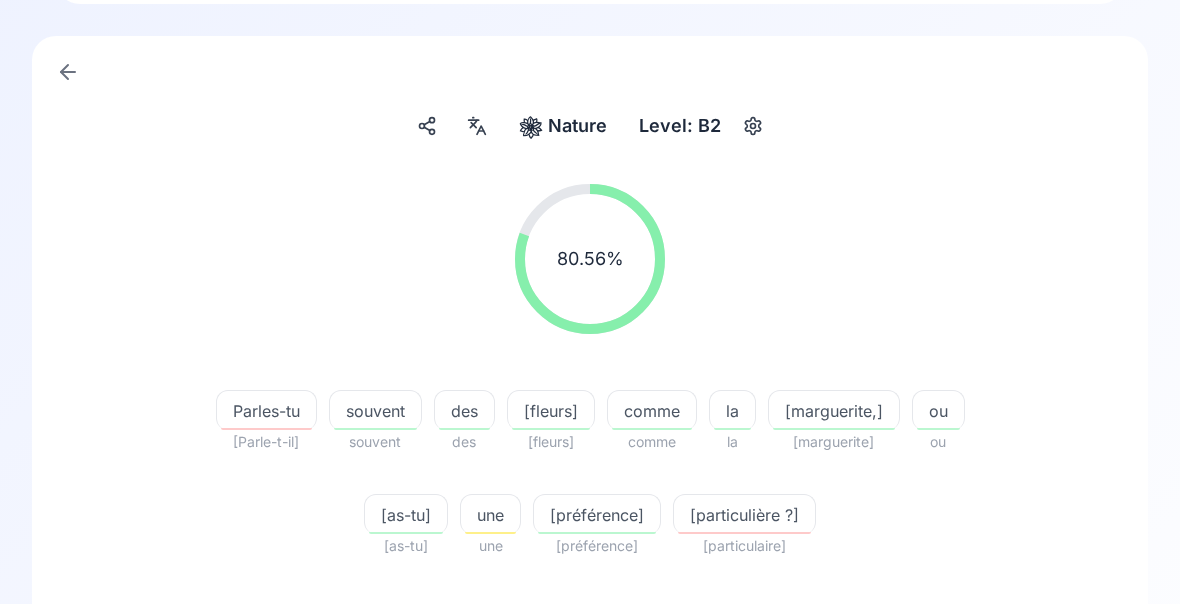 scroll, scrollTop: 0, scrollLeft: 0, axis: both 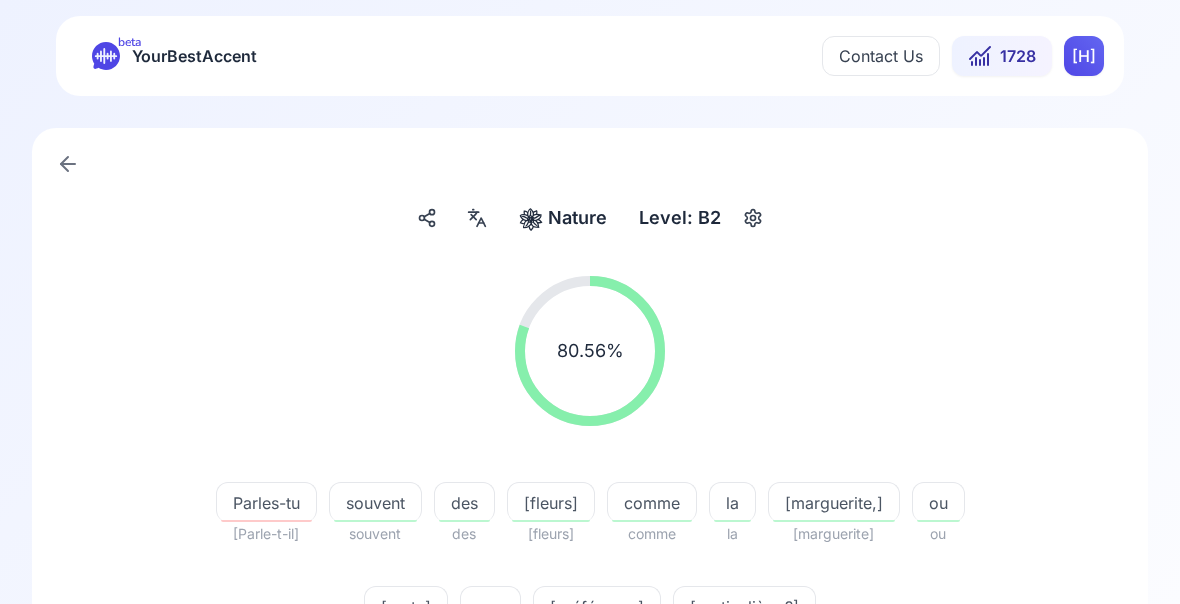 click on "Contact Us" at bounding box center [881, 56] 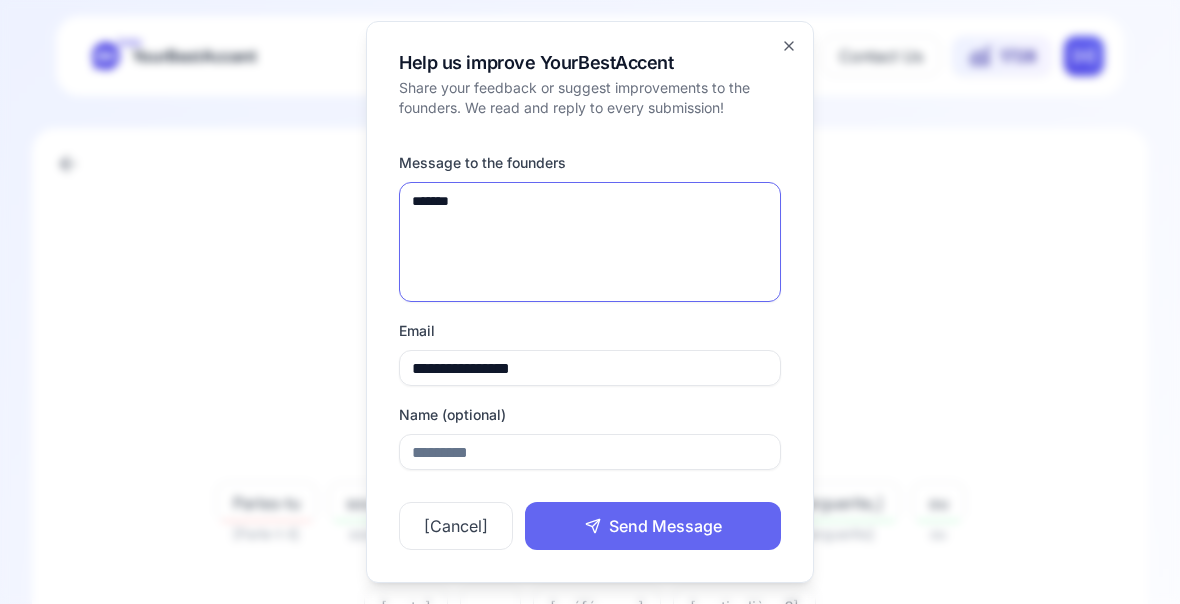 click on "******" at bounding box center (590, 242) 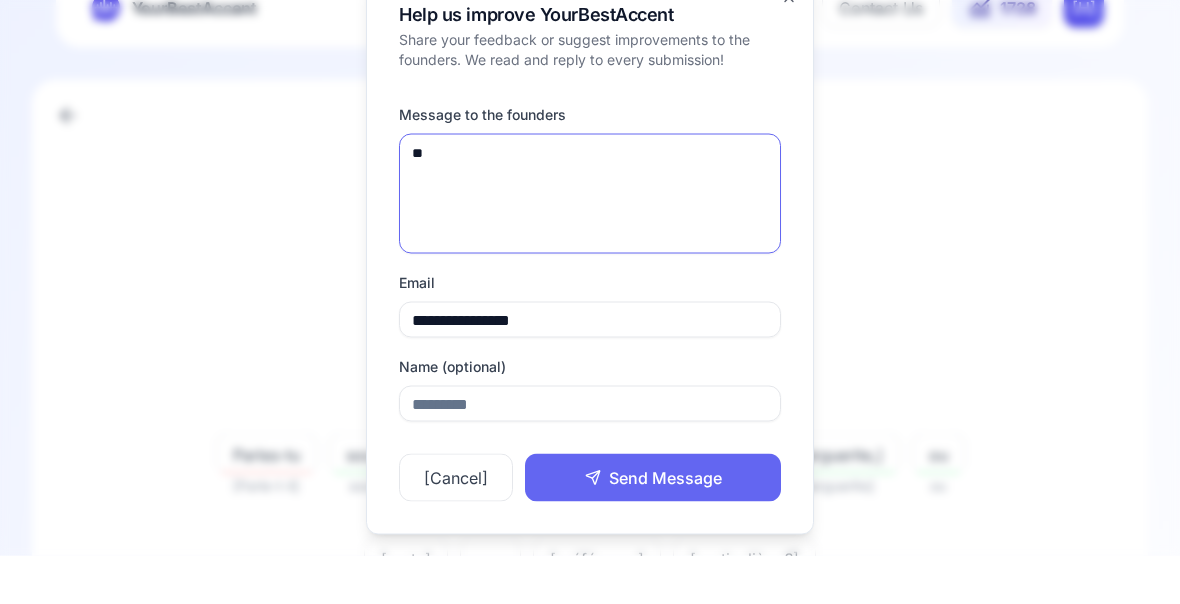 type on "*" 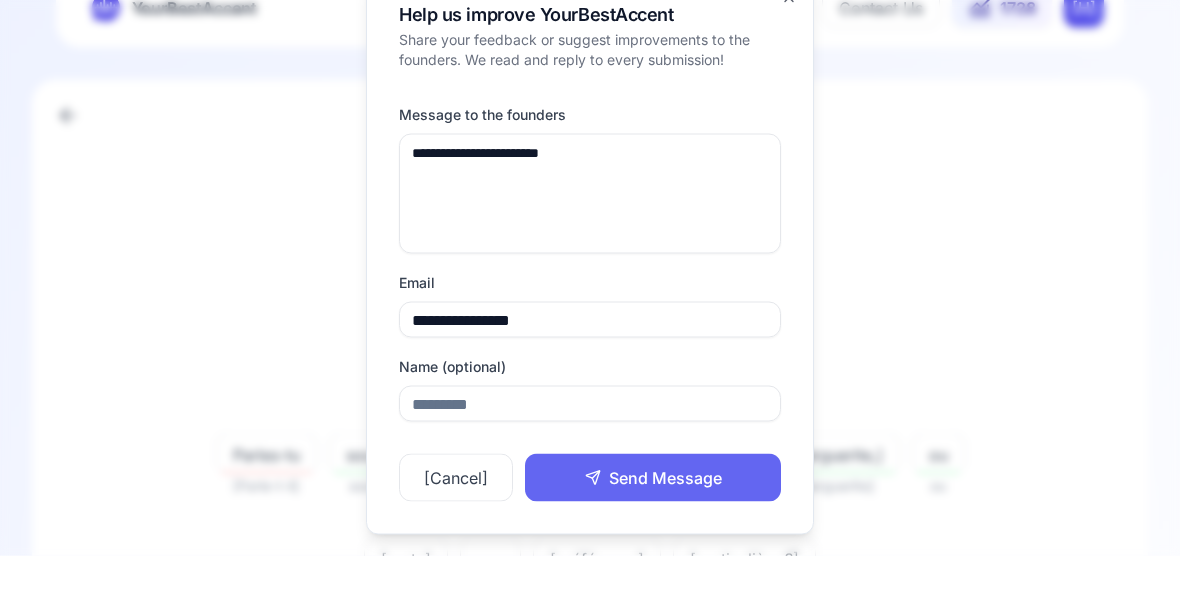 scroll, scrollTop: 49, scrollLeft: 0, axis: vertical 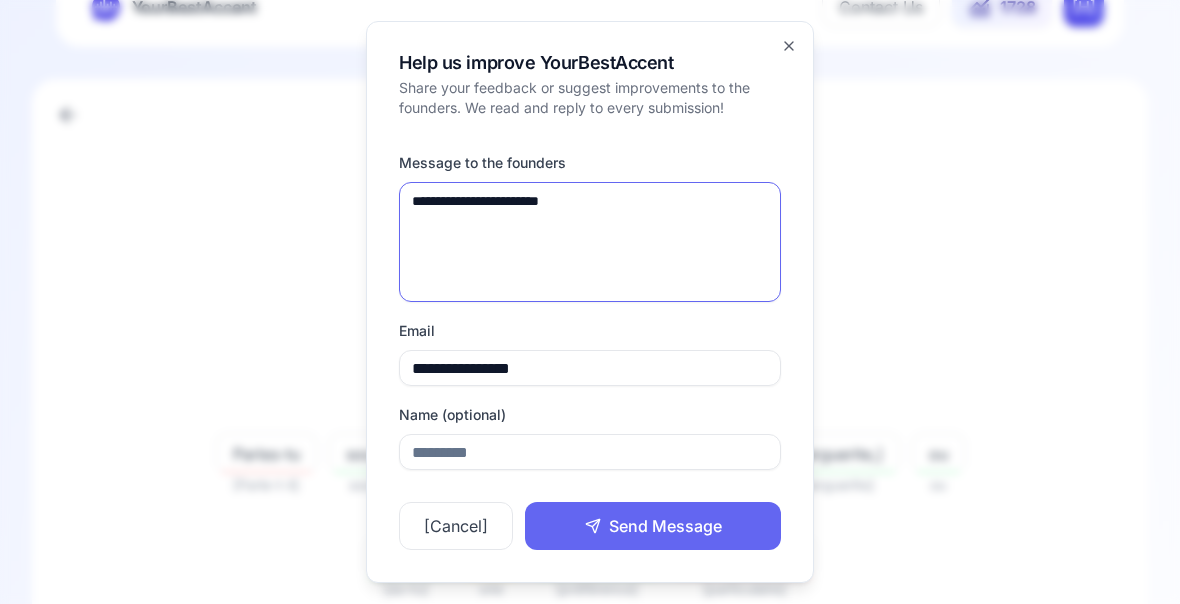 type on "**********" 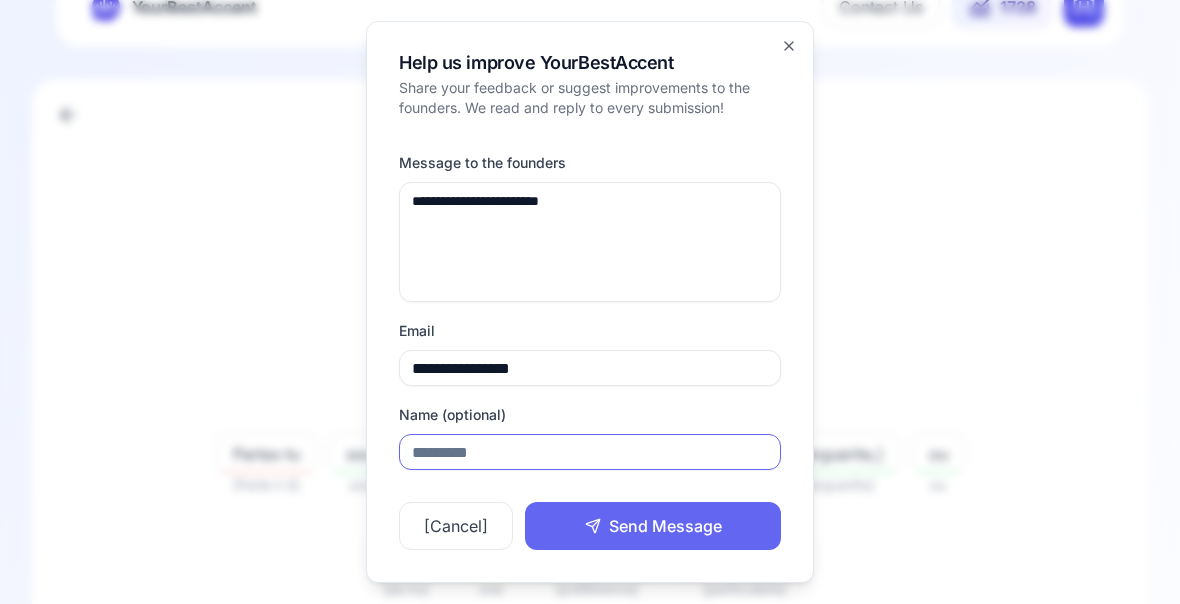 click on "Name (optional)" at bounding box center [590, 452] 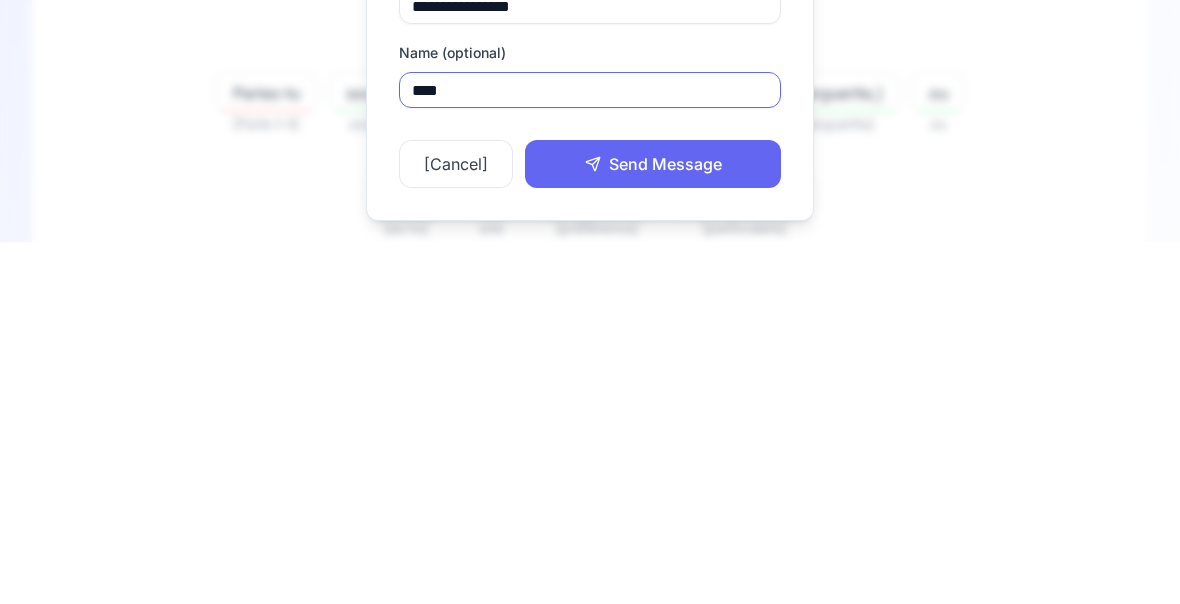 type on "****" 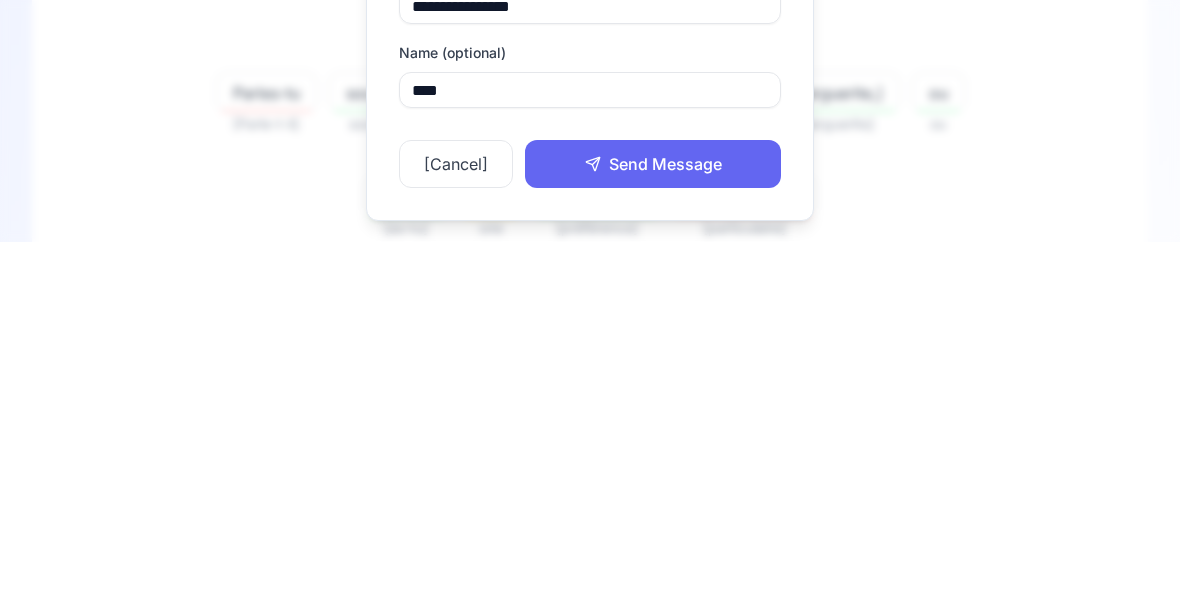 click on "Send Message" at bounding box center [653, 526] 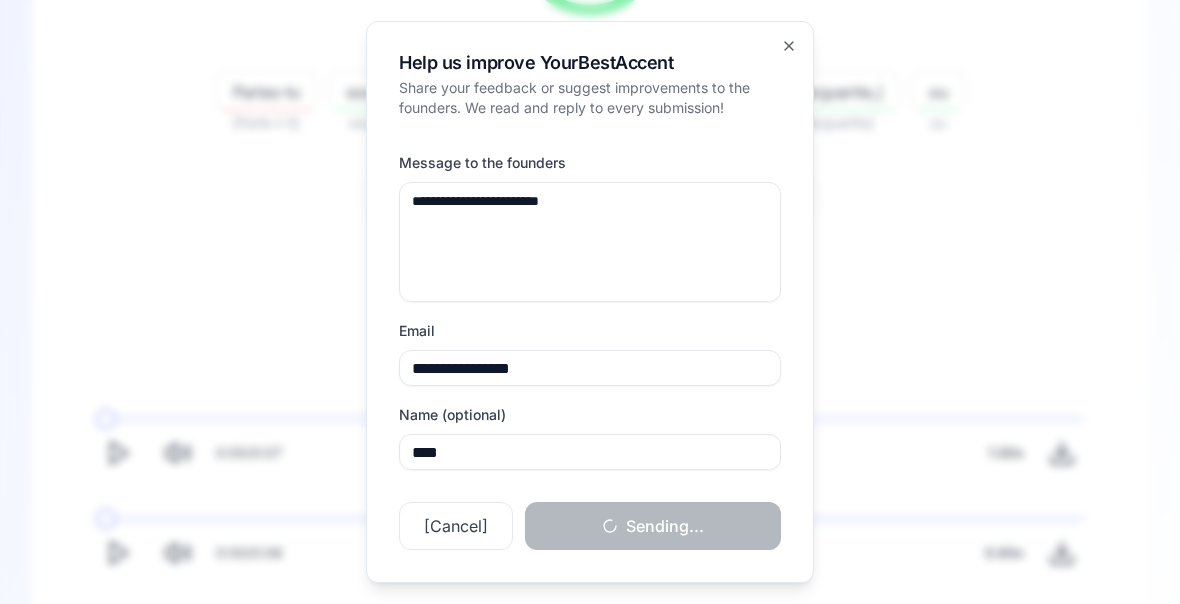 type 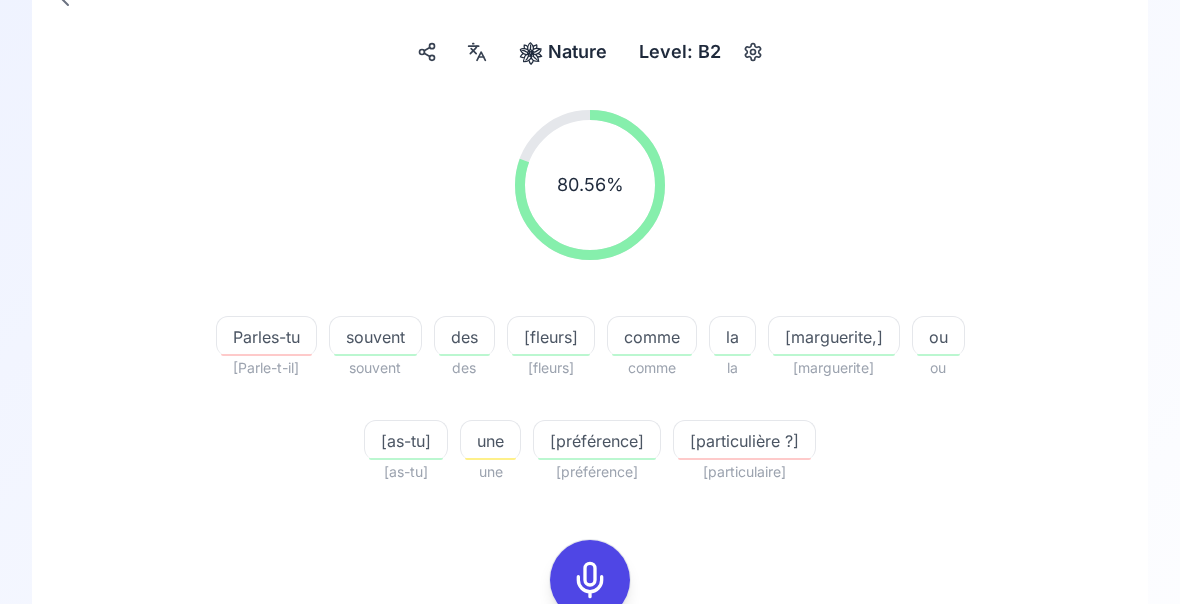scroll, scrollTop: 372, scrollLeft: 0, axis: vertical 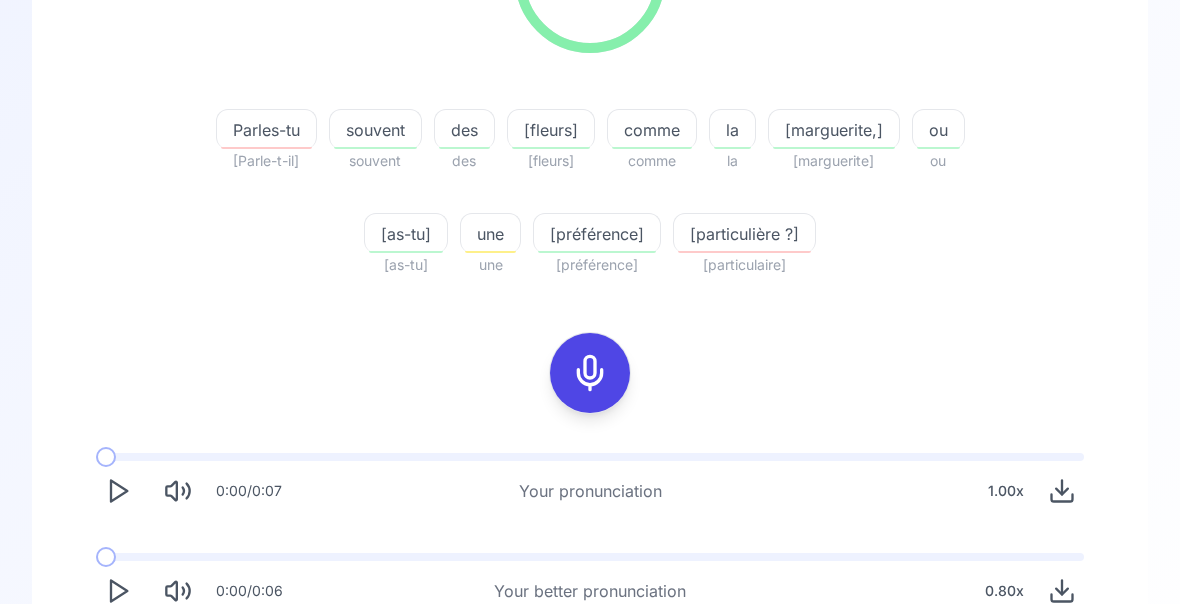 click on "Try another sentence" at bounding box center [604, 670] 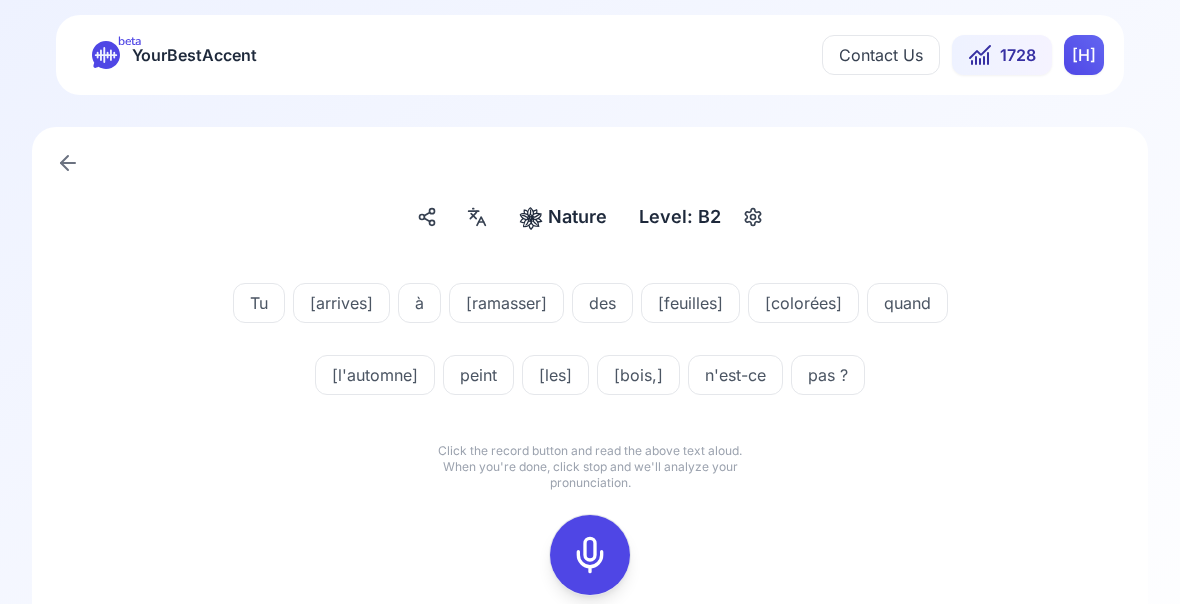 scroll, scrollTop: 0, scrollLeft: 0, axis: both 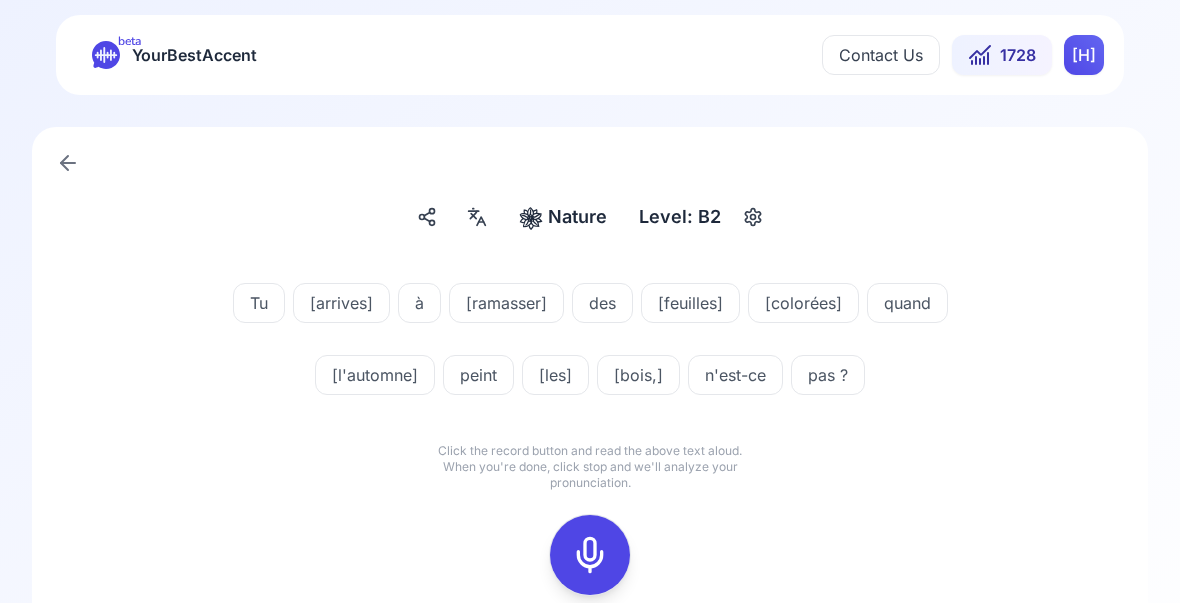 click 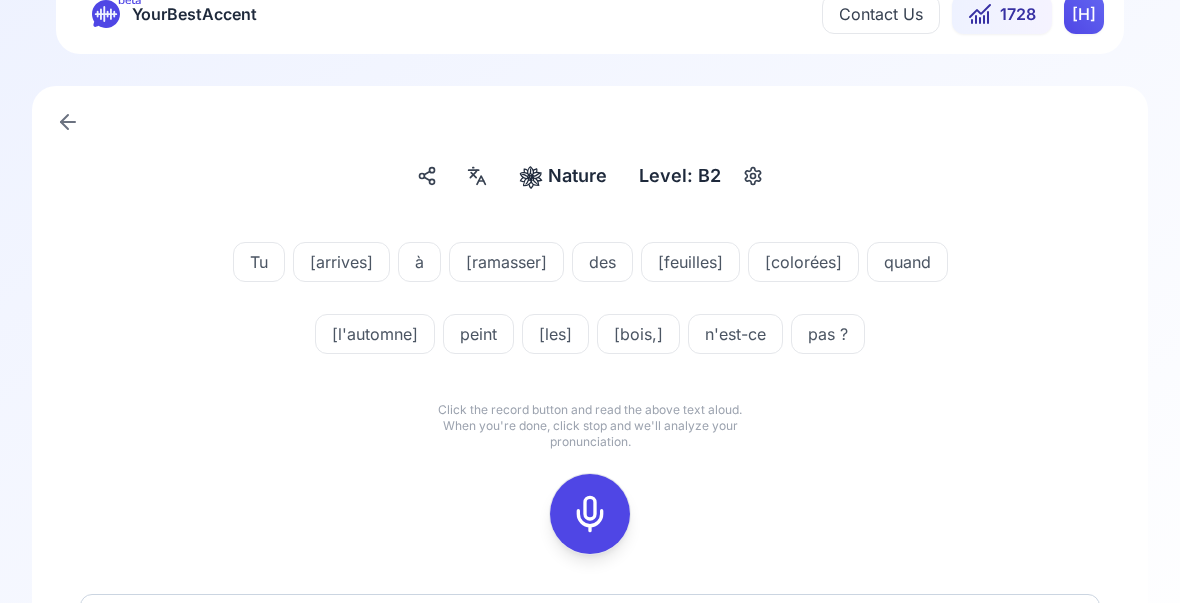 scroll, scrollTop: 57, scrollLeft: 0, axis: vertical 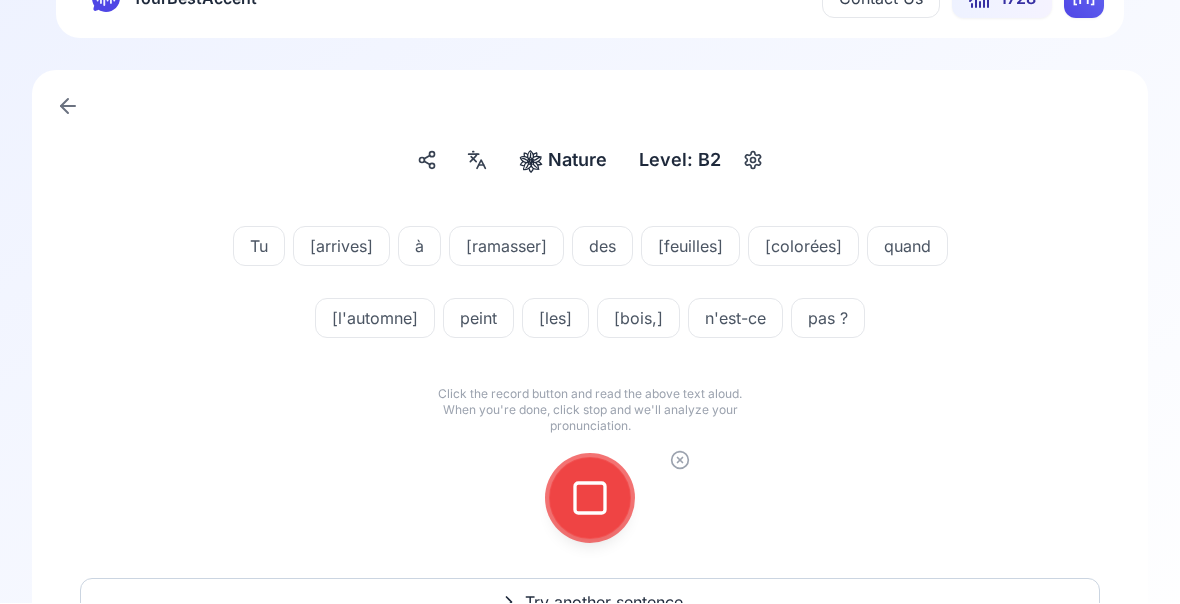 click at bounding box center (590, 499) 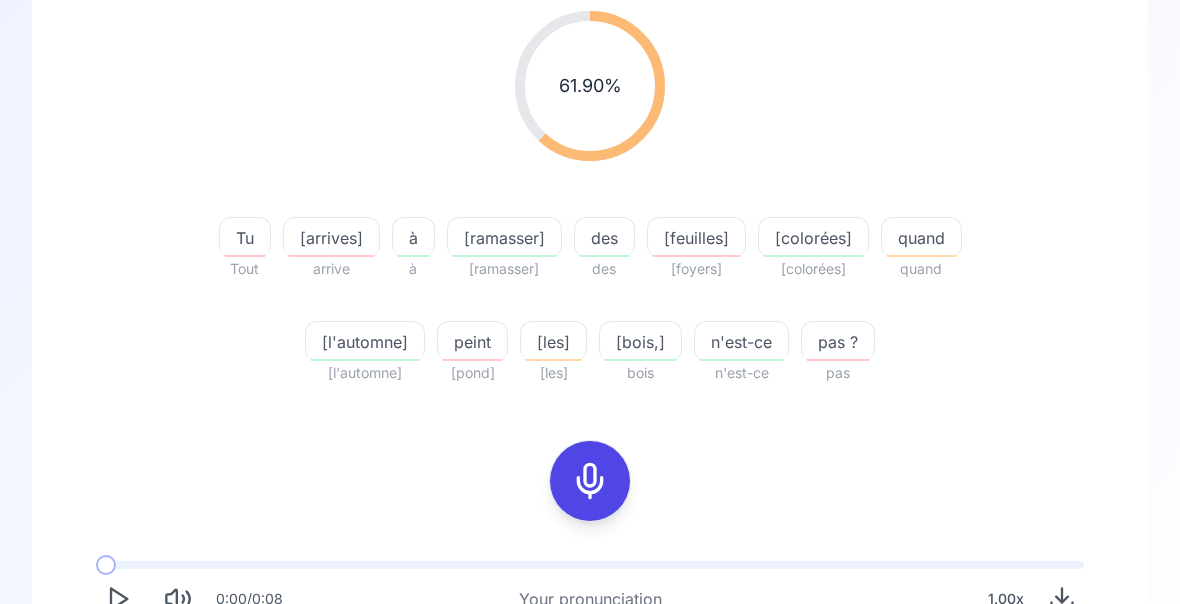 scroll, scrollTop: 255, scrollLeft: 0, axis: vertical 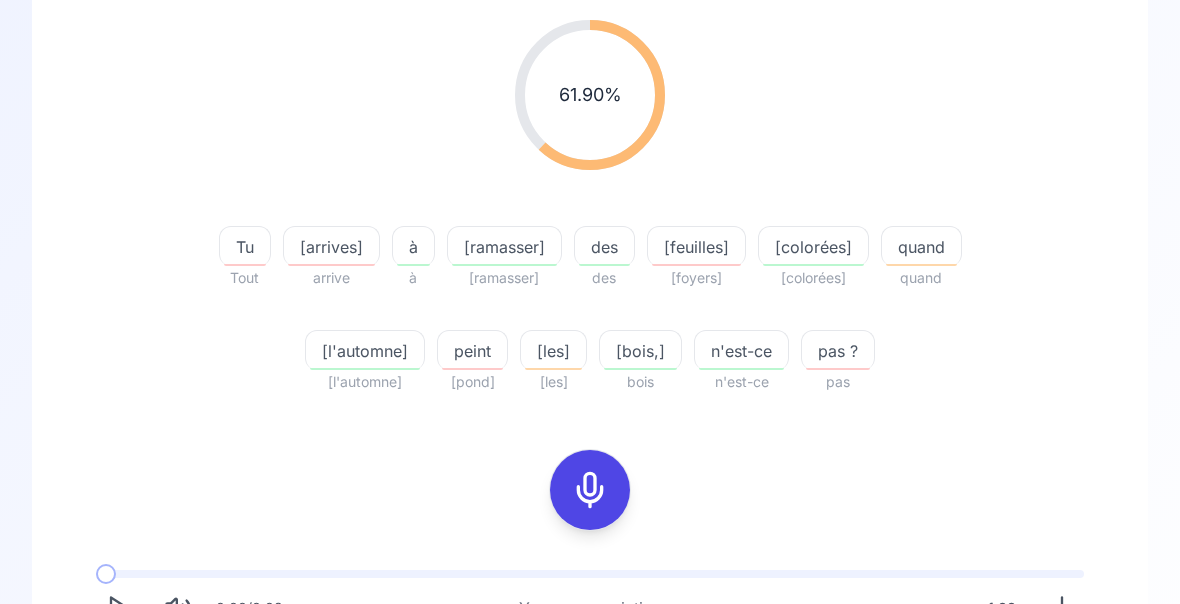 click on "pond" at bounding box center [472, 383] 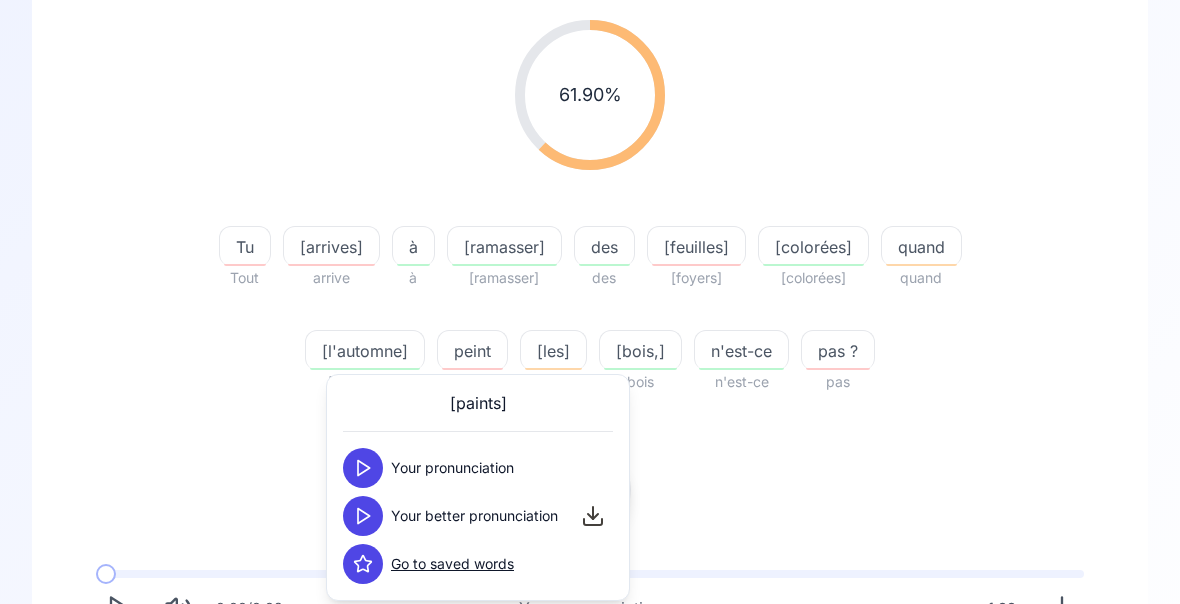 click at bounding box center (363, 516) 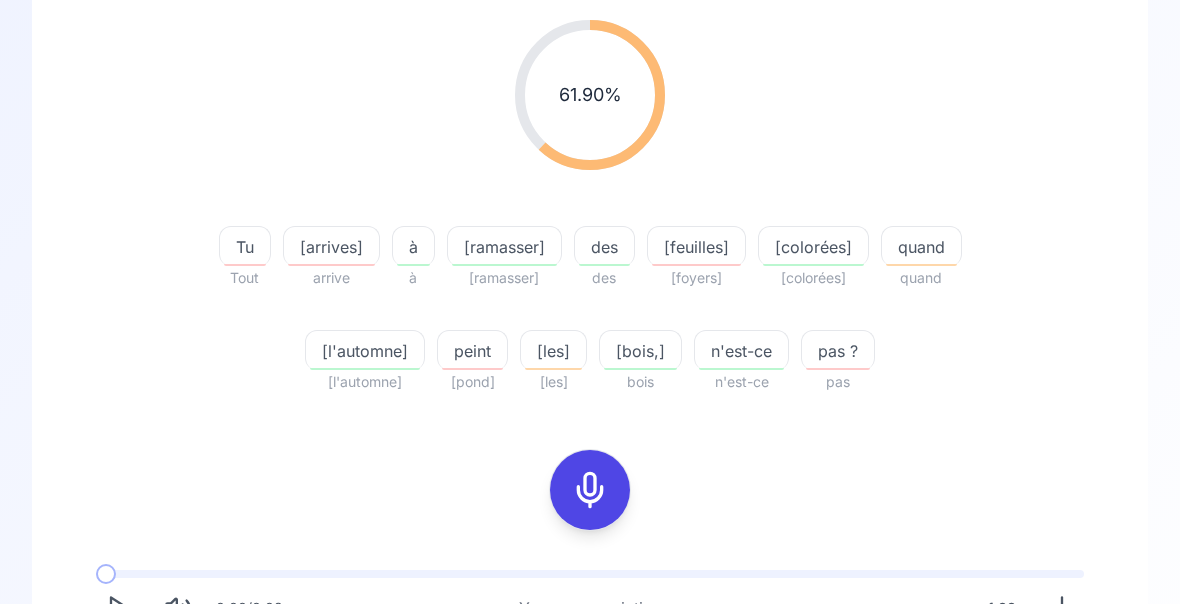 click 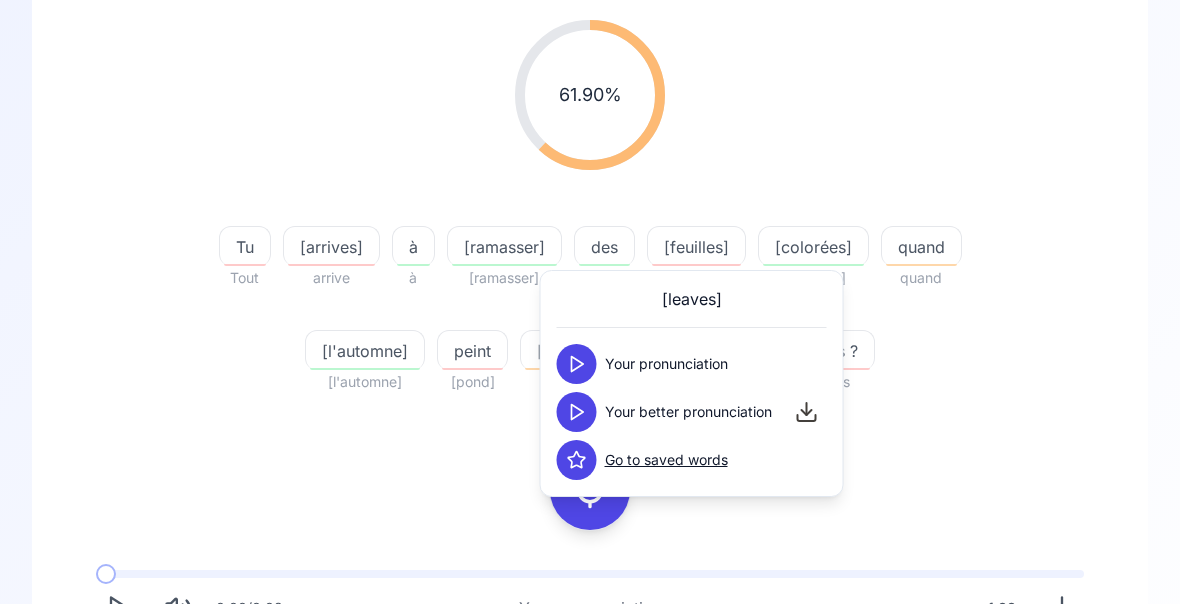 click at bounding box center (577, 412) 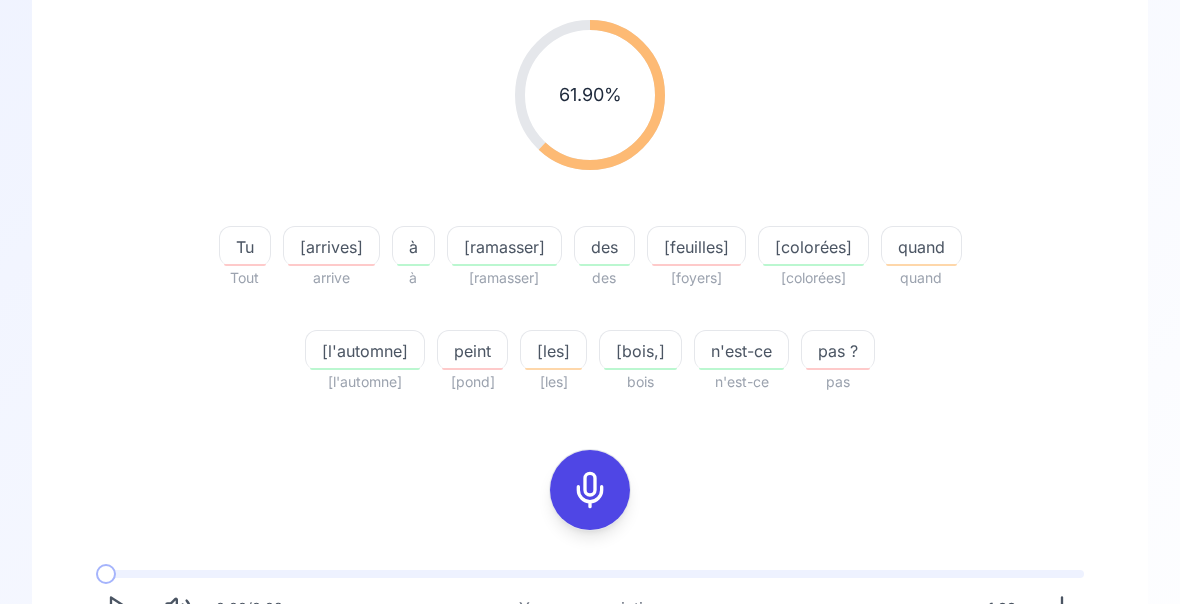 click 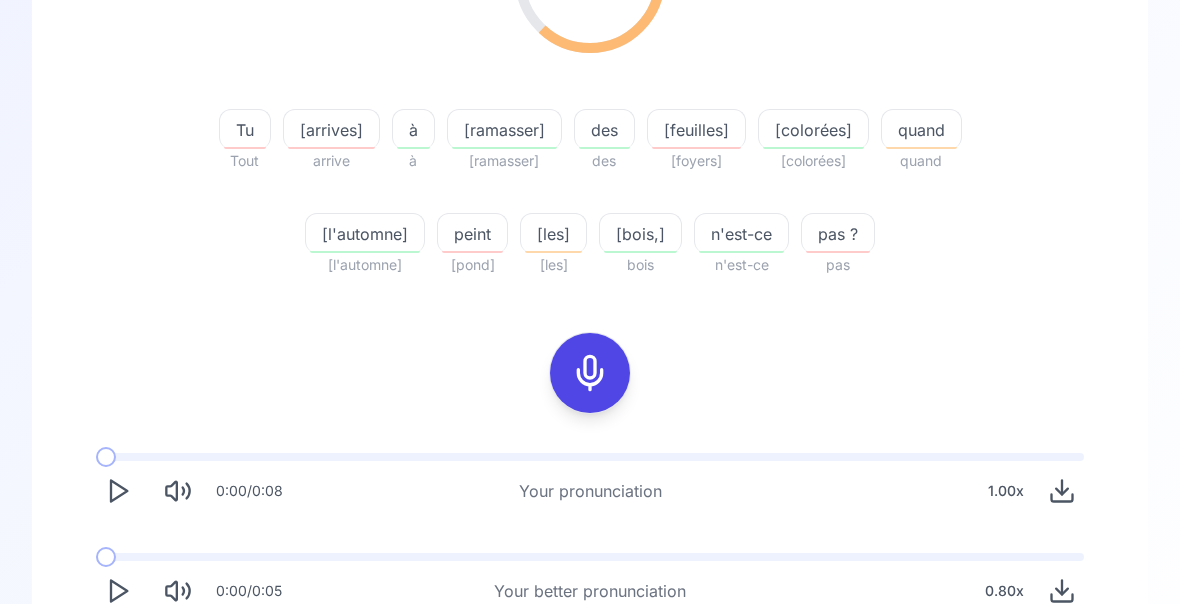 scroll, scrollTop: 228, scrollLeft: 0, axis: vertical 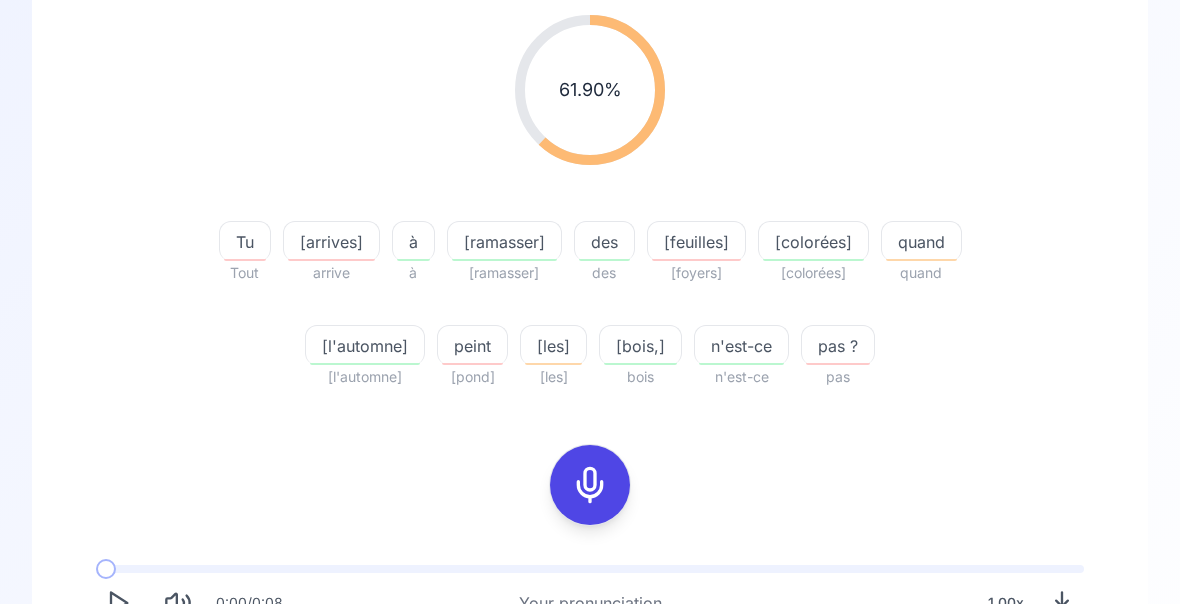 click on "Try another sentence" at bounding box center (604, 781) 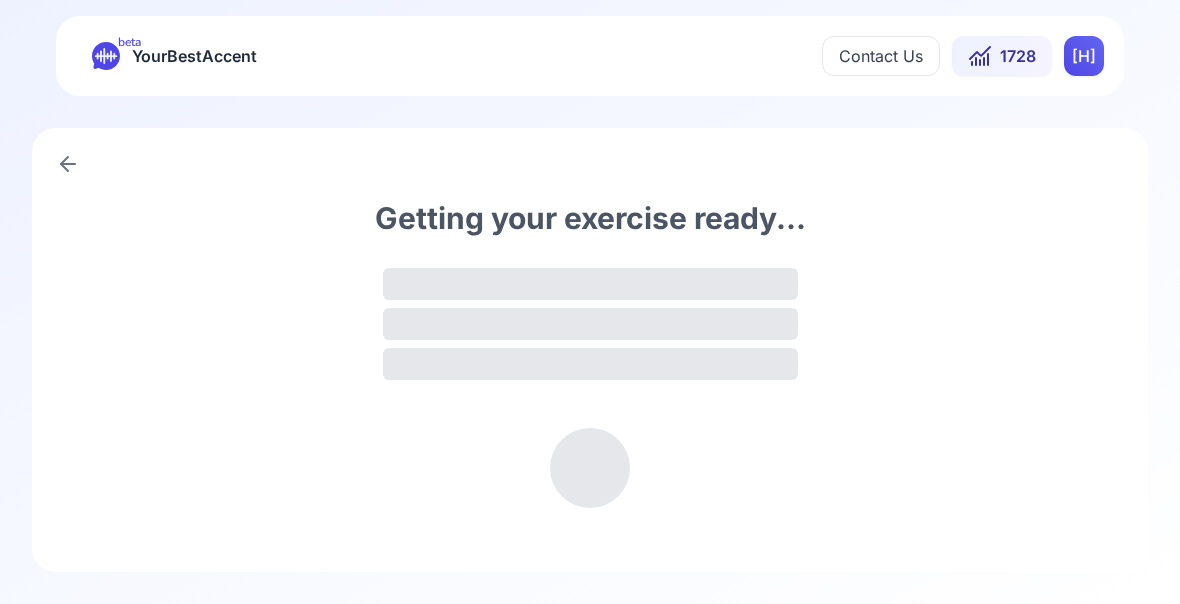 scroll, scrollTop: 0, scrollLeft: 0, axis: both 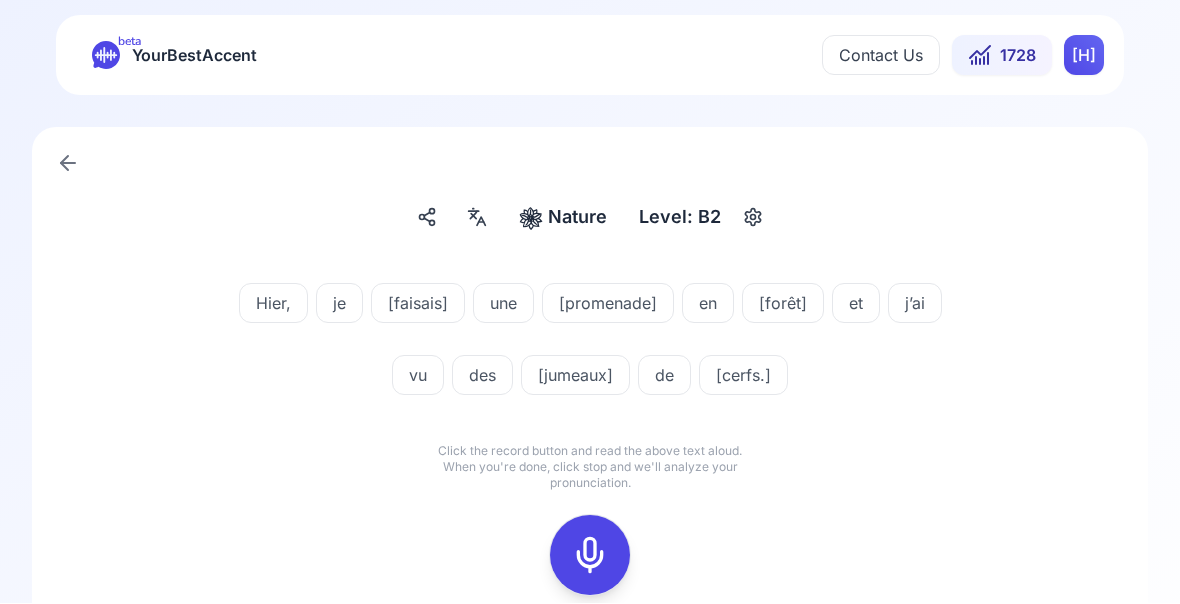 click 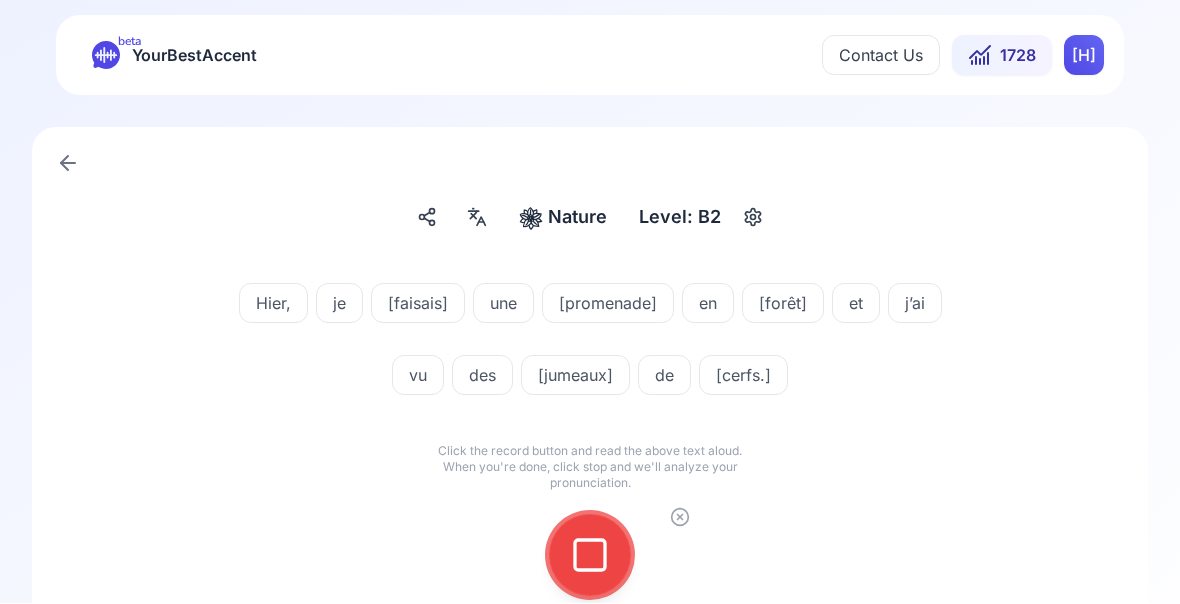click at bounding box center [590, 556] 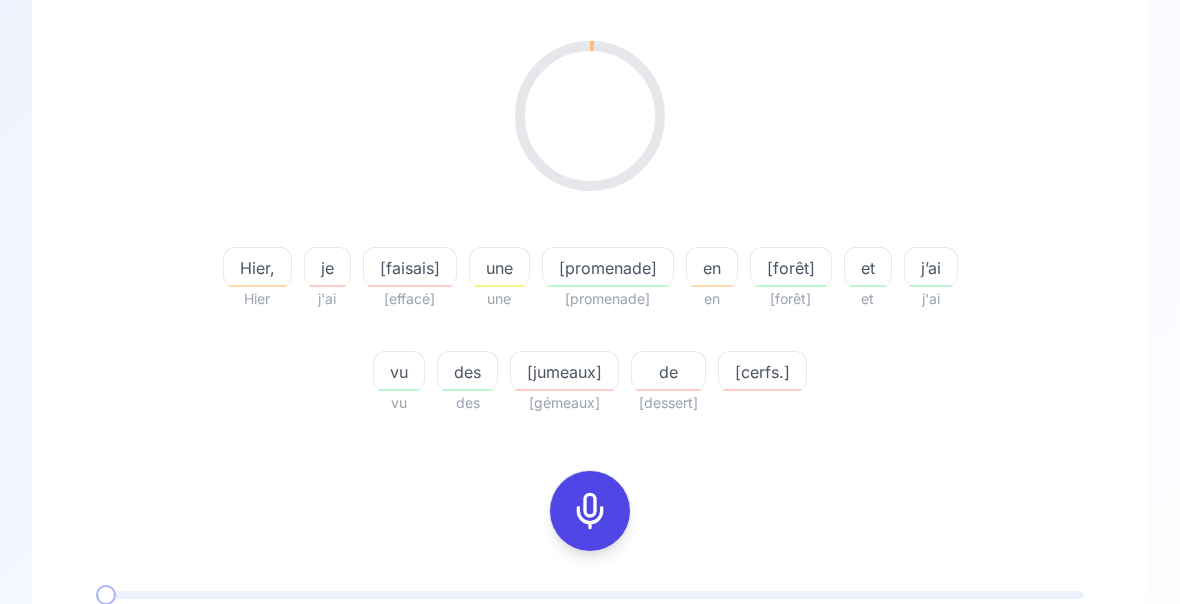 scroll, scrollTop: 235, scrollLeft: 0, axis: vertical 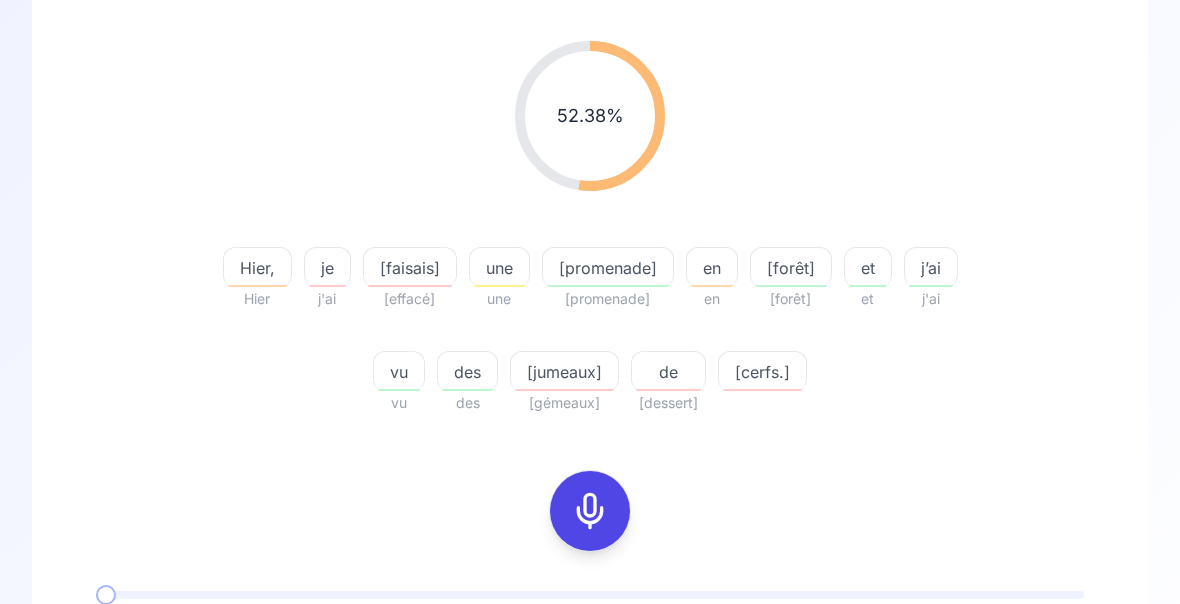 click 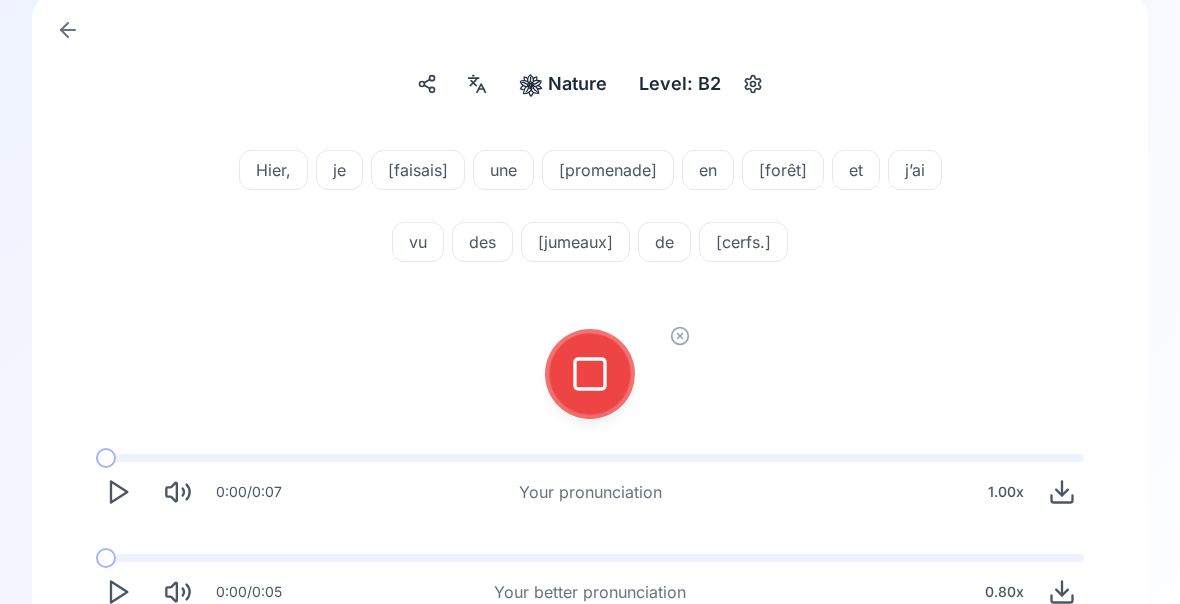 click at bounding box center [590, 374] 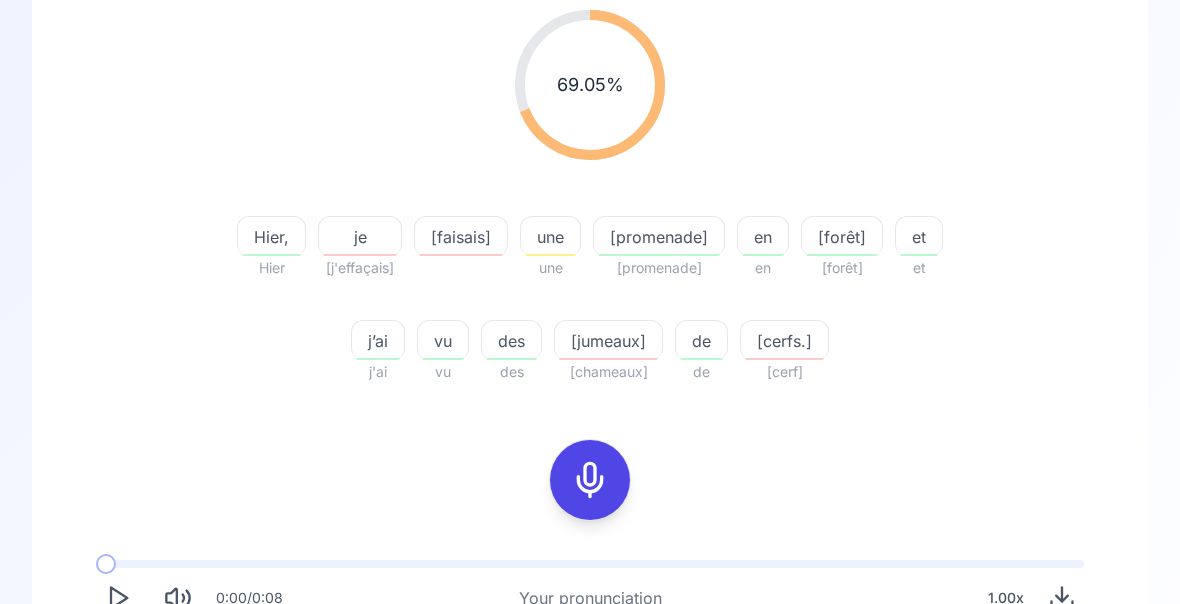 click 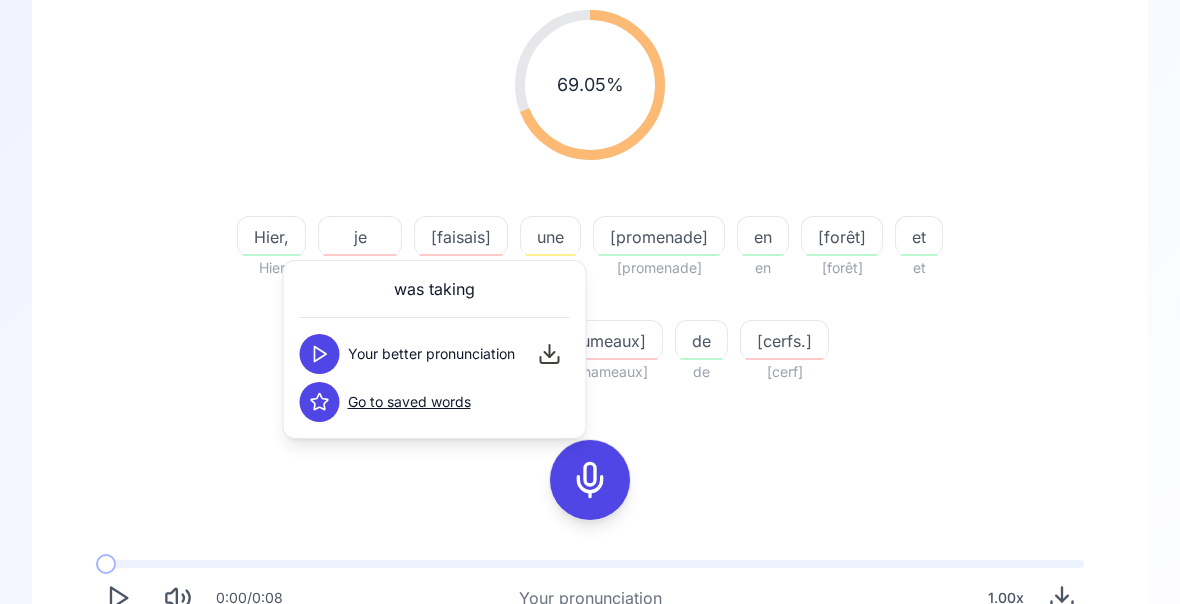 click 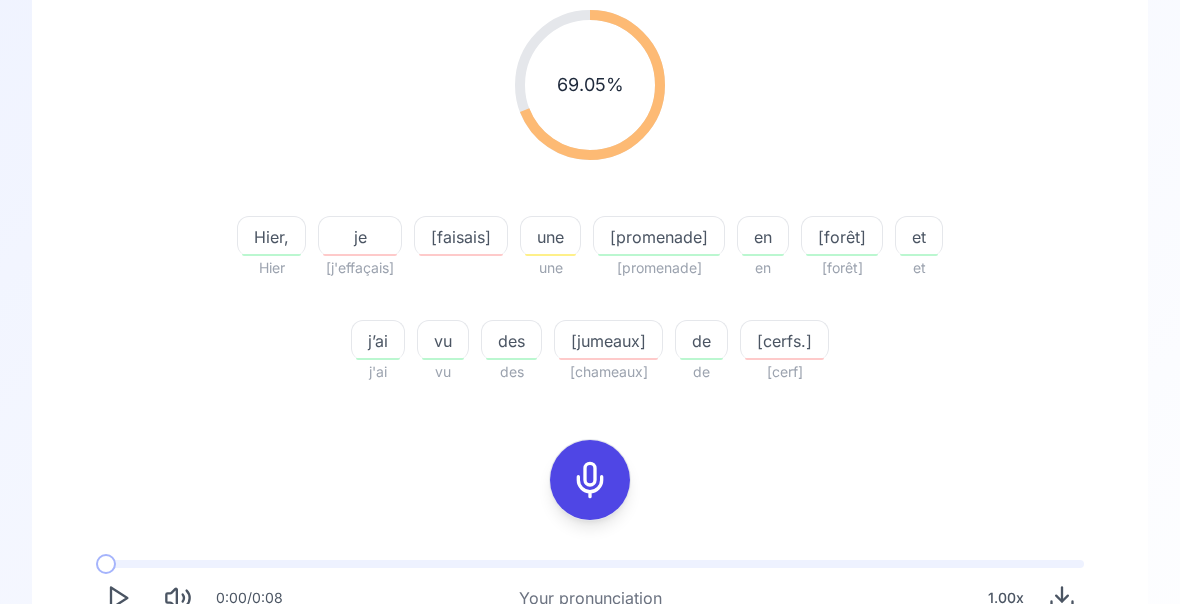 click 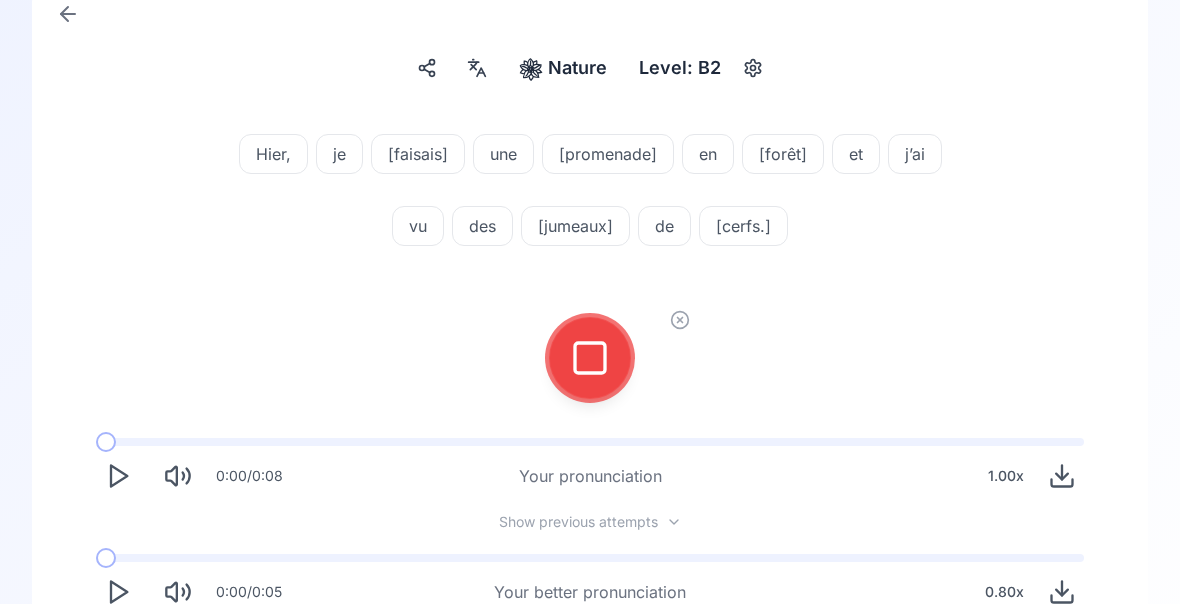 click at bounding box center (590, 358) 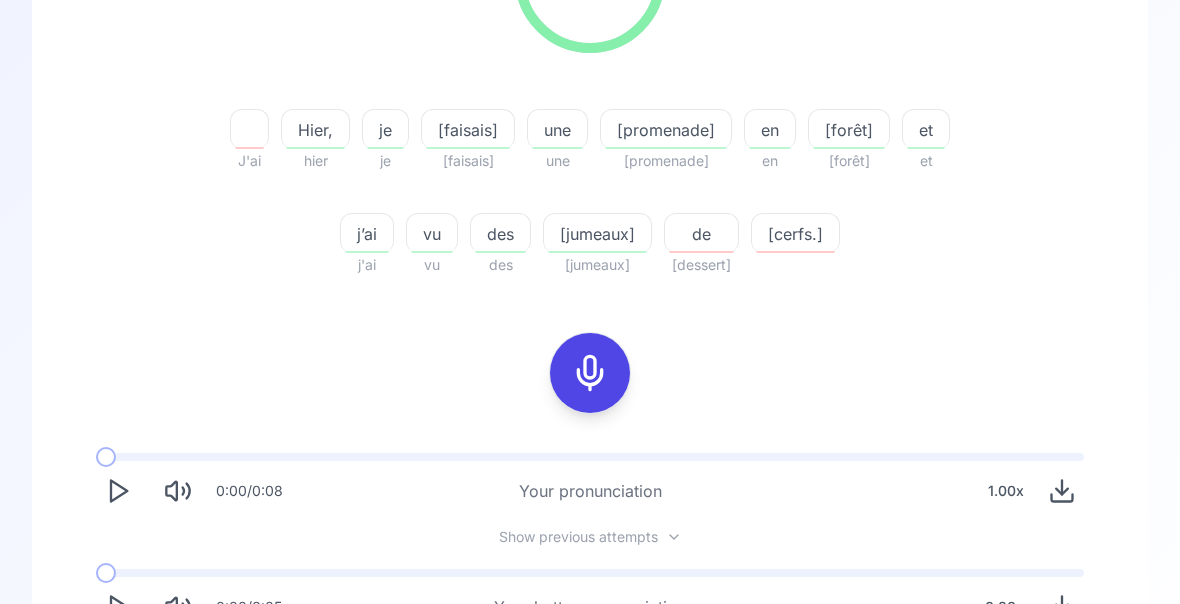 scroll, scrollTop: 388, scrollLeft: 0, axis: vertical 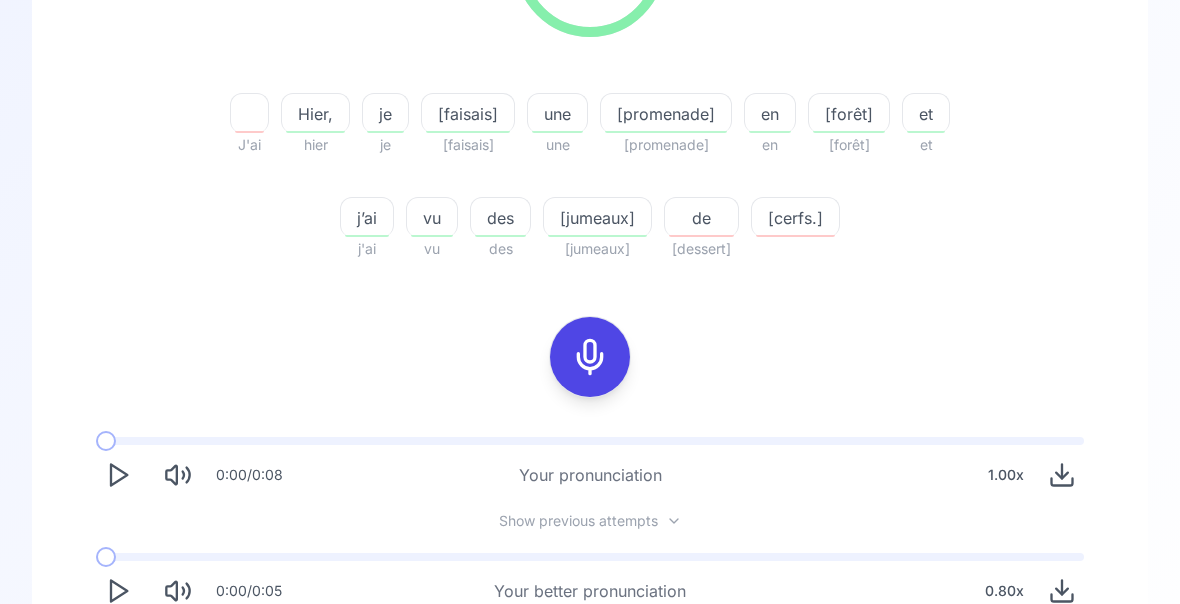 click on "cerfs." at bounding box center [795, 219] 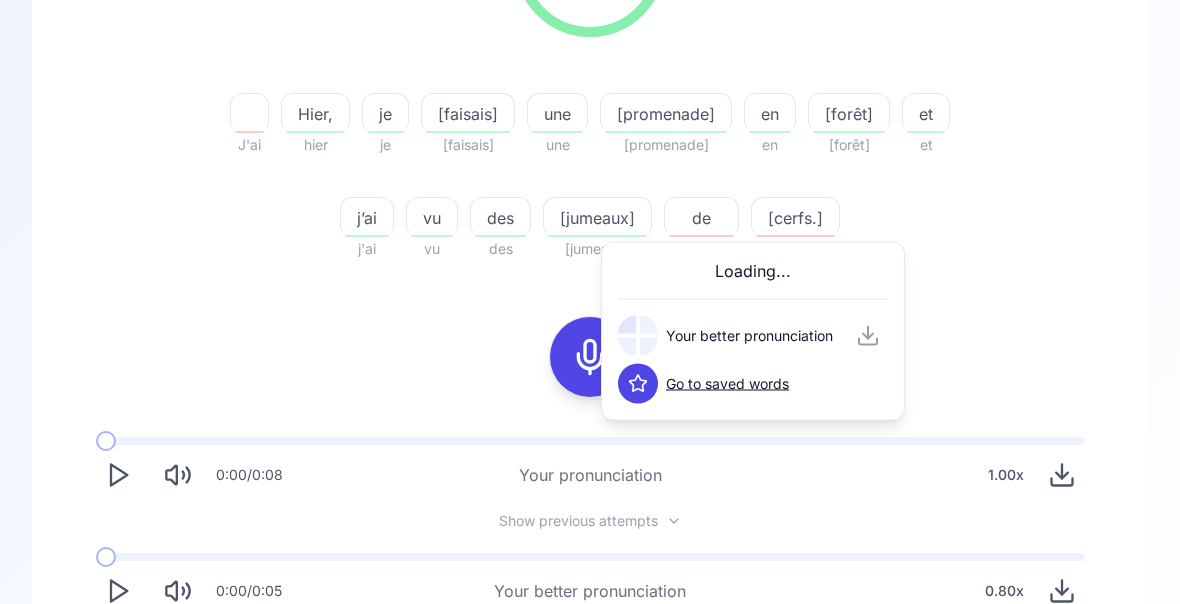 scroll, scrollTop: 388, scrollLeft: 0, axis: vertical 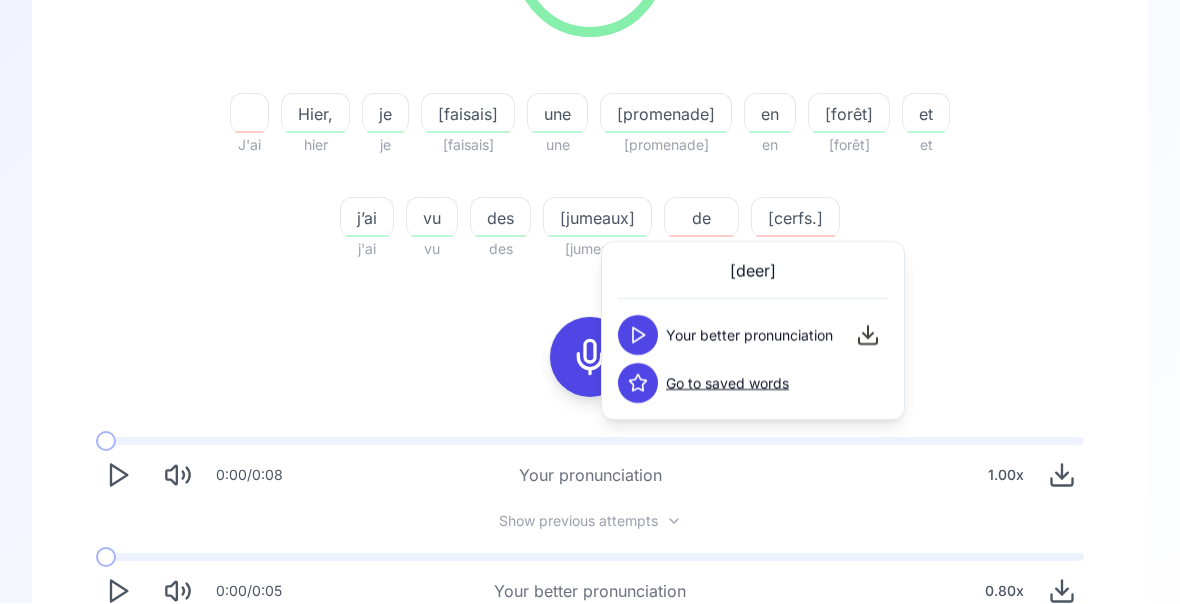 click at bounding box center [638, 336] 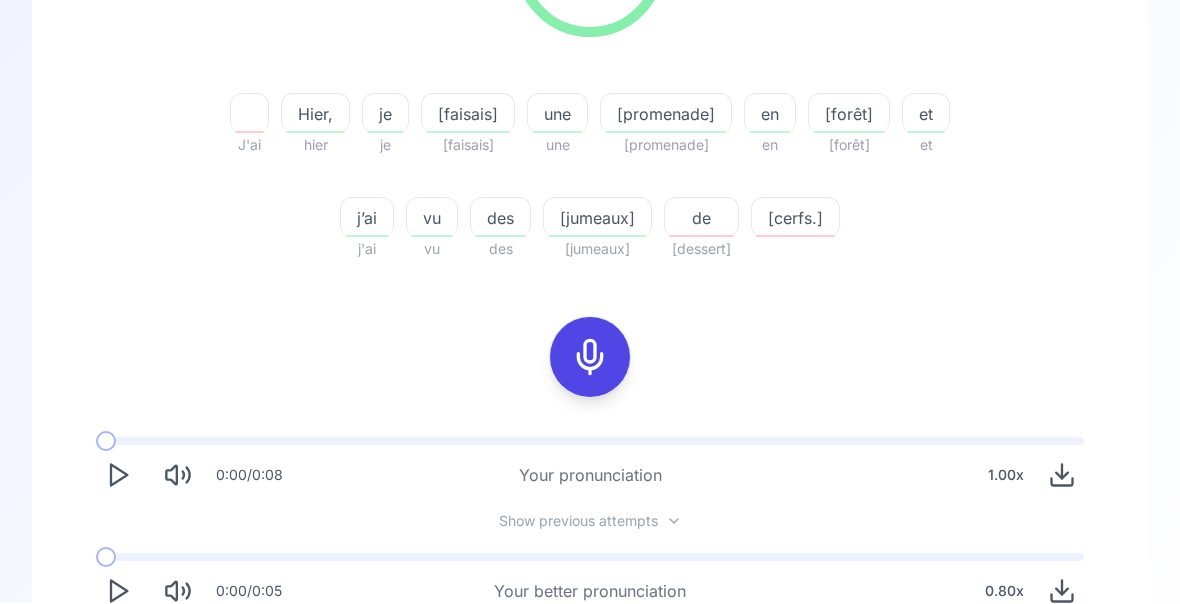 click 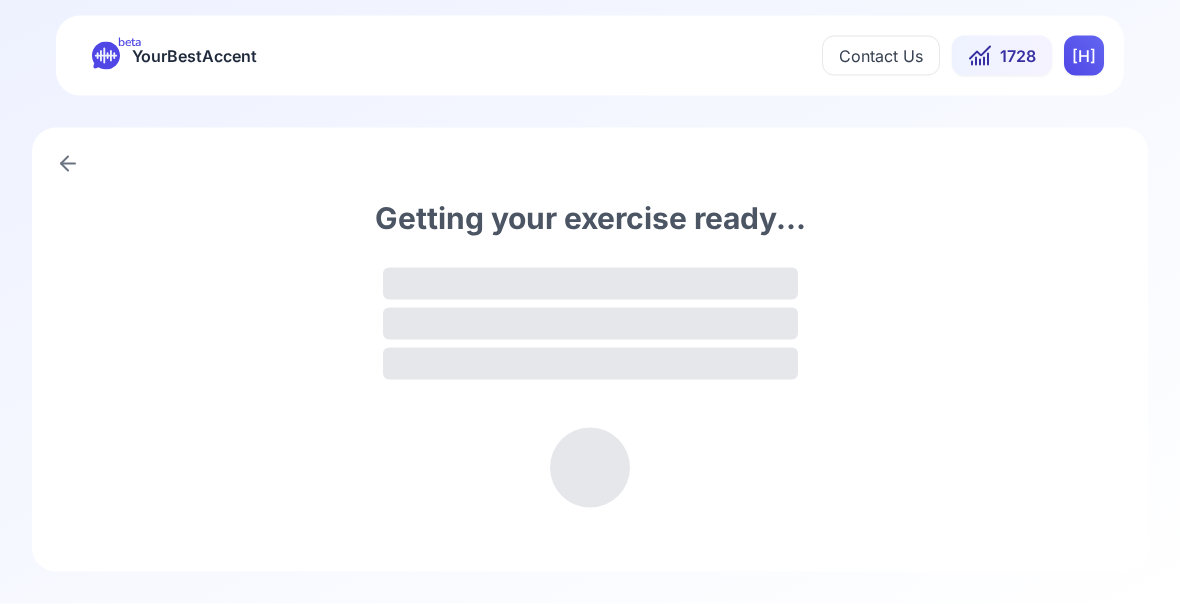 scroll, scrollTop: 0, scrollLeft: 0, axis: both 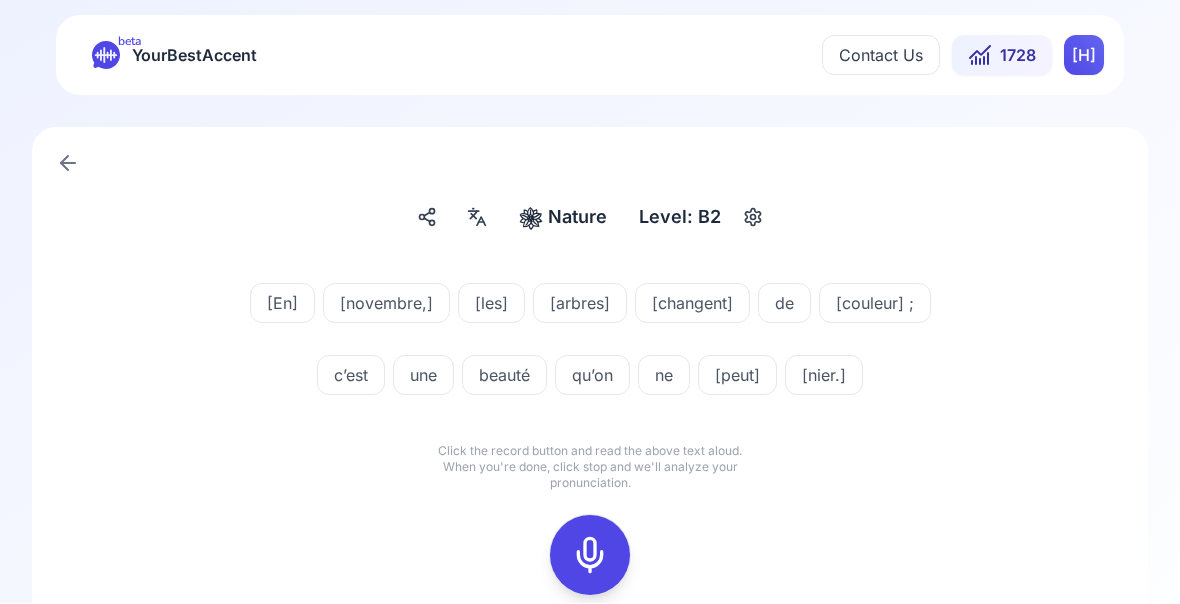 click 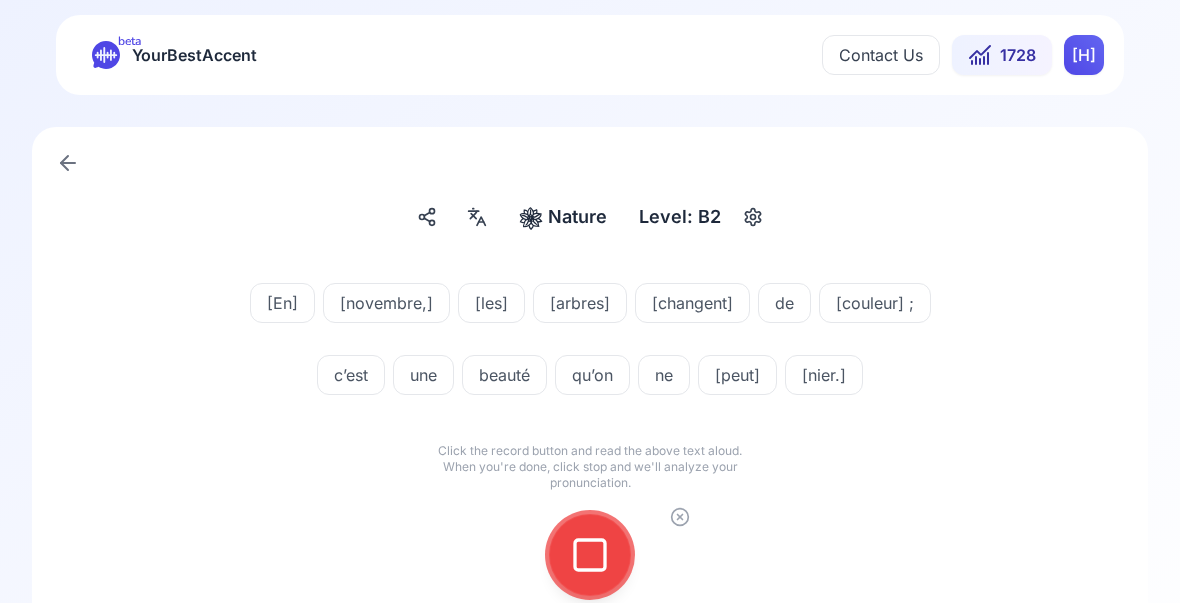click 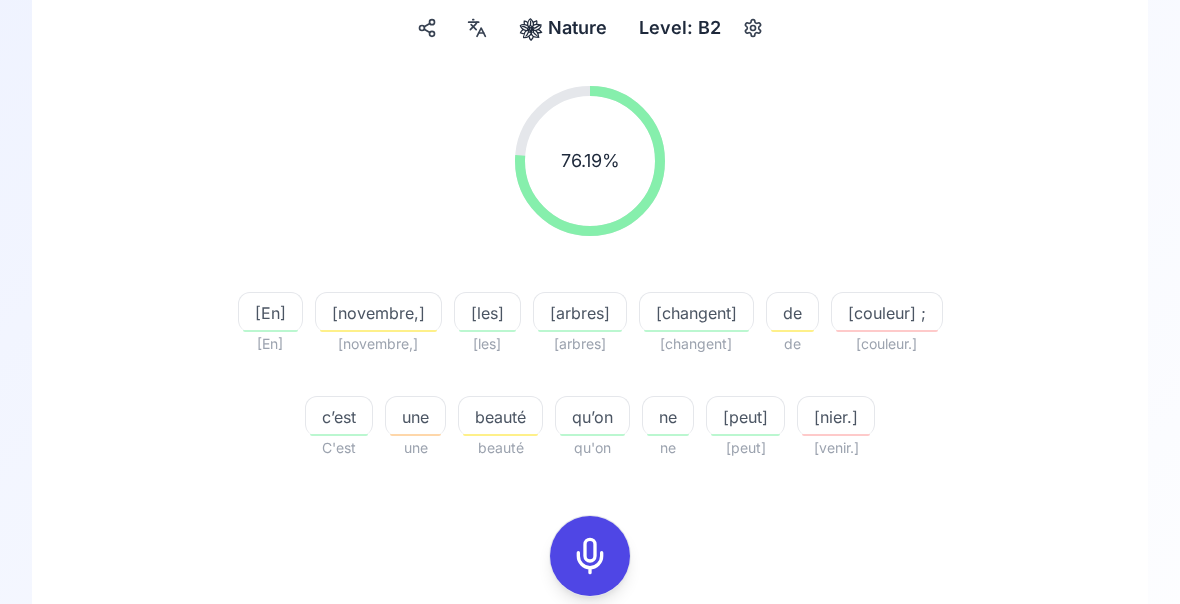 scroll, scrollTop: 191, scrollLeft: 0, axis: vertical 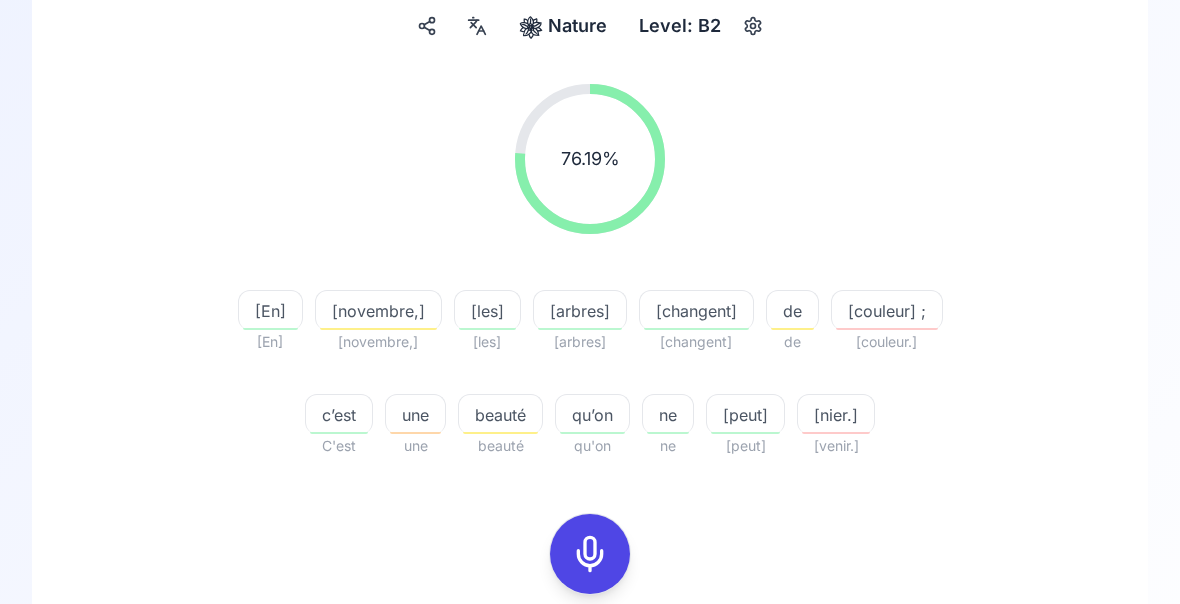 click on "venir." at bounding box center (836, 447) 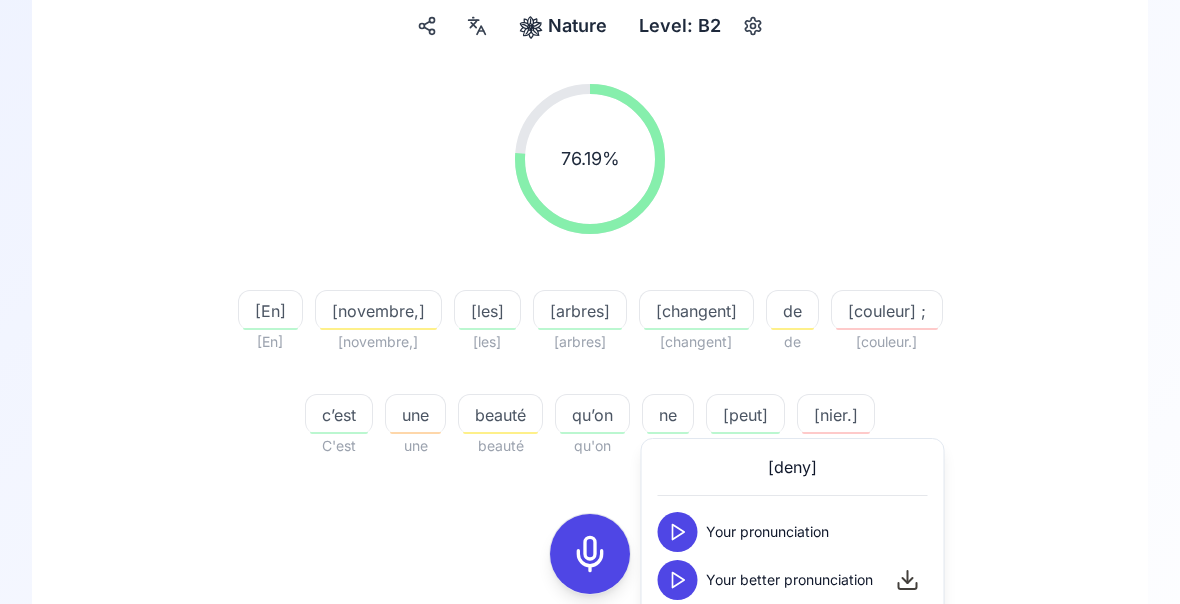 click at bounding box center (678, 580) 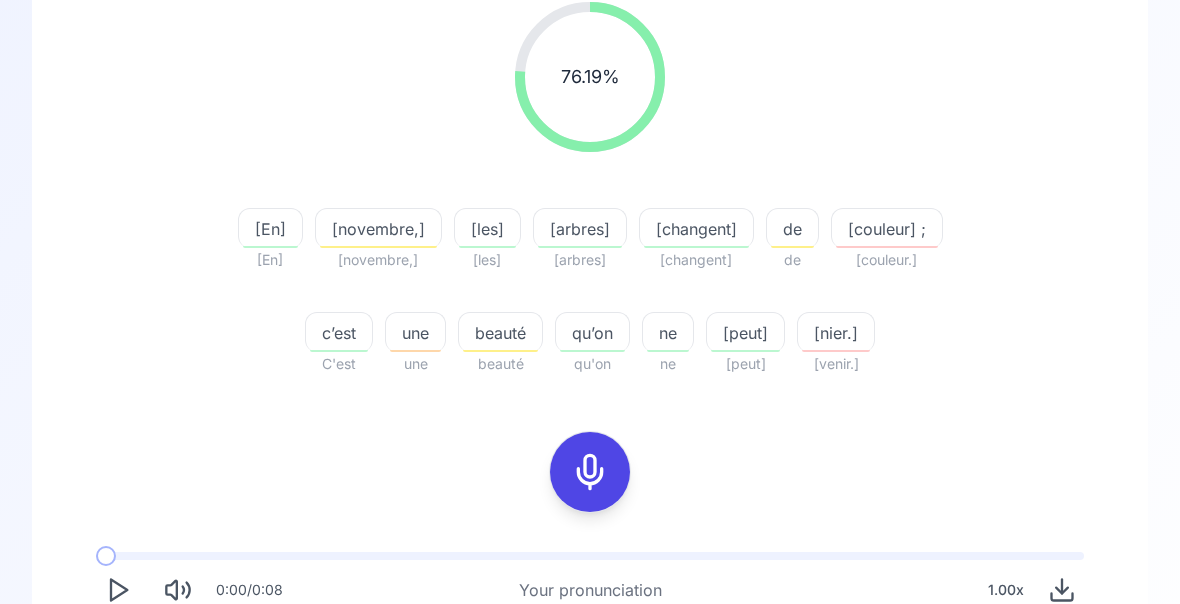 click 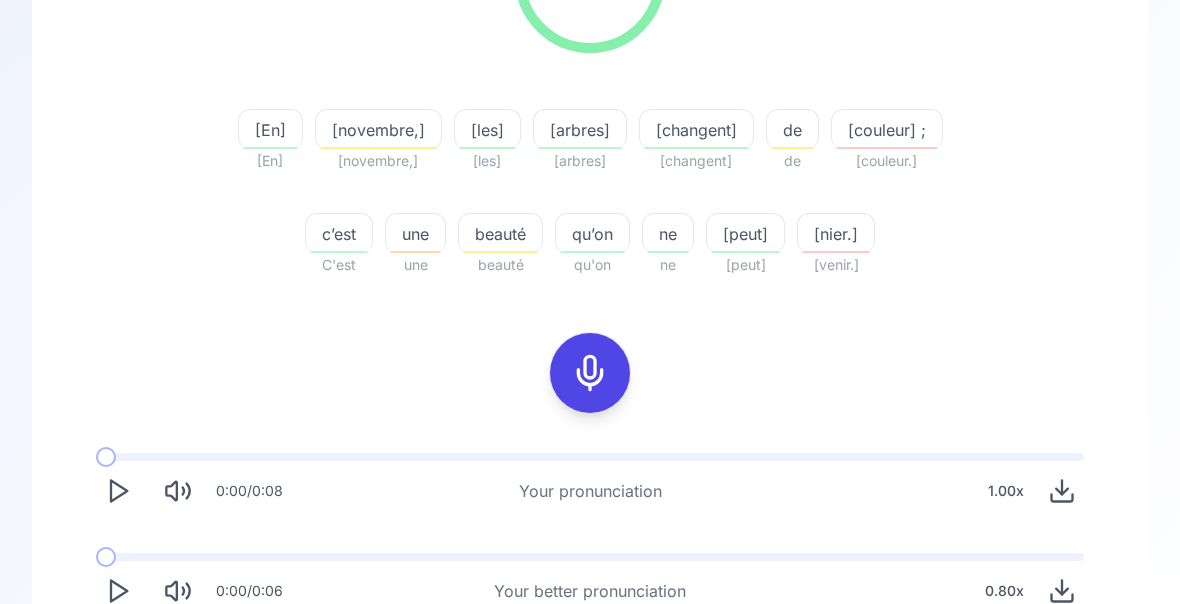 scroll, scrollTop: 372, scrollLeft: 0, axis: vertical 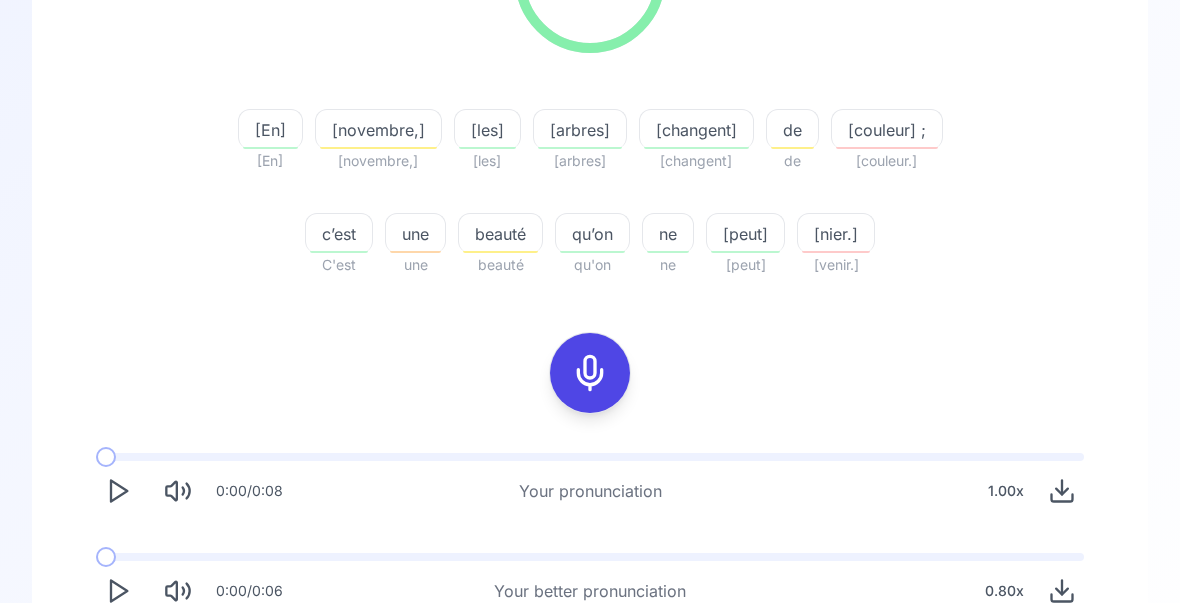 click on "Try another sentence" at bounding box center [604, 670] 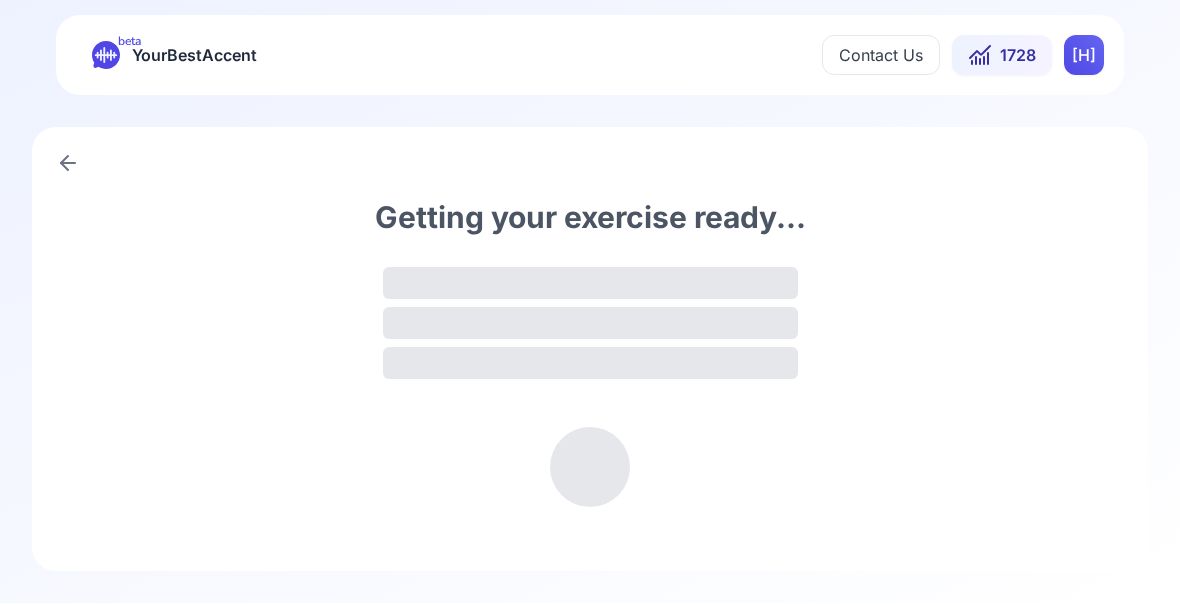 scroll, scrollTop: 0, scrollLeft: 0, axis: both 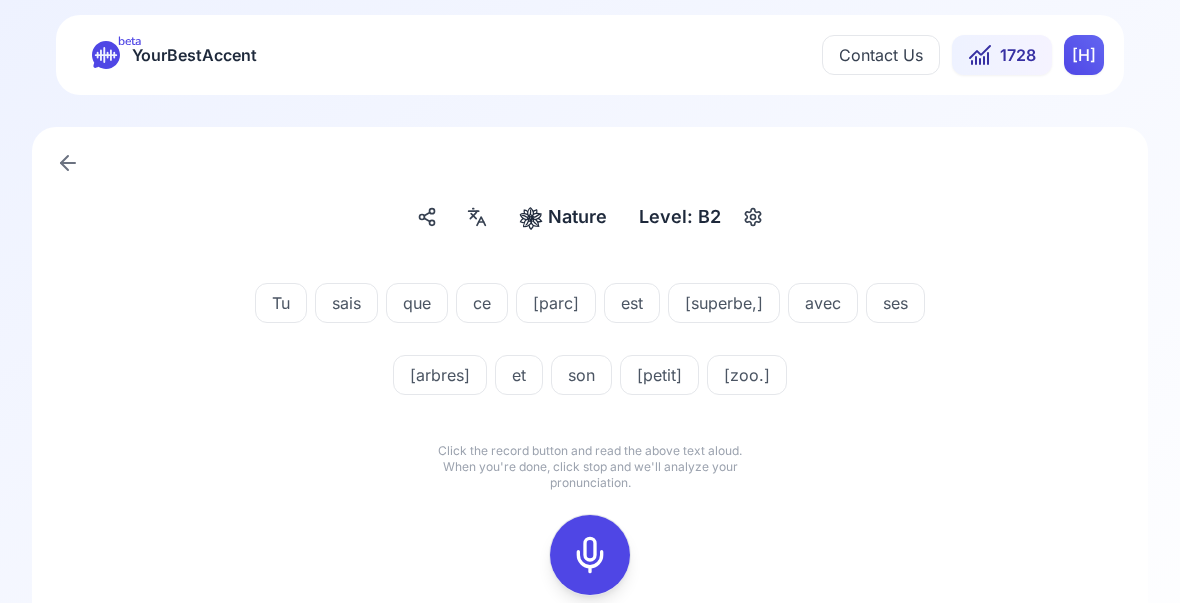 click 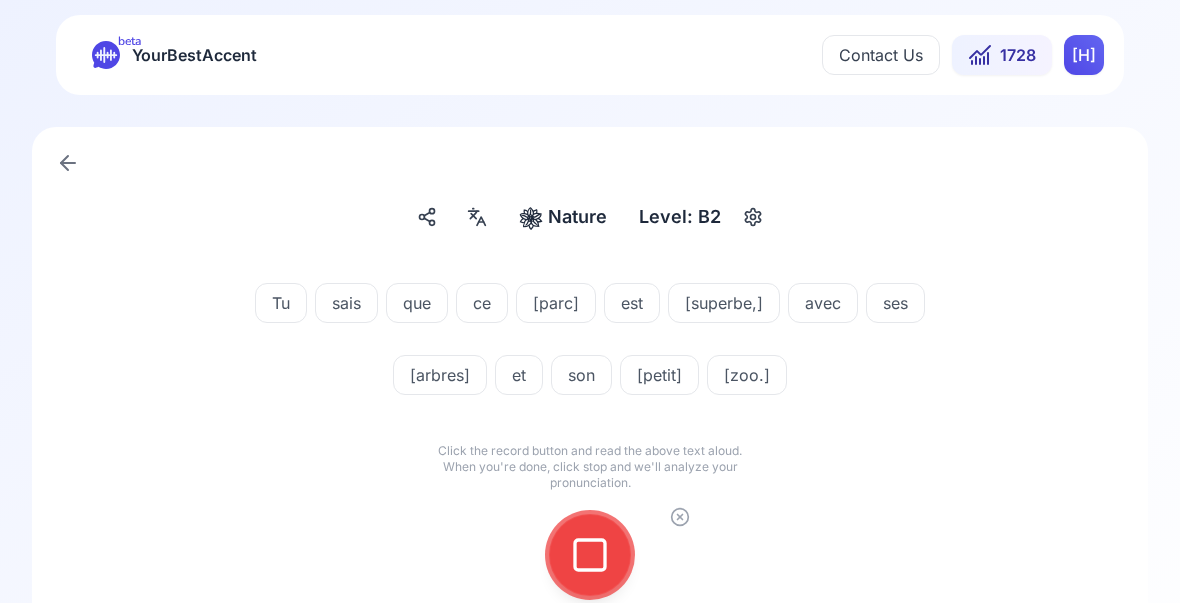 click 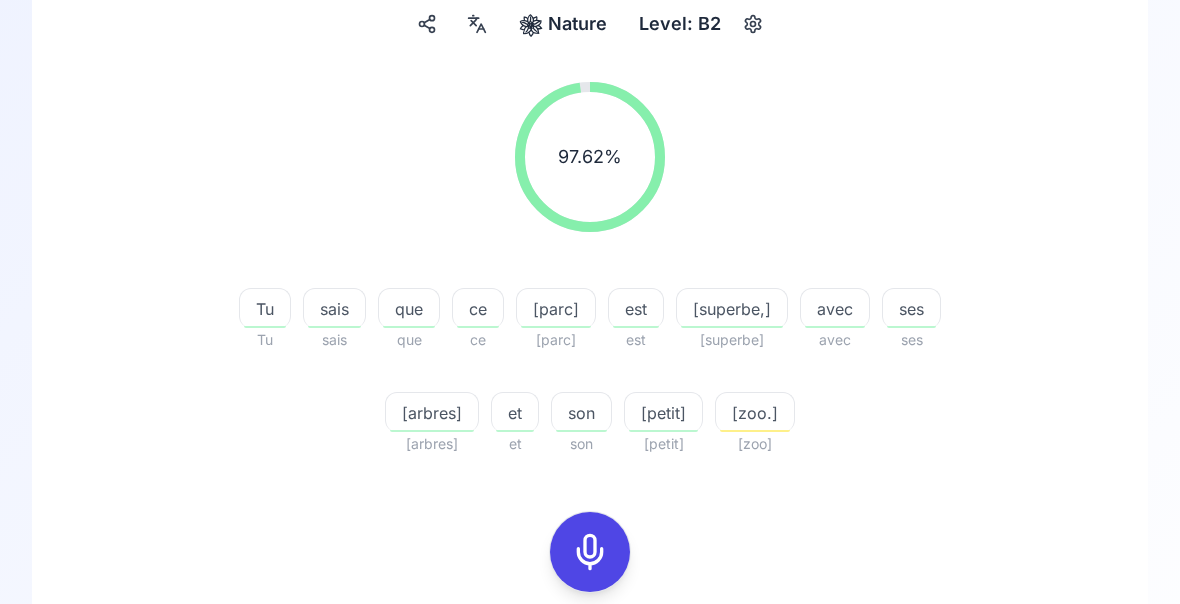 scroll, scrollTop: 194, scrollLeft: 0, axis: vertical 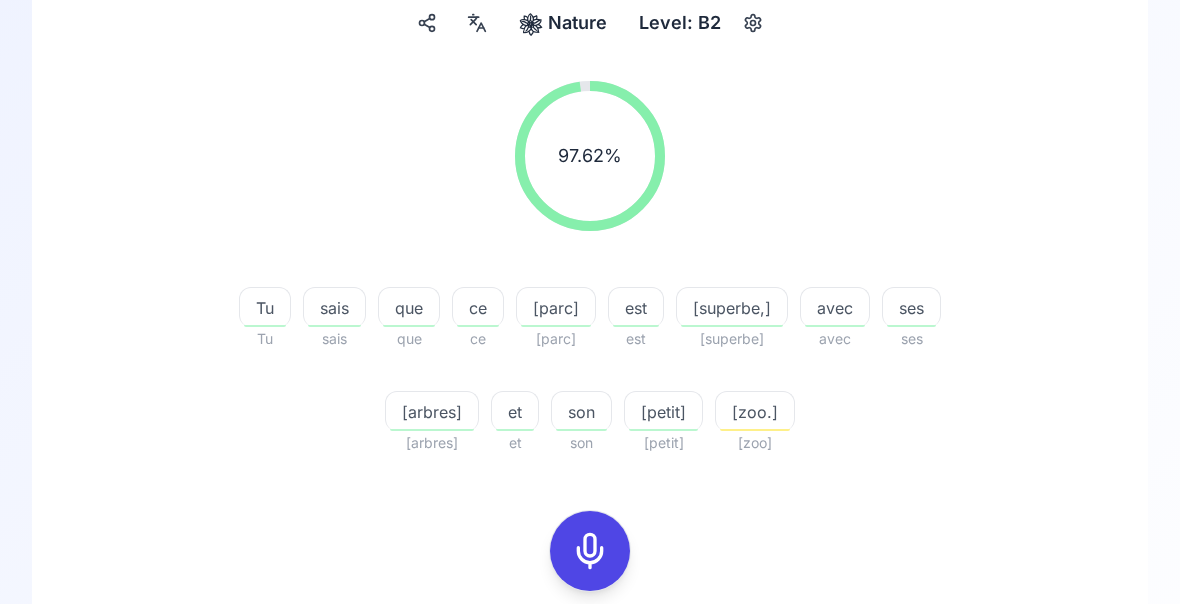 click 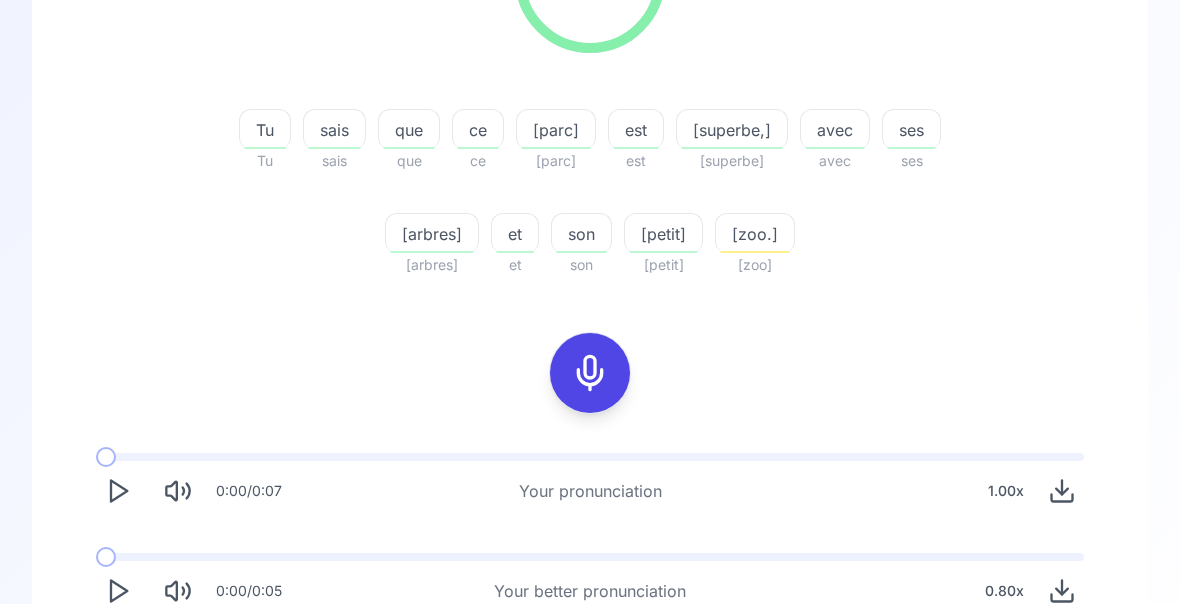 scroll, scrollTop: 371, scrollLeft: 0, axis: vertical 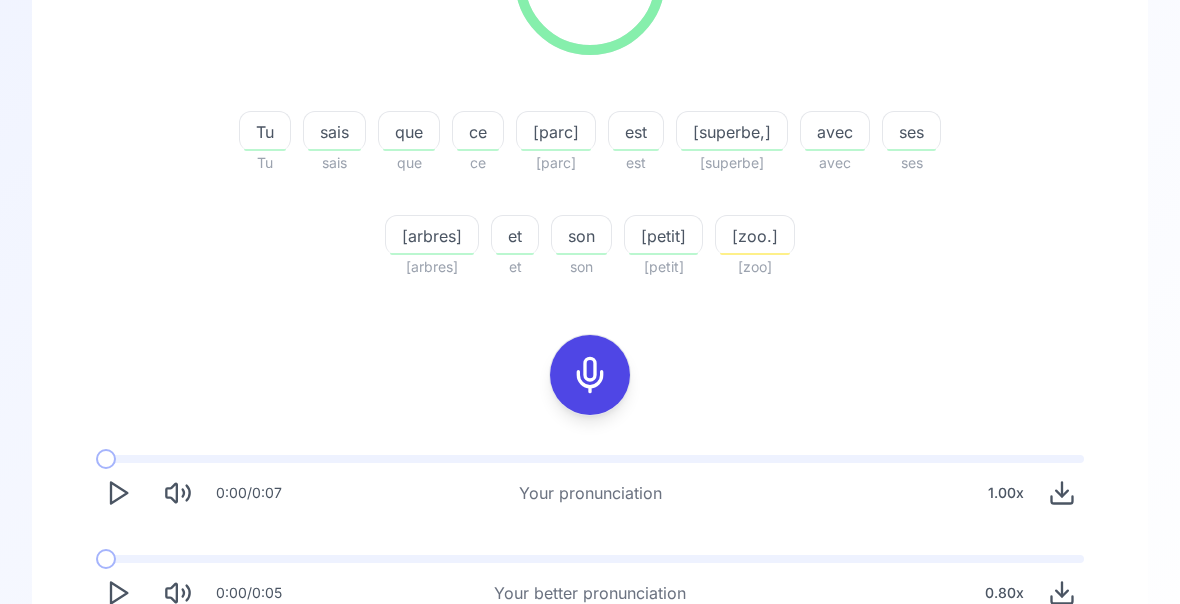 click on "Try another sentence" at bounding box center (590, 671) 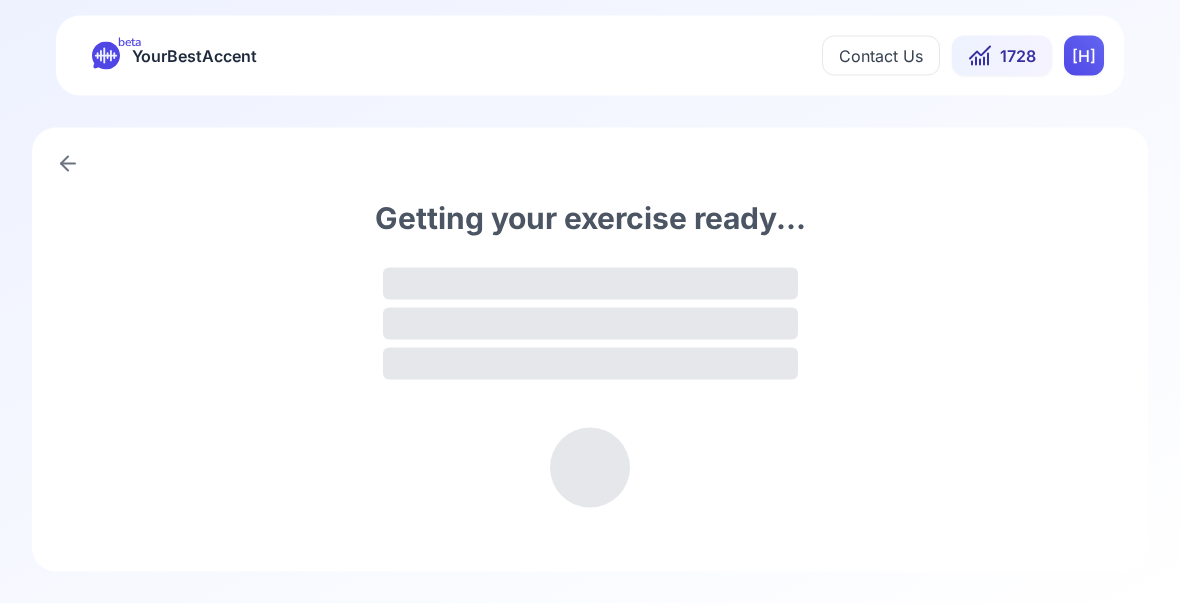 scroll, scrollTop: 0, scrollLeft: 0, axis: both 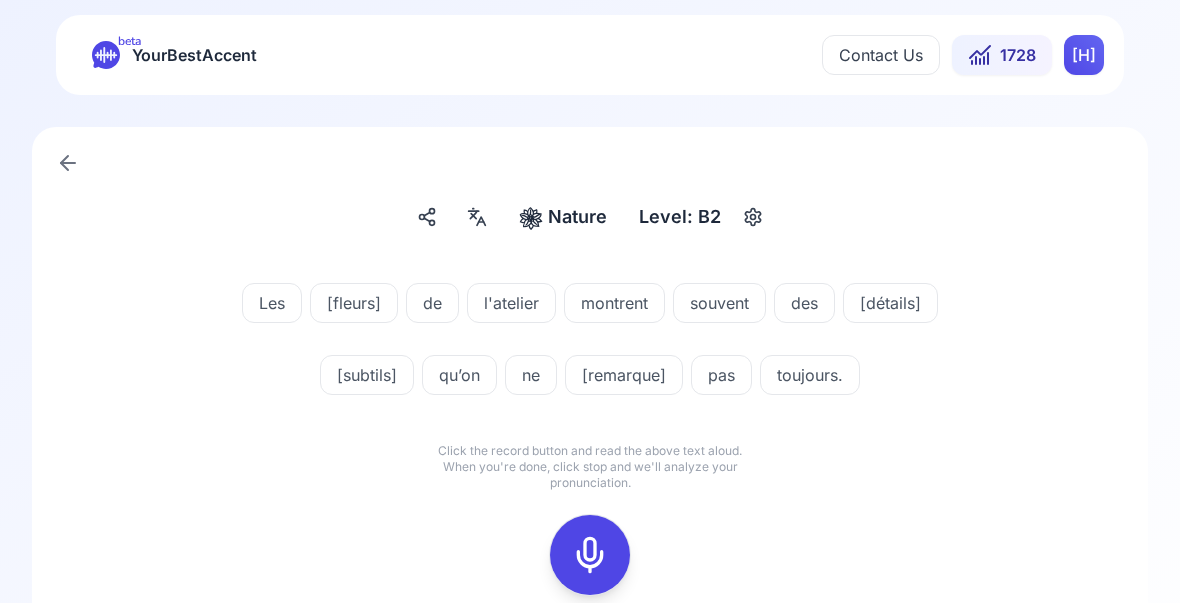 click 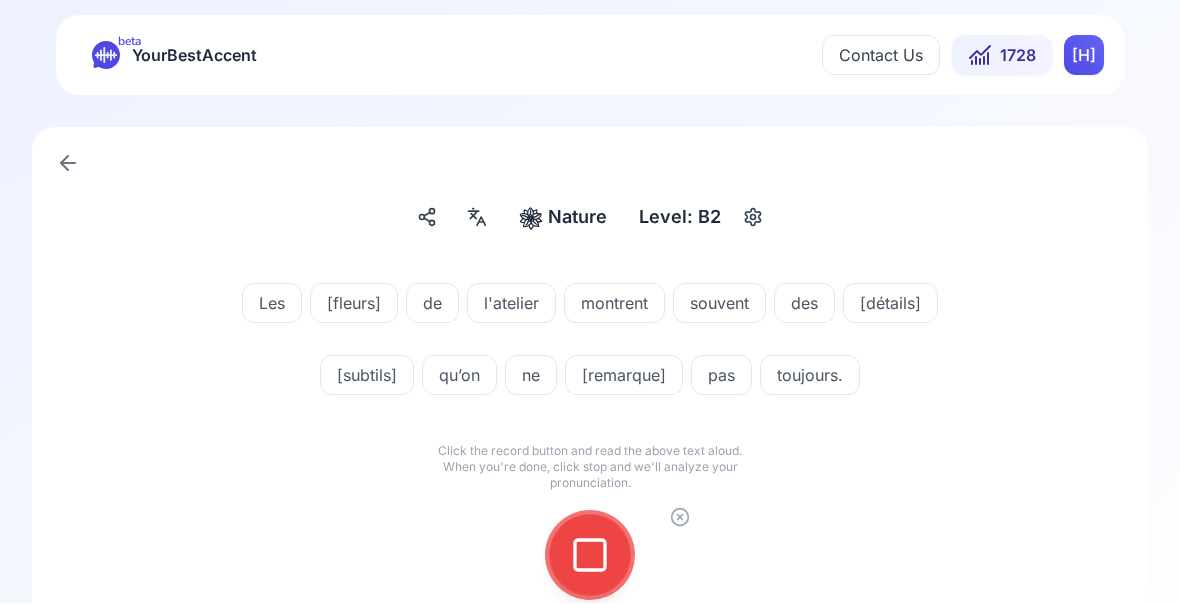 click 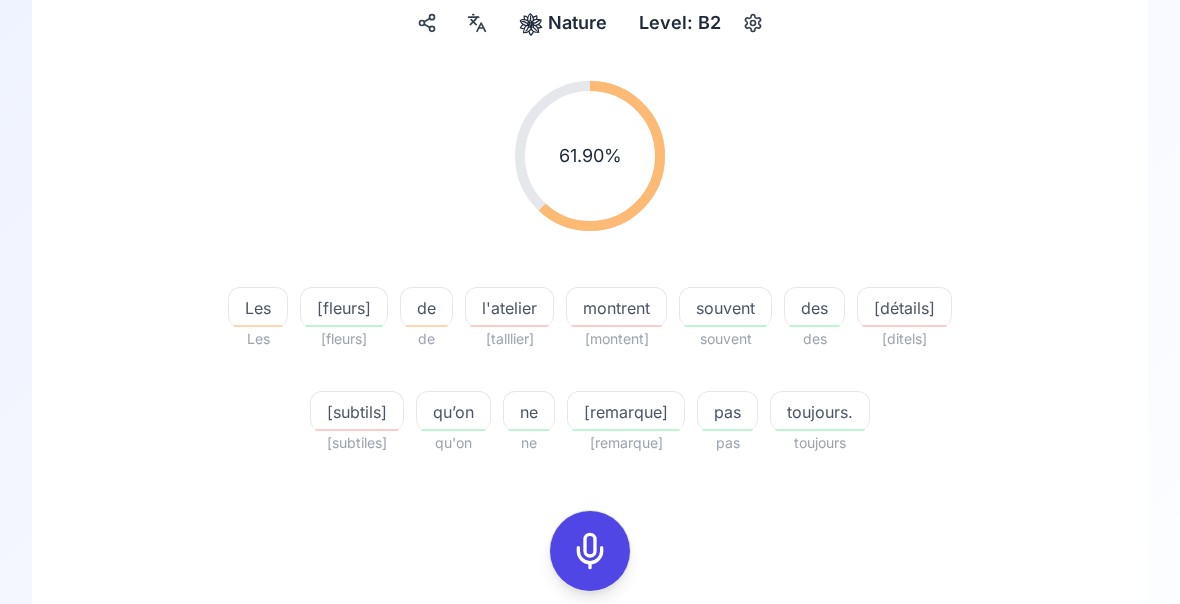 scroll, scrollTop: 197, scrollLeft: 0, axis: vertical 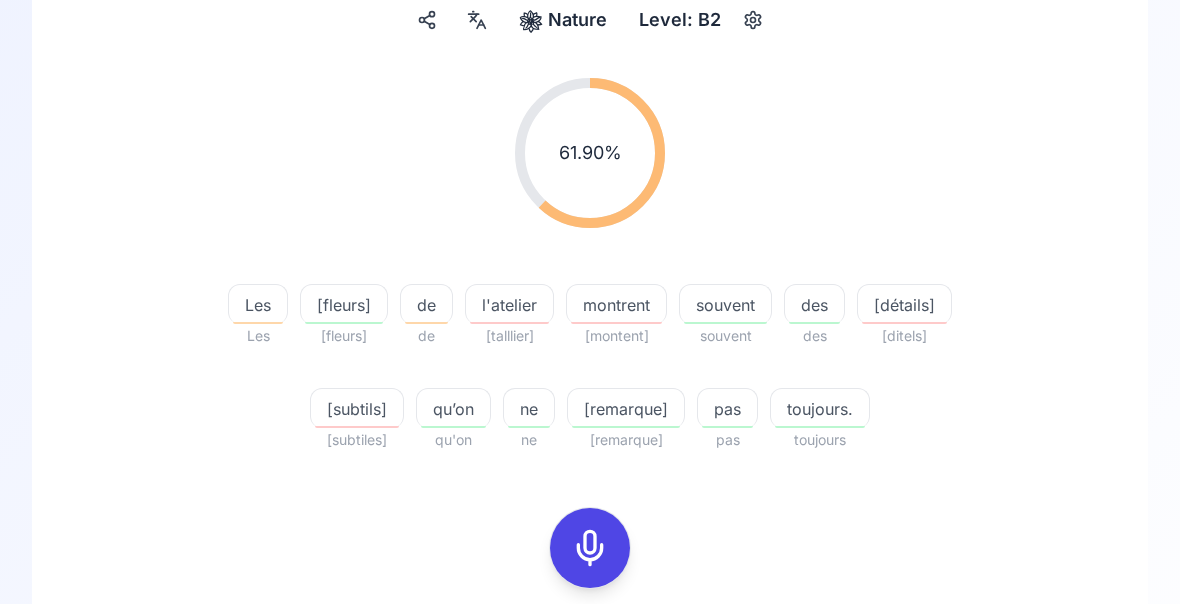 click on "remarque" at bounding box center (626, 410) 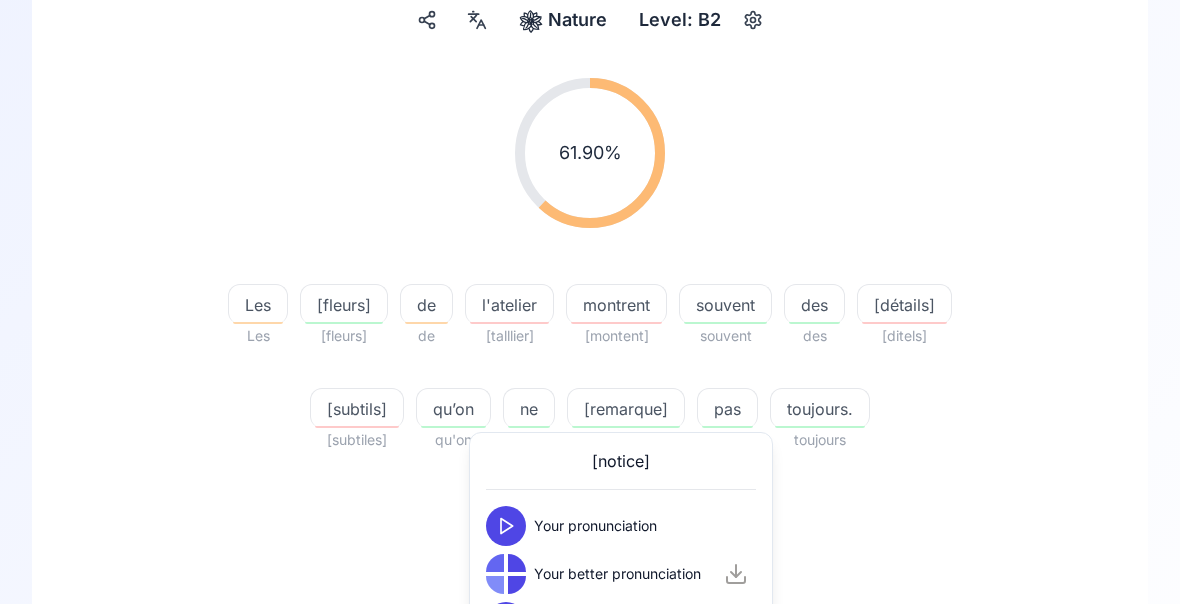 click on "61.90 % 61.90 % Les Les fleurs fleurs de de l'atelier talllier montrent montent souvent souvent des des détails ditels subtils subtiles qu’on qu'on ne ne remarque remarque pas pas toujours. toujours 0:00  /  0:08 Your pronunciation 1.00 x 0:00  /  0:06 Your better pronunciation 0.80 x" at bounding box center (590, 433) 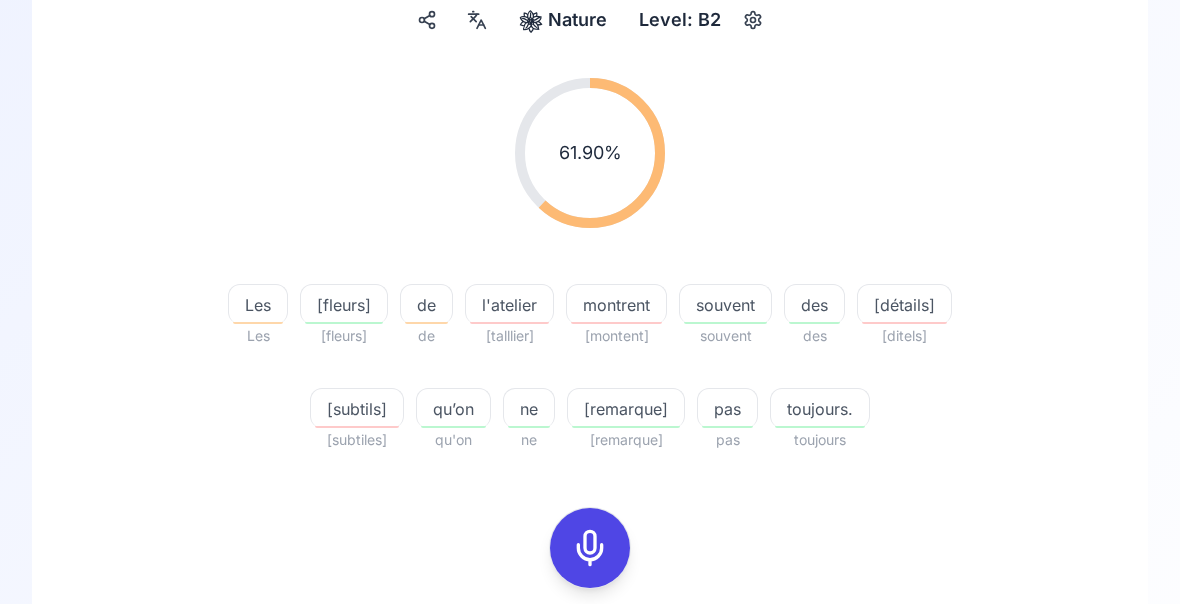 click on "subtils" at bounding box center (357, 409) 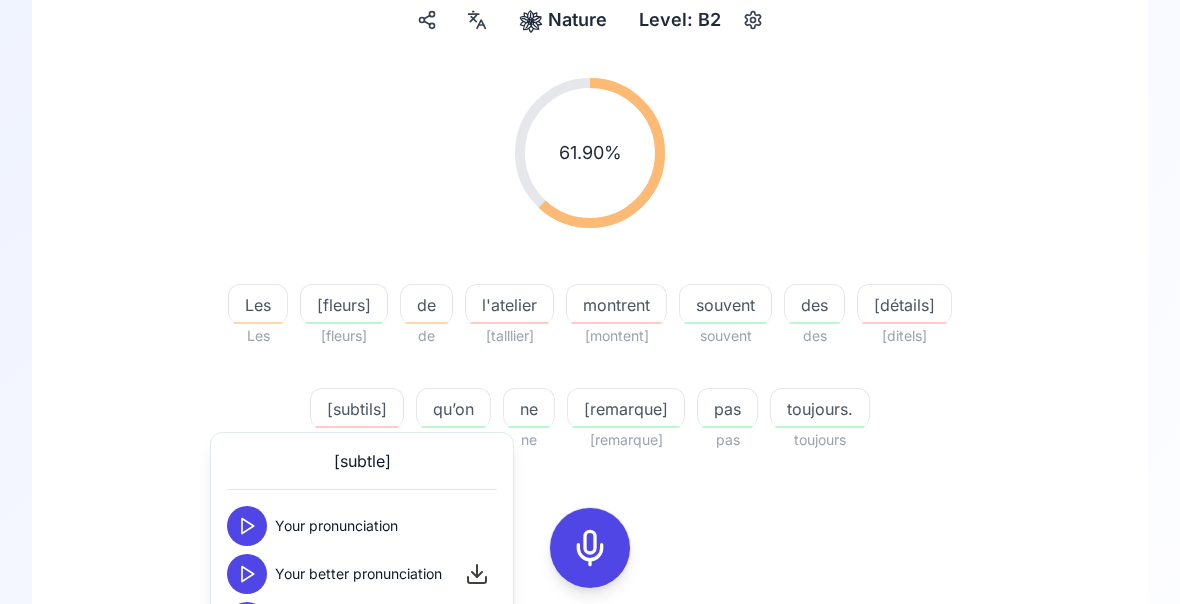 click 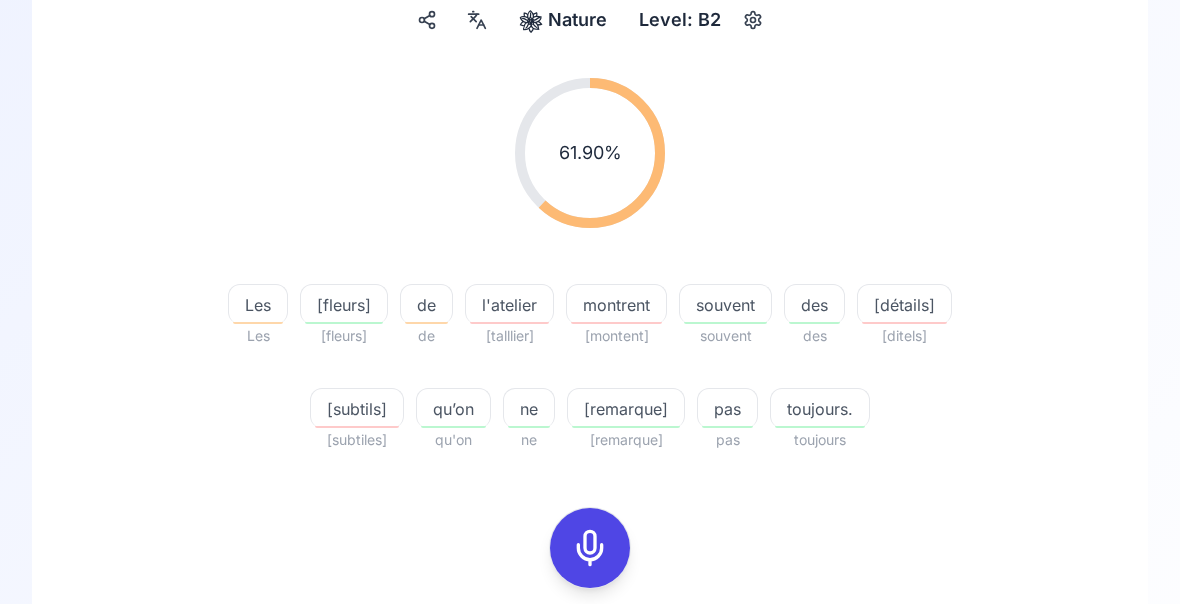 click 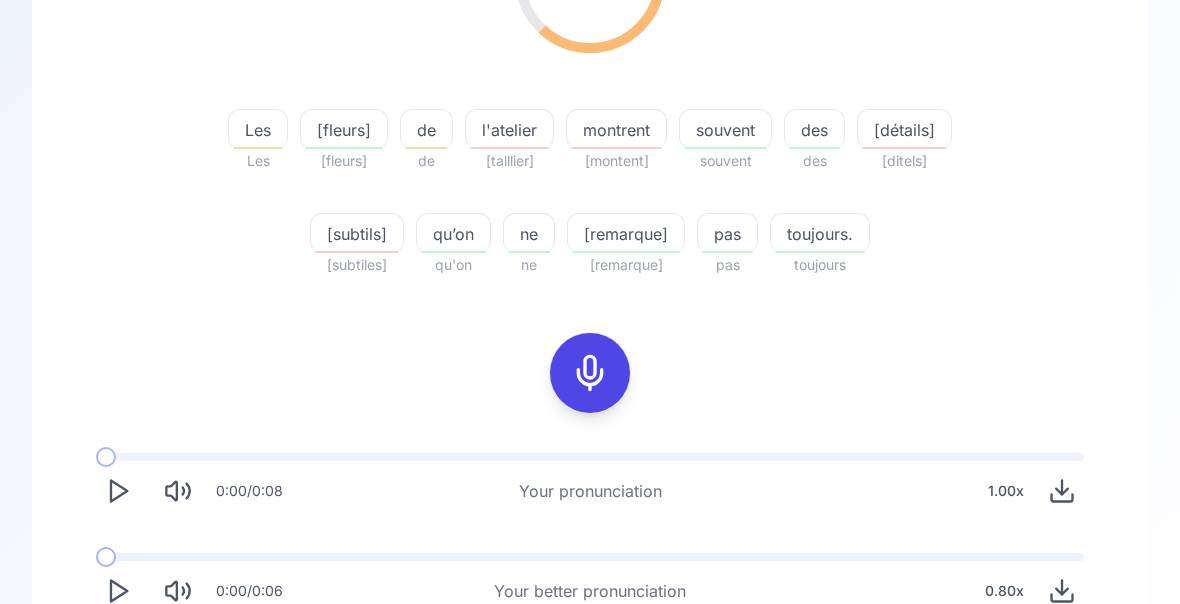 scroll, scrollTop: 228, scrollLeft: 0, axis: vertical 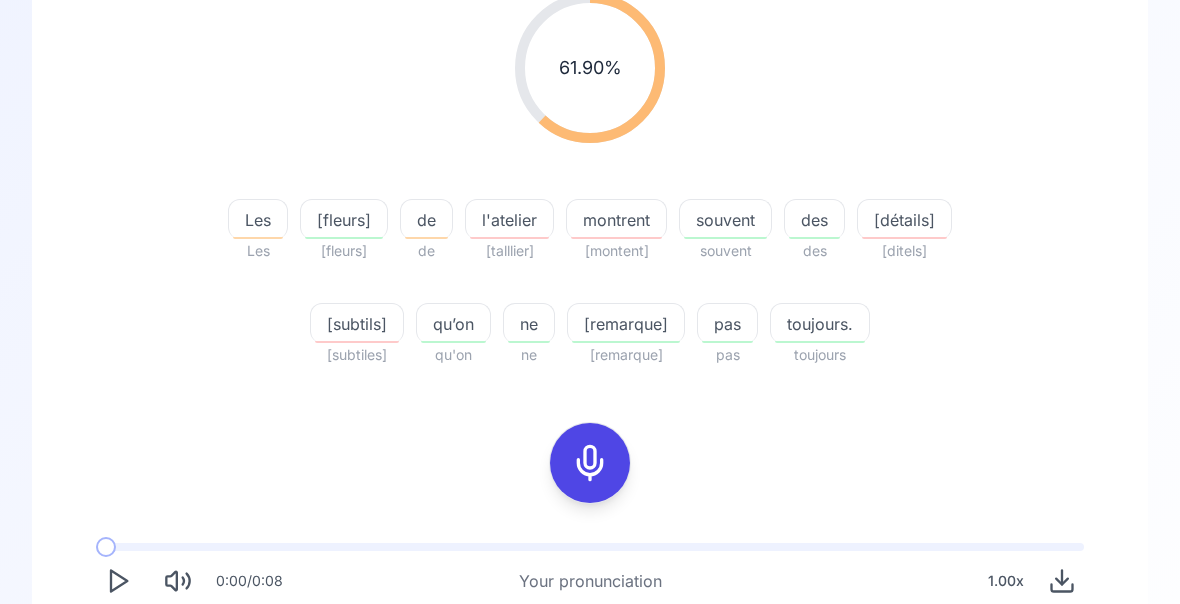 click on "Try another sentence" at bounding box center [590, 759] 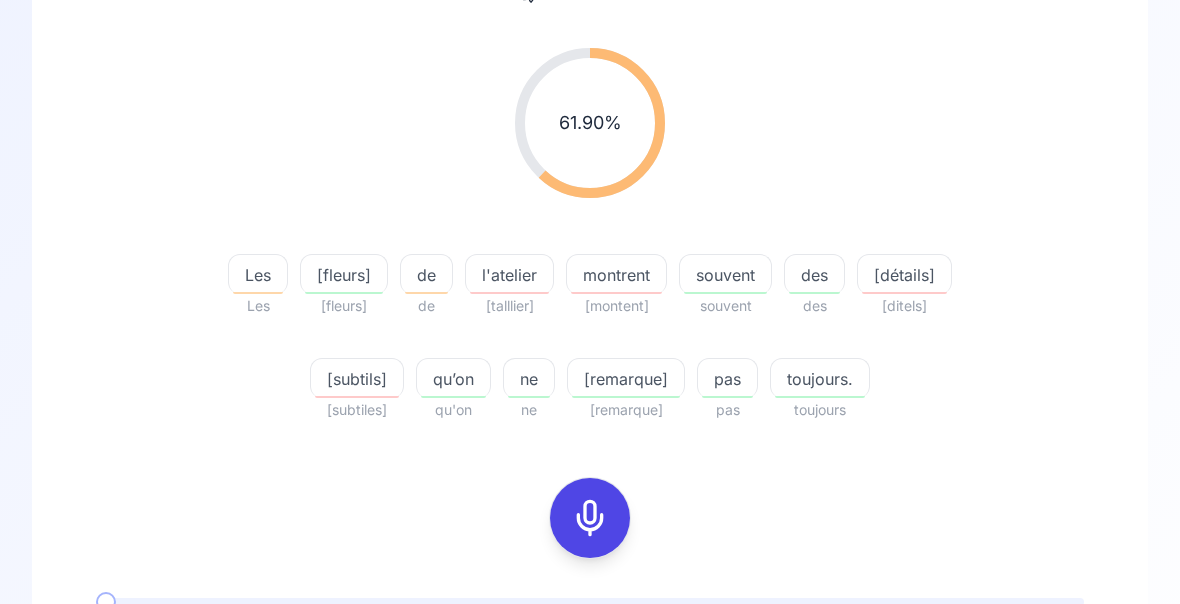 scroll, scrollTop: 0, scrollLeft: 0, axis: both 